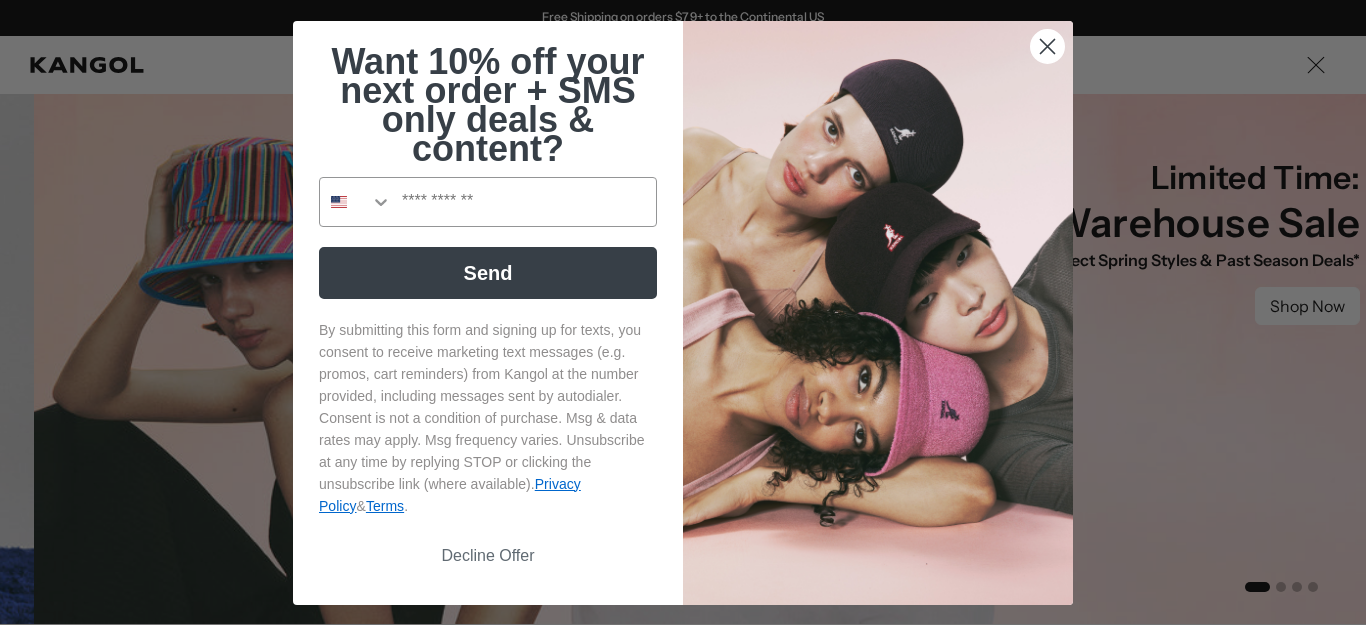 scroll, scrollTop: 0, scrollLeft: 0, axis: both 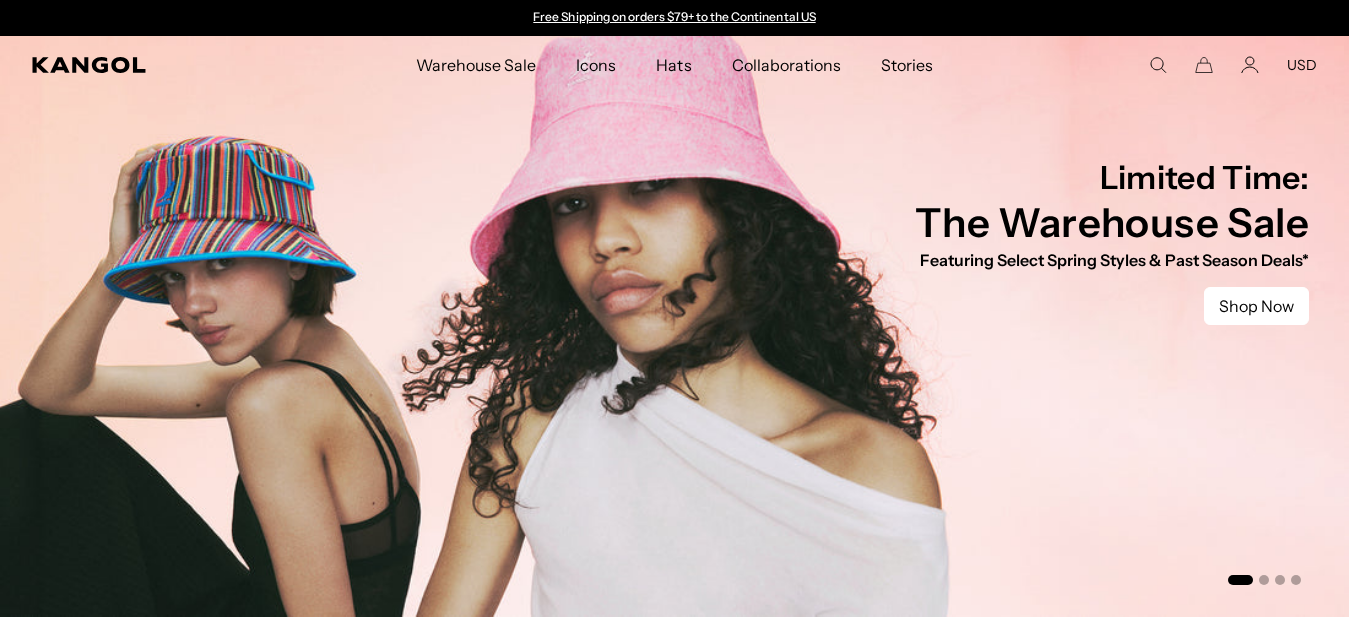 click 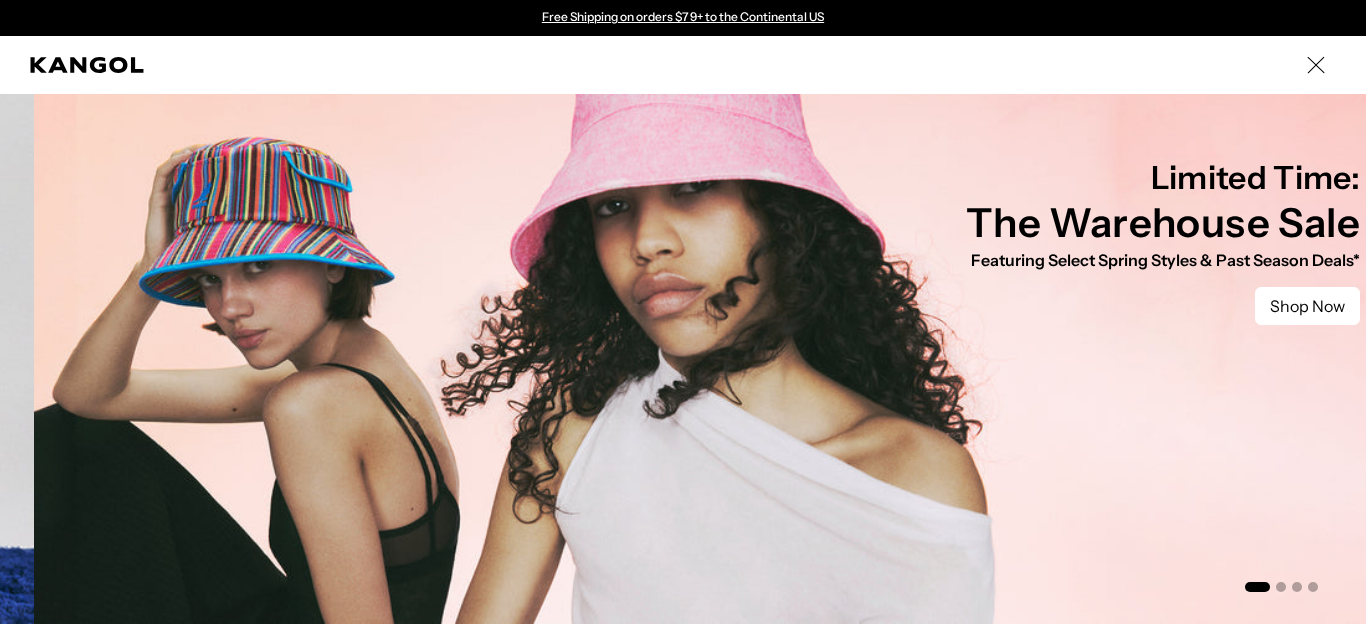 click 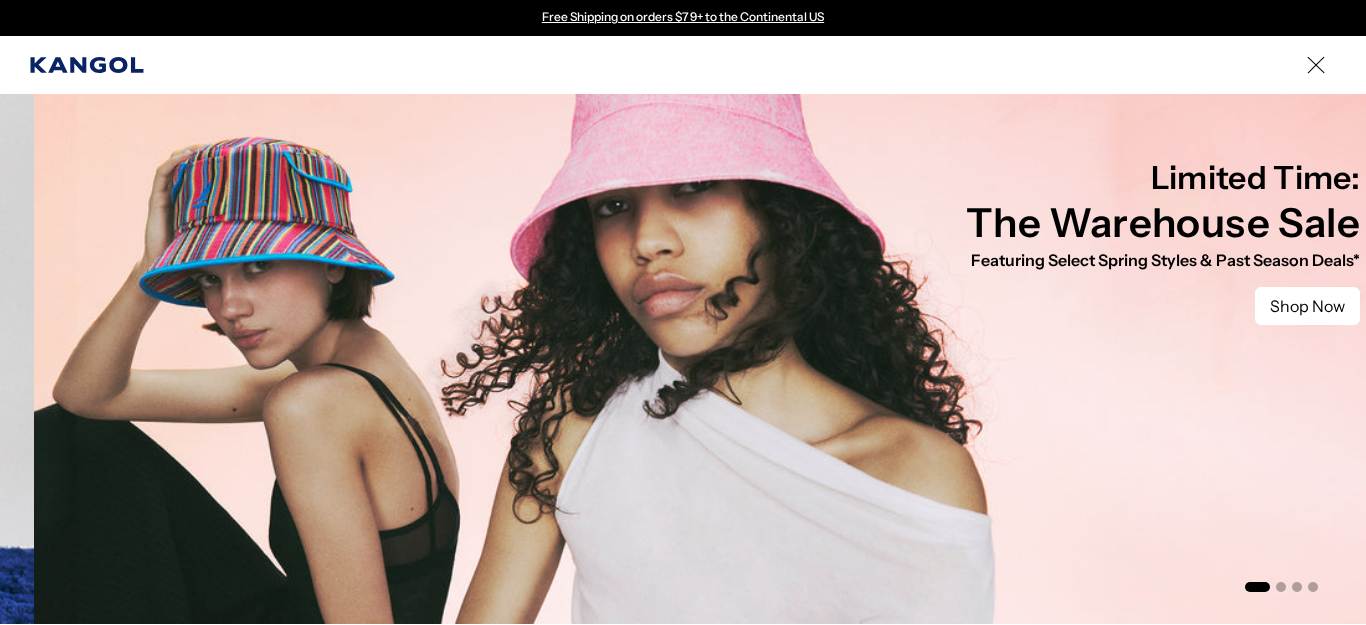 click 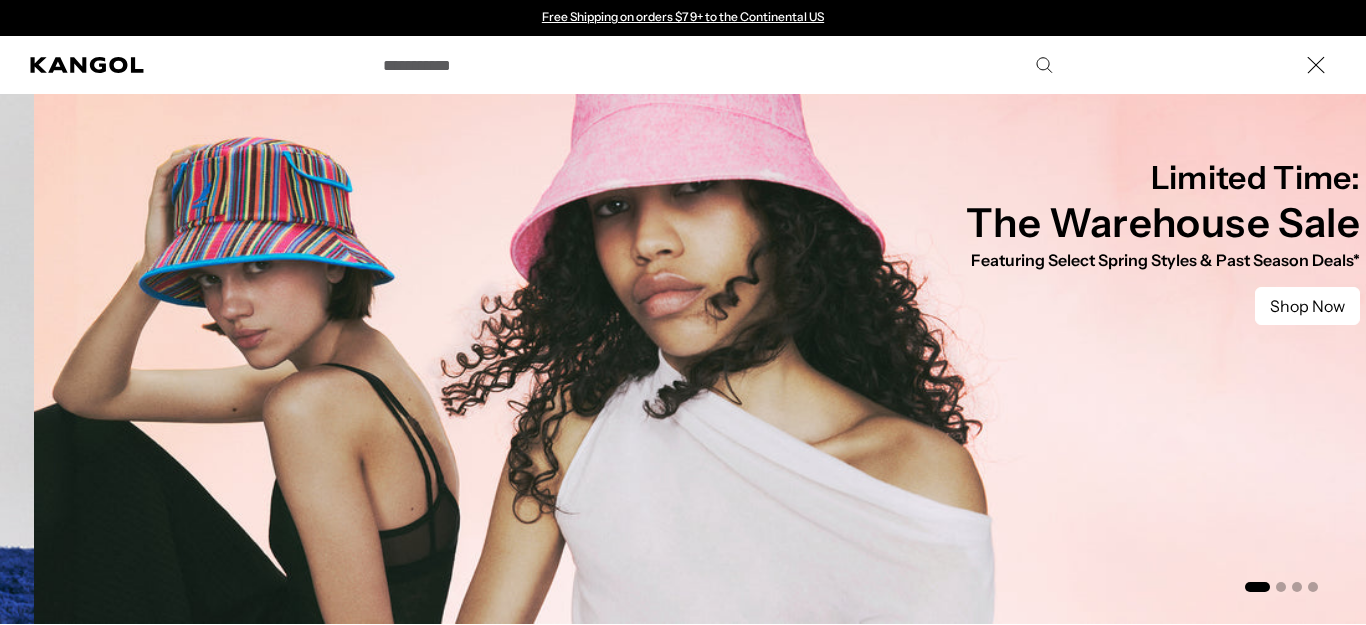 scroll, scrollTop: 0, scrollLeft: 0, axis: both 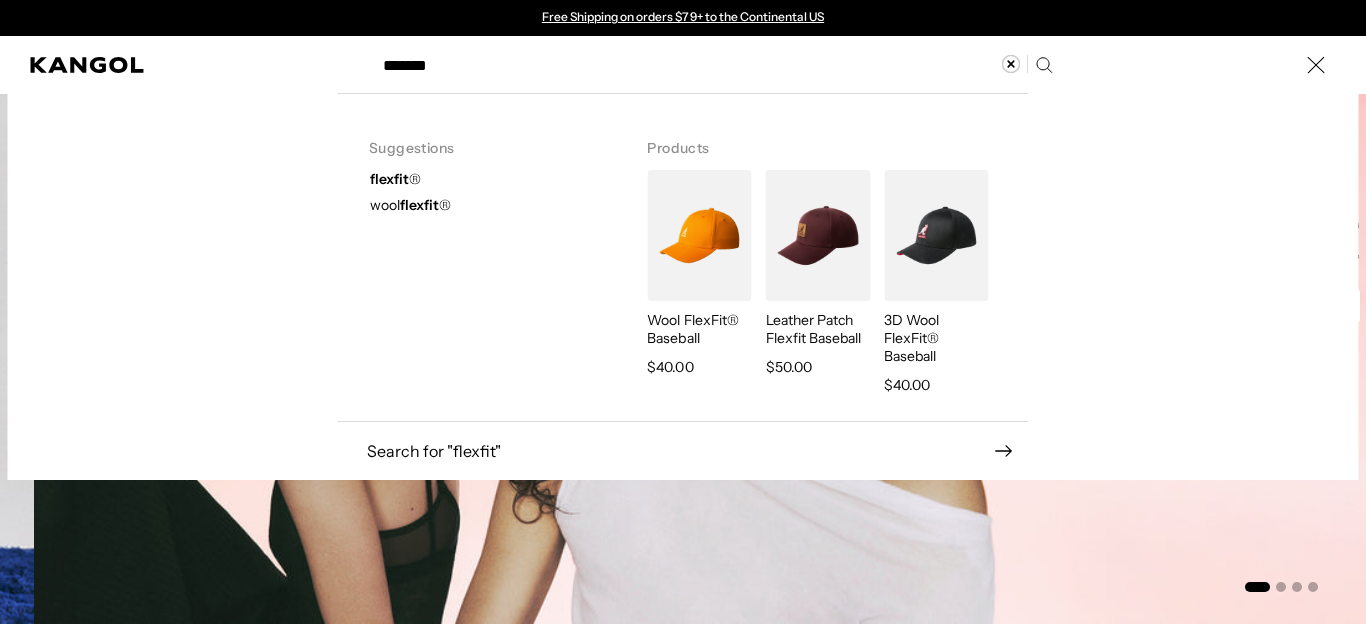 type on "*******" 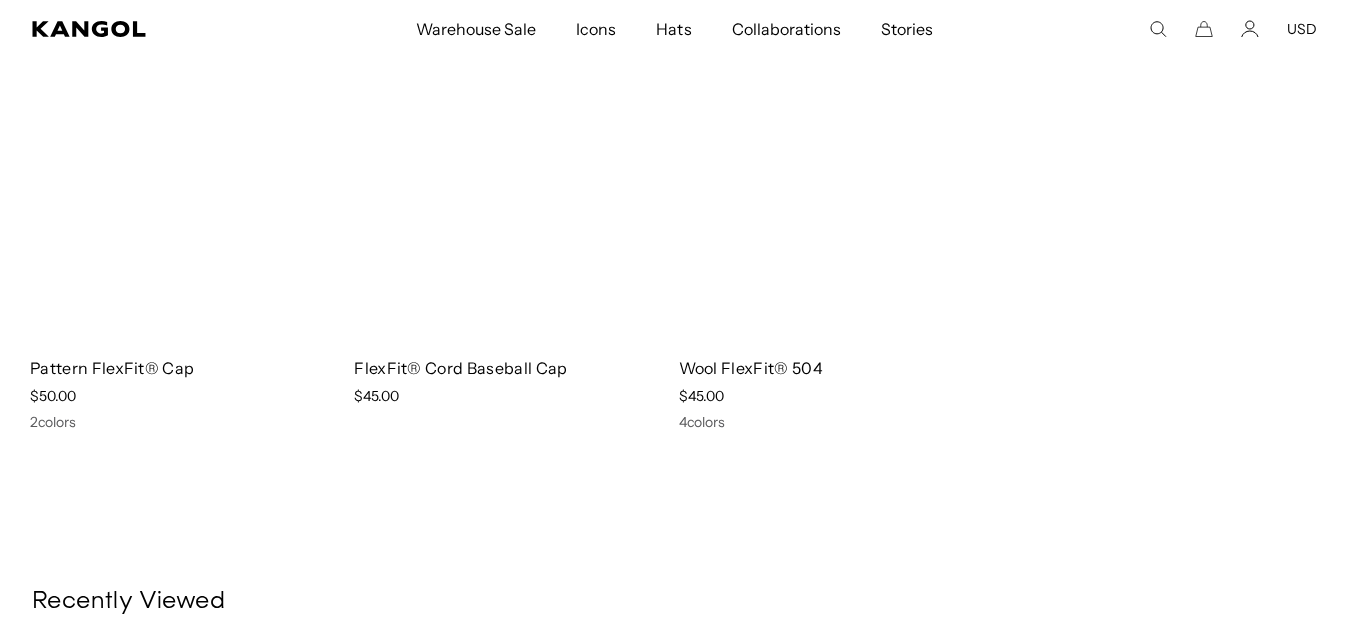 scroll, scrollTop: 902, scrollLeft: 0, axis: vertical 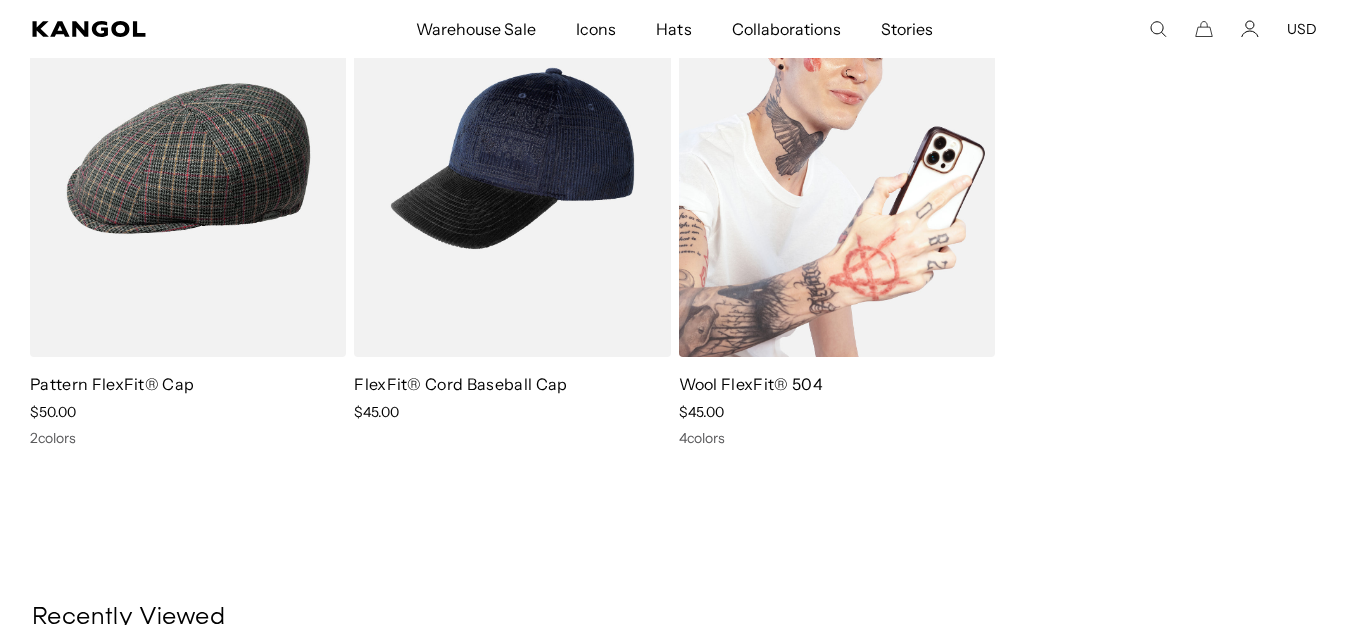 click at bounding box center [837, 158] 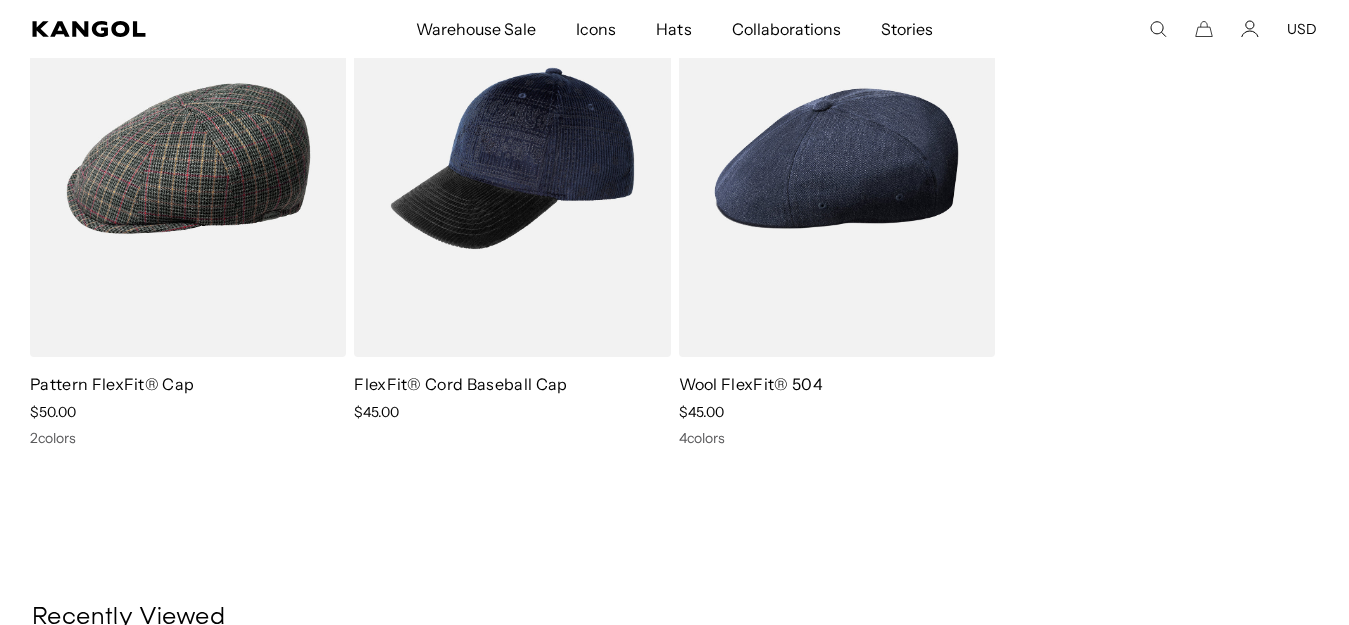 scroll, scrollTop: 891, scrollLeft: 0, axis: vertical 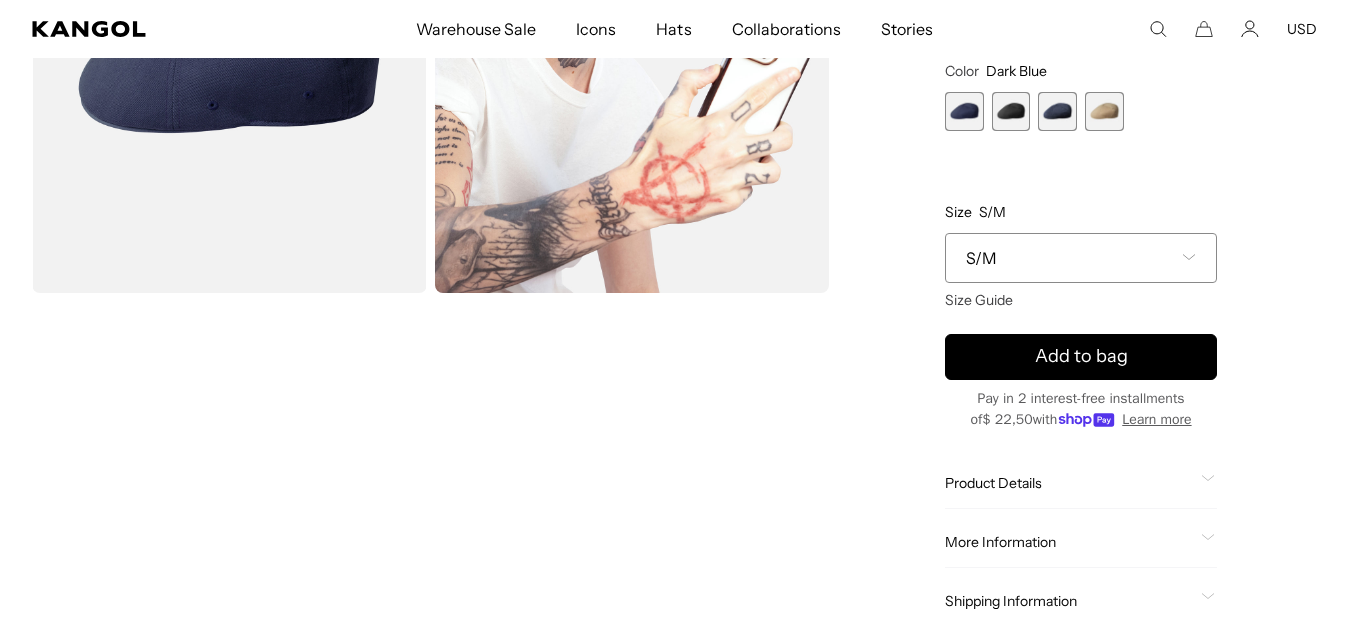click on "S/M" at bounding box center (981, 258) 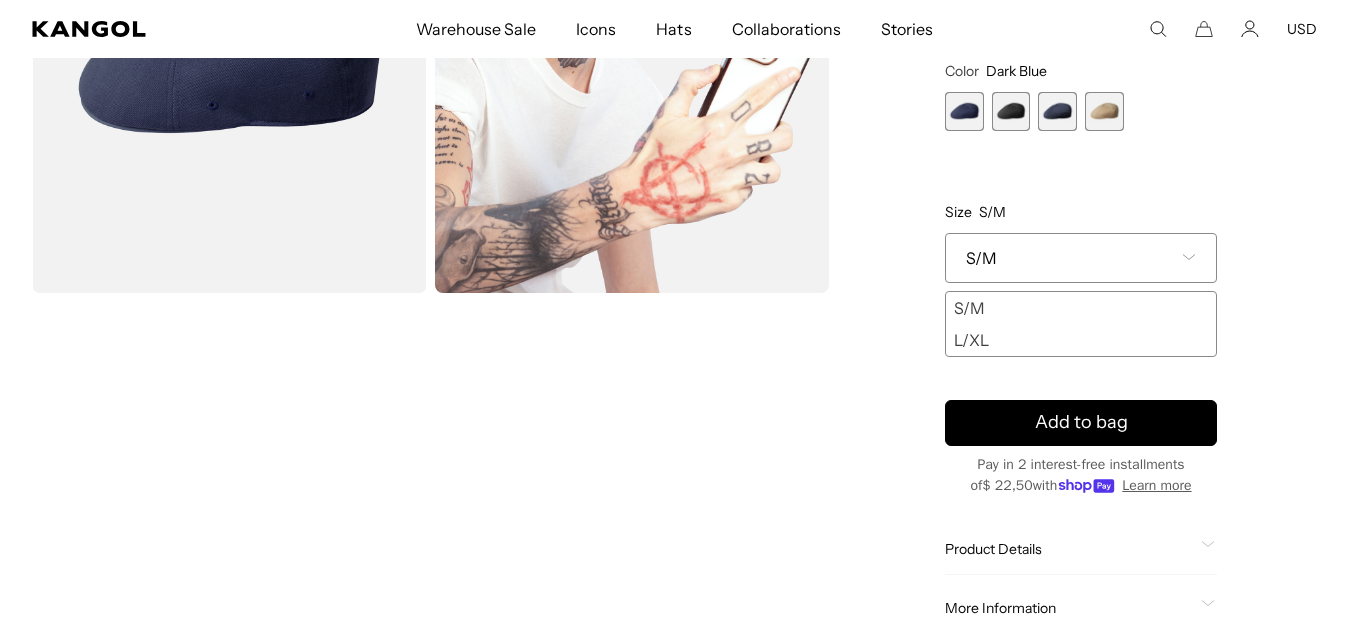 scroll, scrollTop: 0, scrollLeft: 0, axis: both 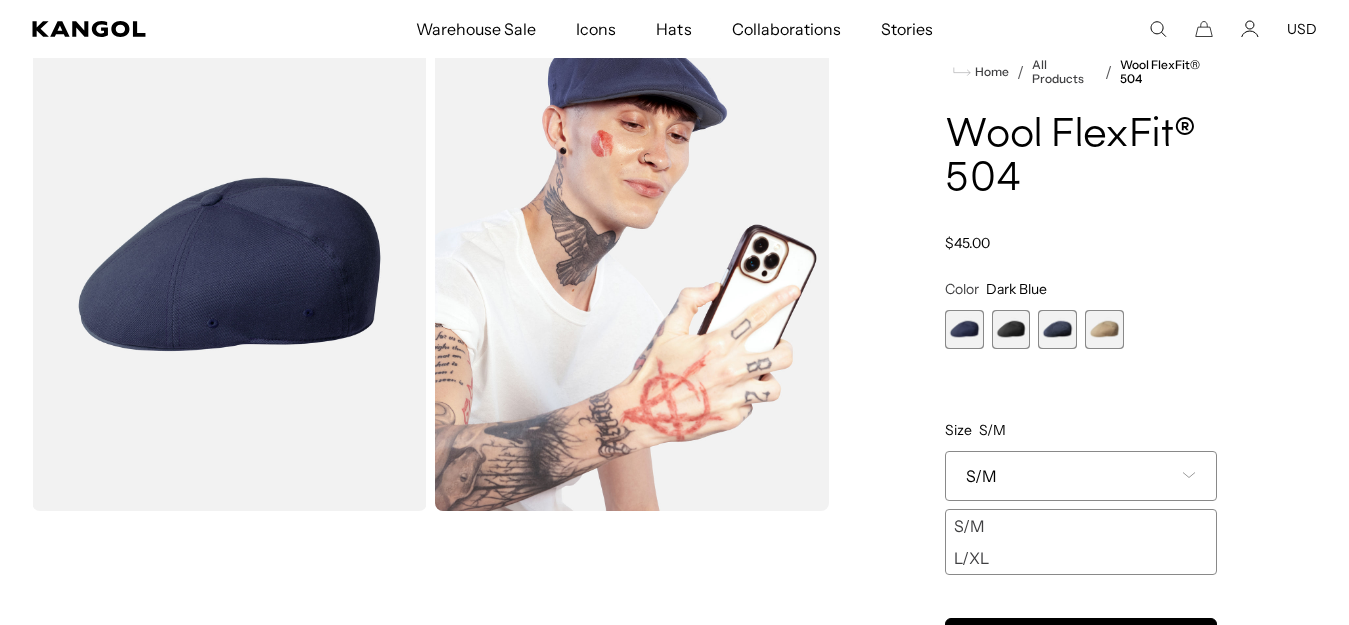 click at bounding box center (1057, 329) 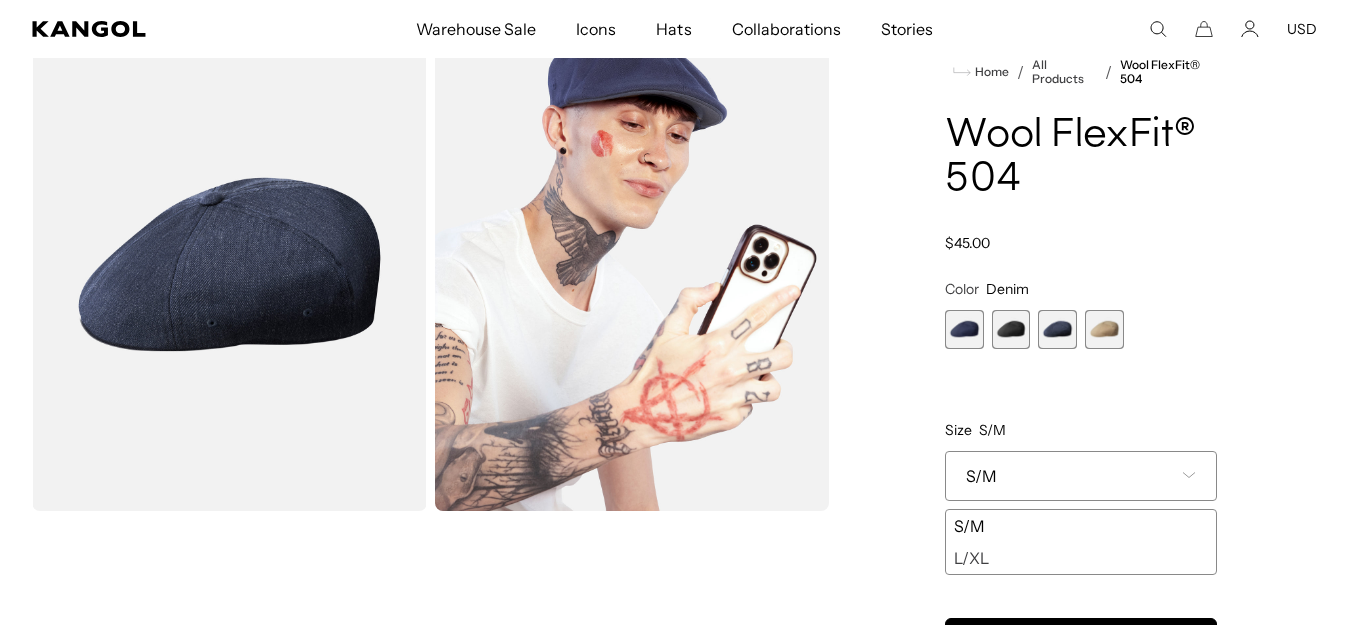 click at bounding box center (964, 329) 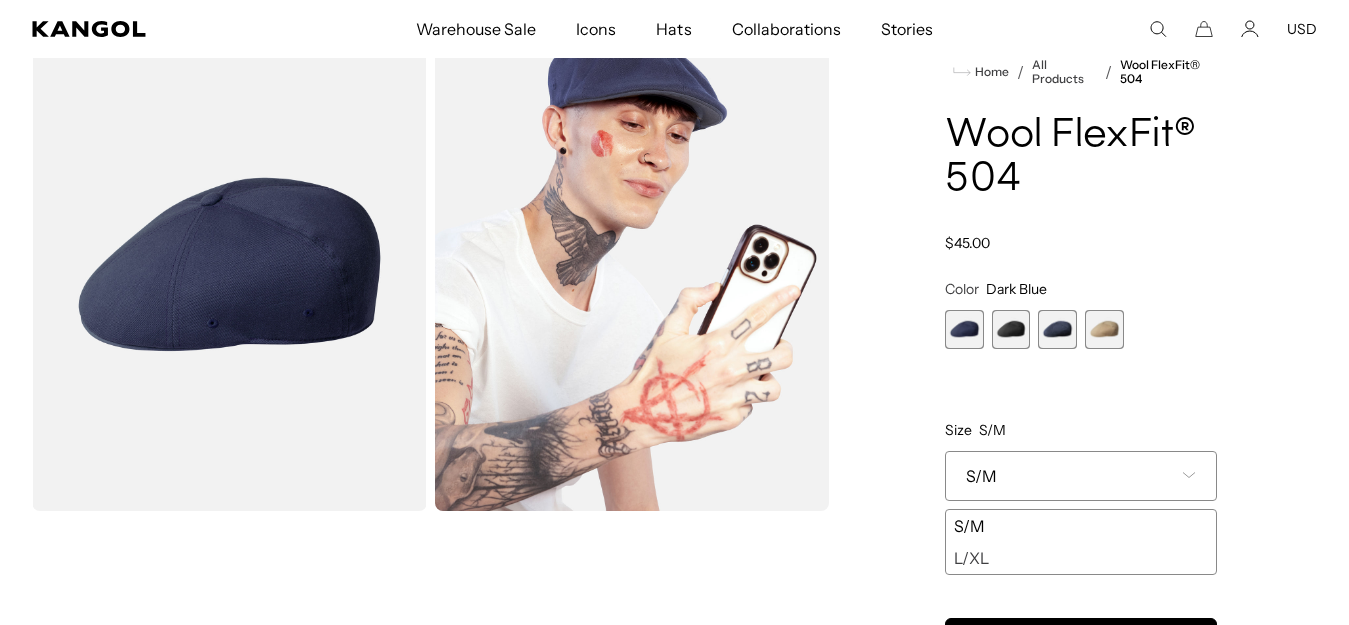 click at bounding box center [1011, 329] 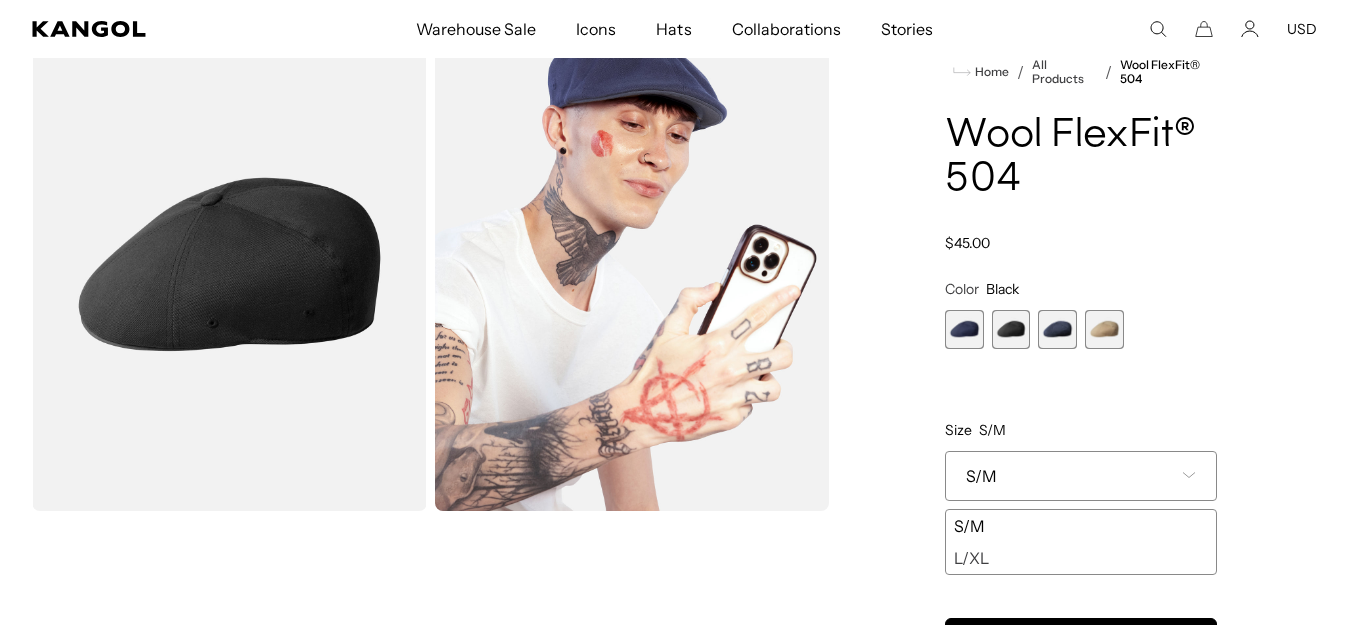 click at bounding box center [1057, 329] 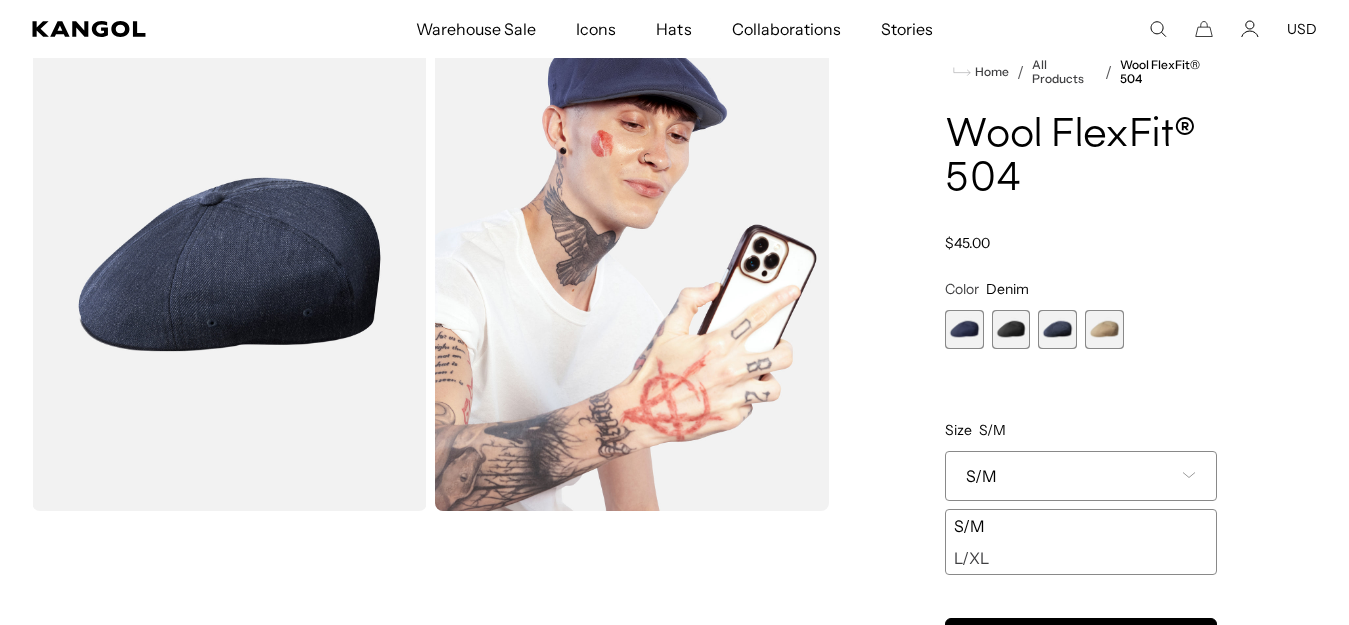 click at bounding box center [229, 264] 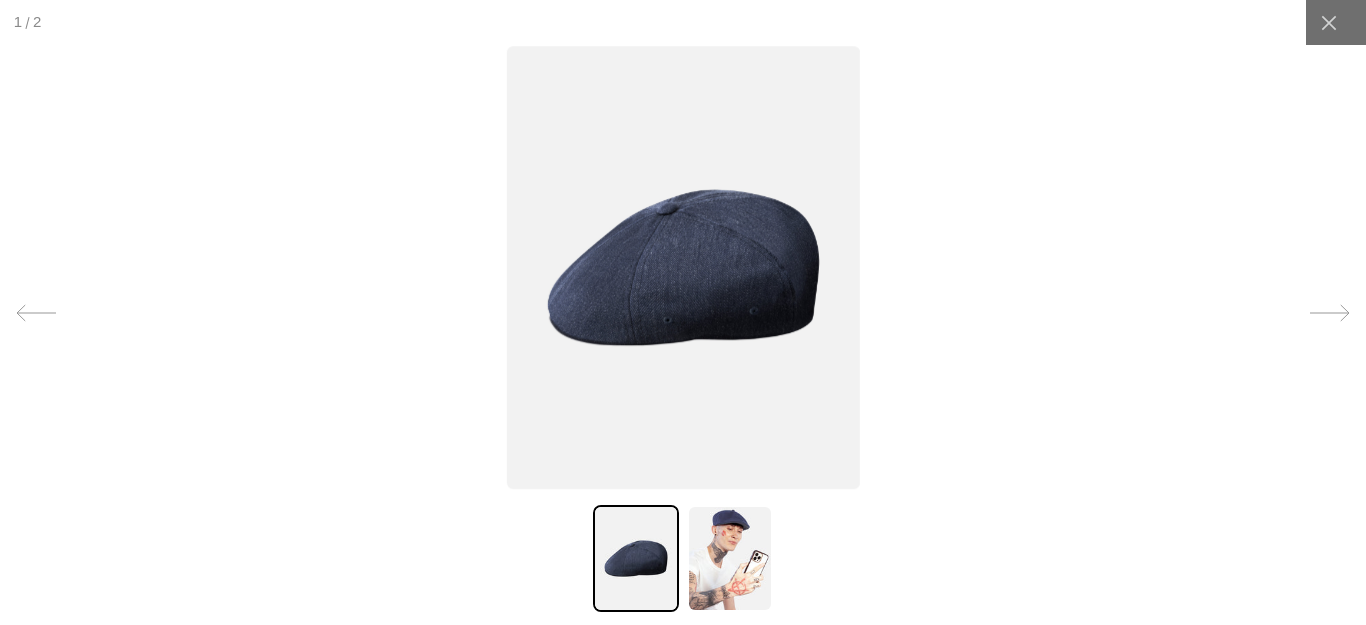 click at bounding box center (730, 558) 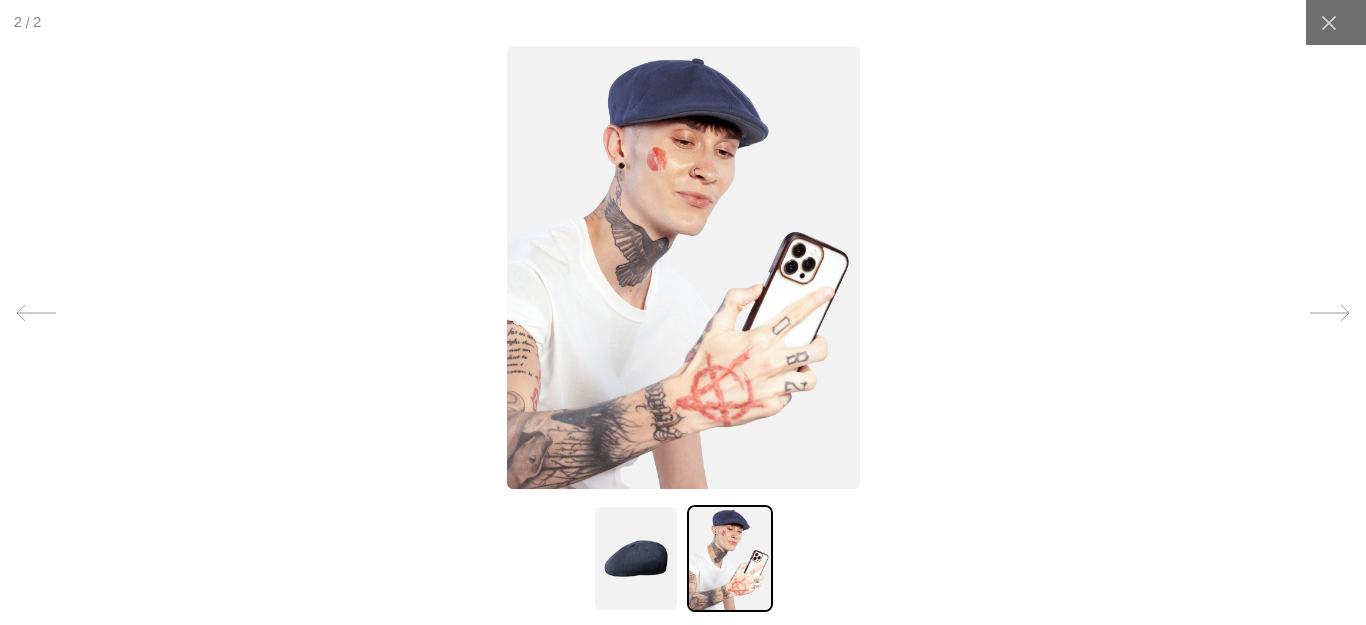 click at bounding box center (636, 558) 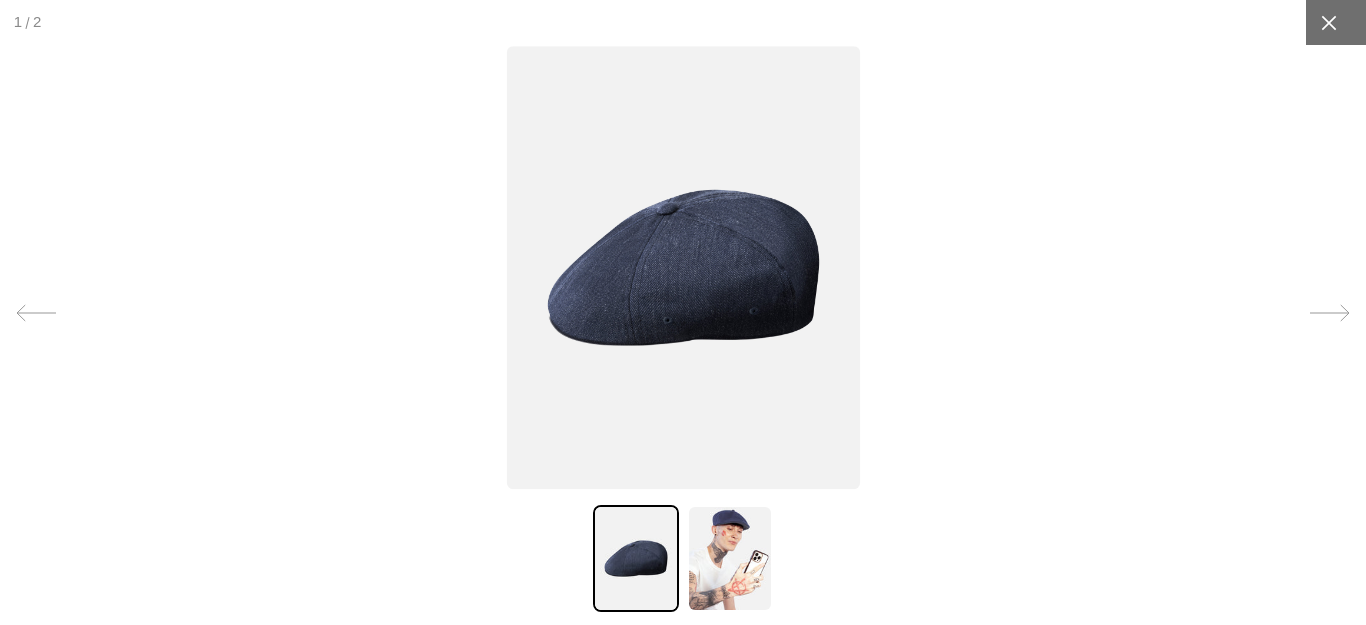 click 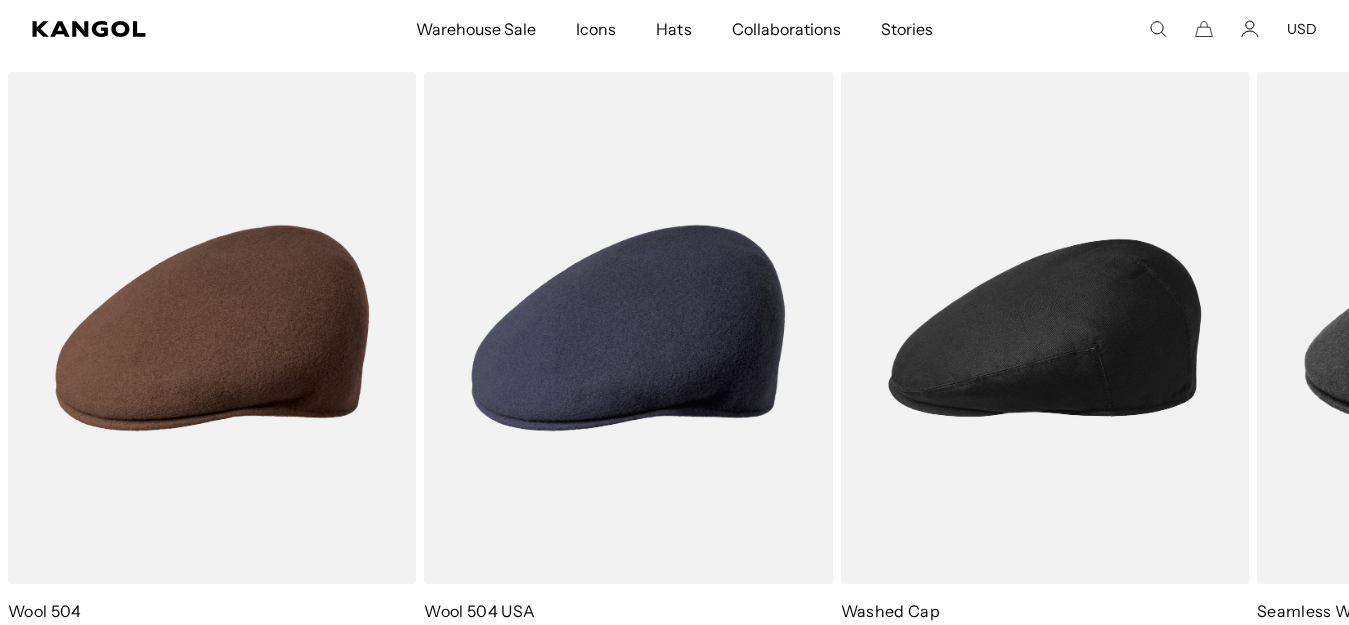 scroll, scrollTop: 504, scrollLeft: 0, axis: vertical 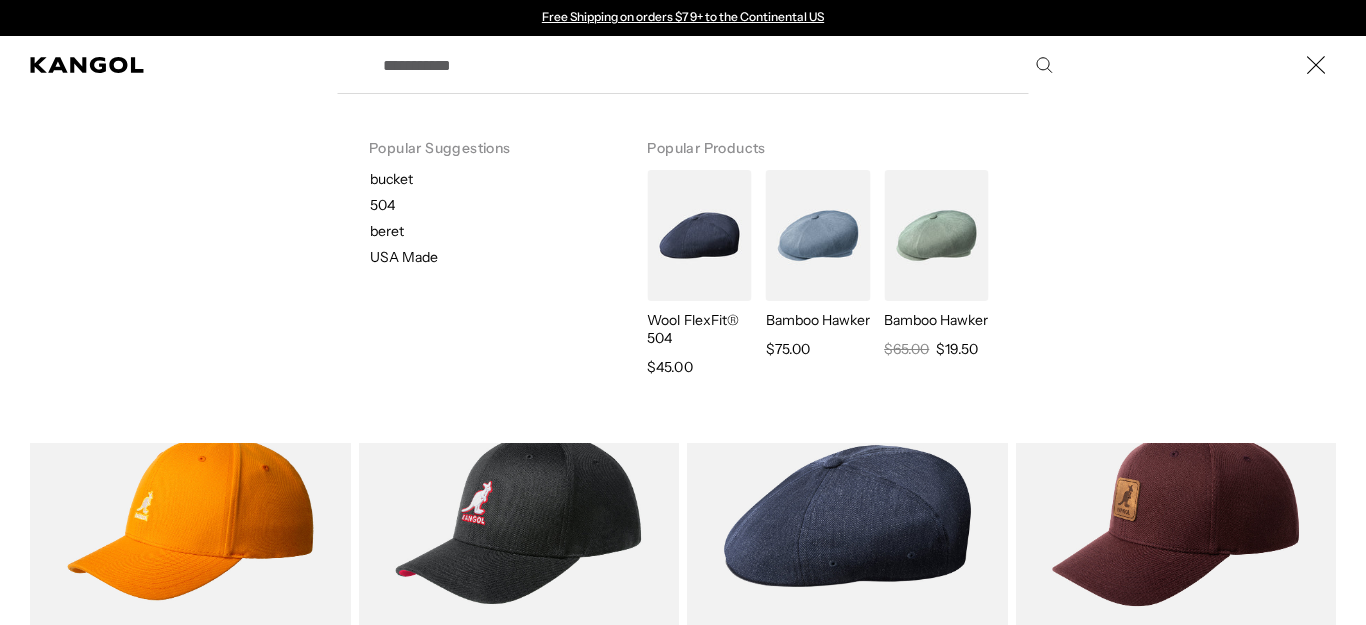 click 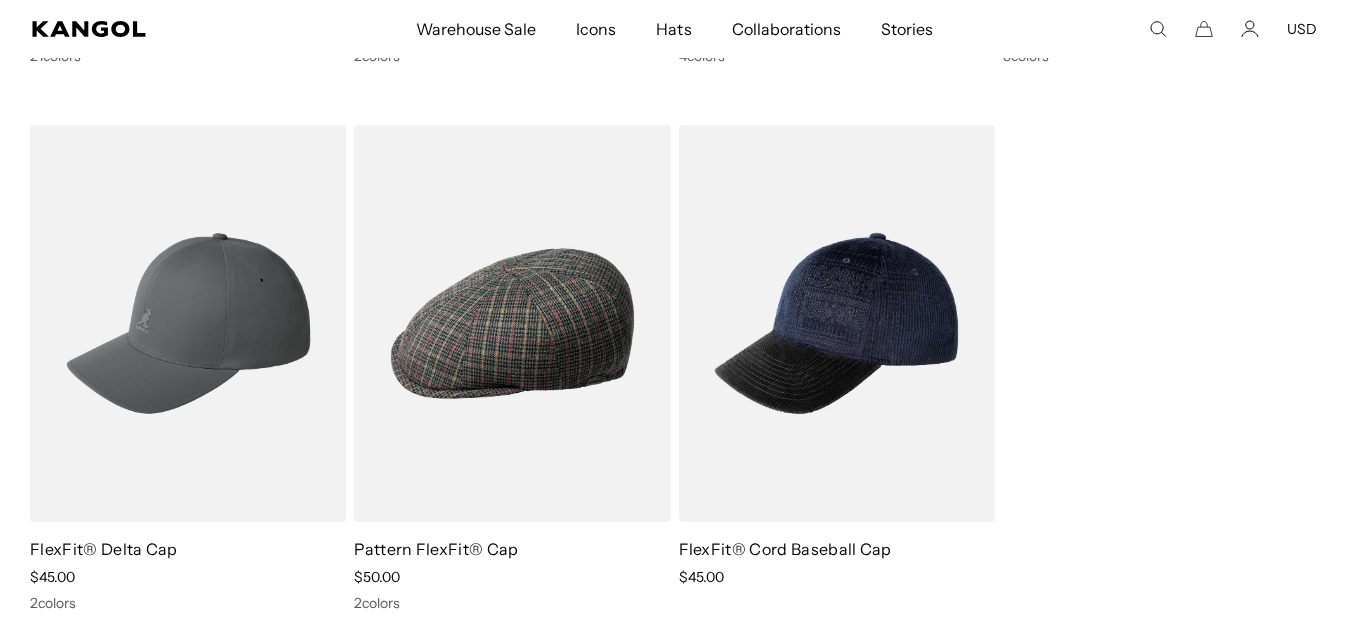 scroll, scrollTop: 758, scrollLeft: 0, axis: vertical 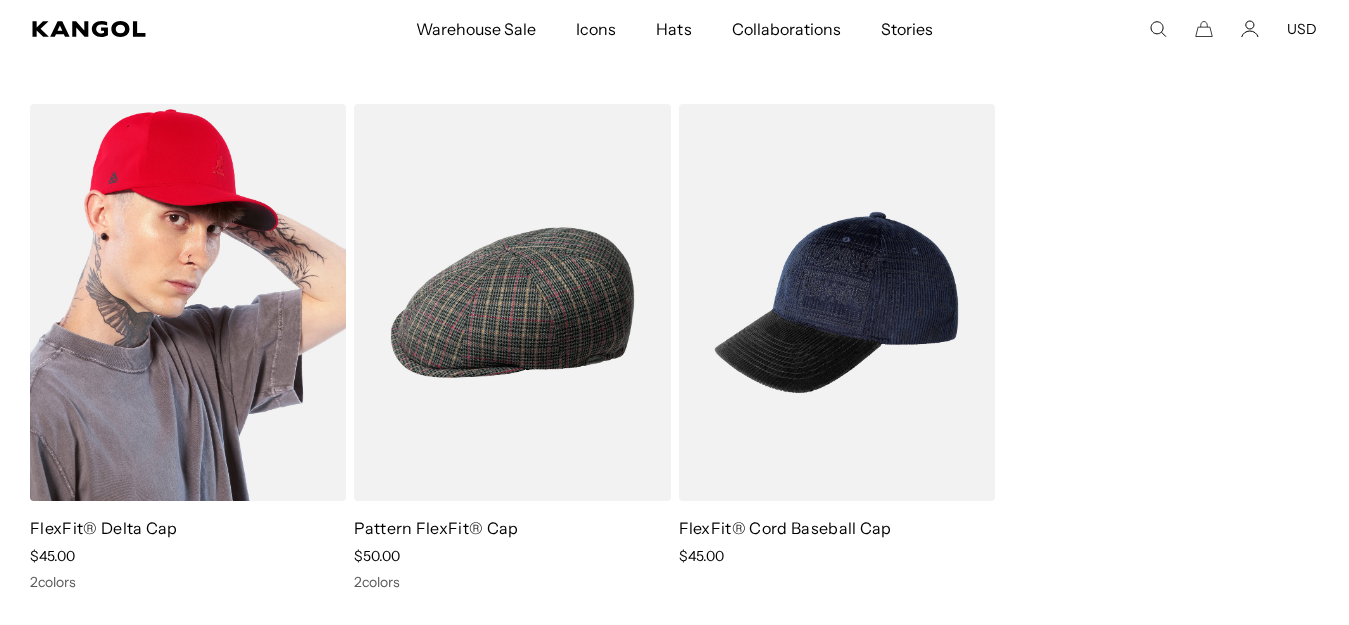 click at bounding box center [188, 302] 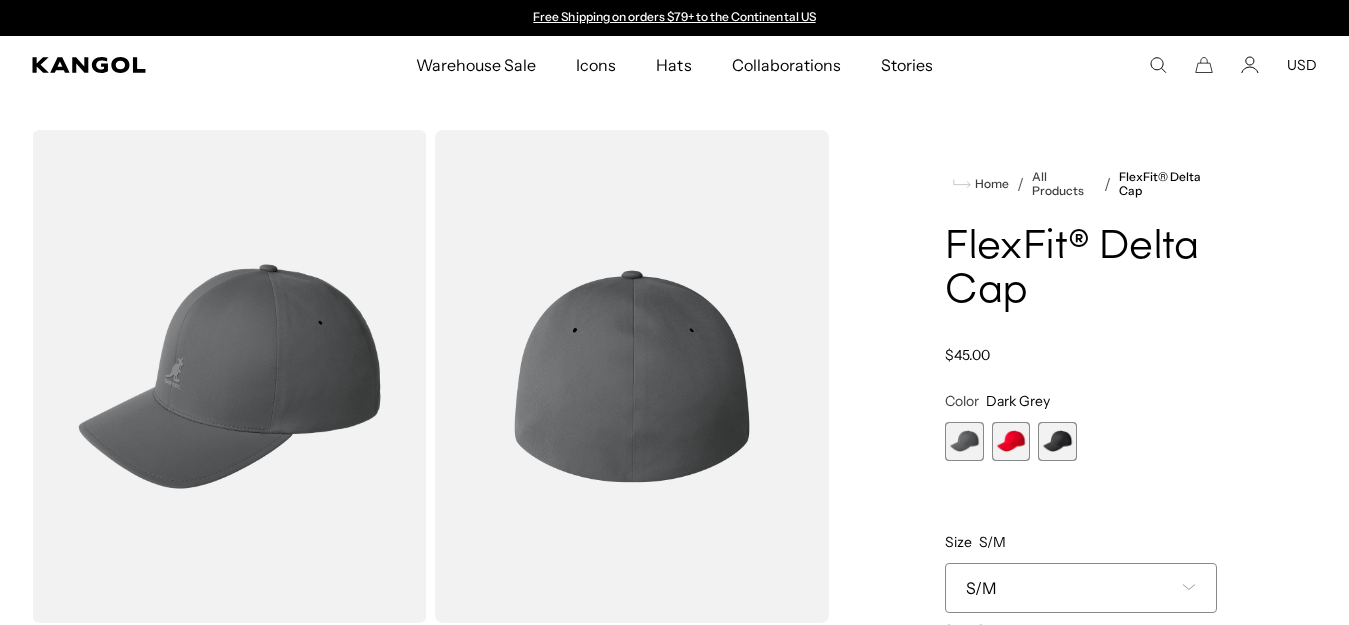 scroll, scrollTop: 0, scrollLeft: 0, axis: both 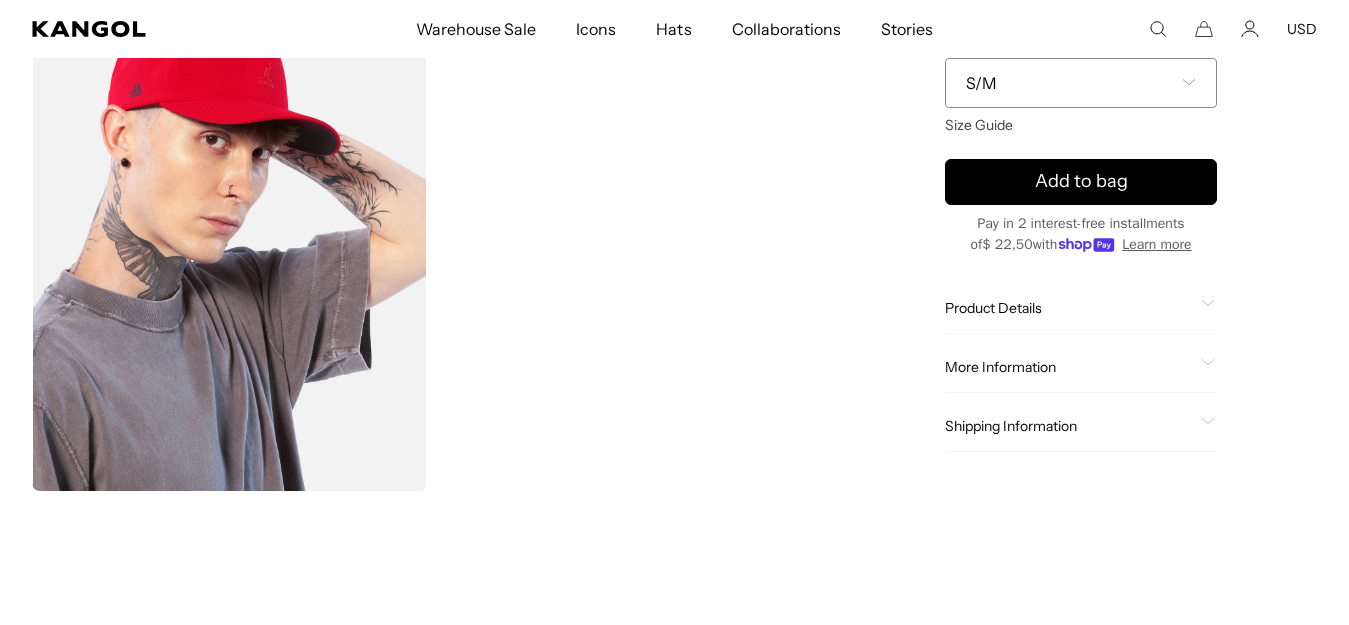 click on "Product Details" 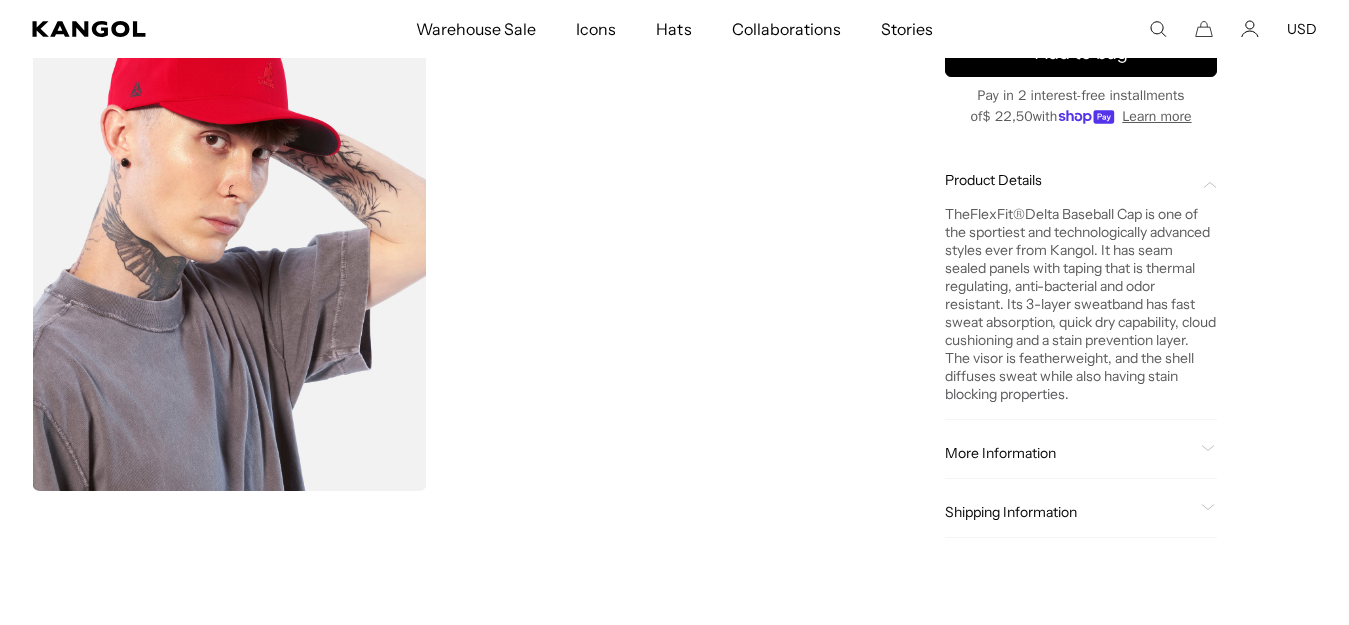 click on "More Information" 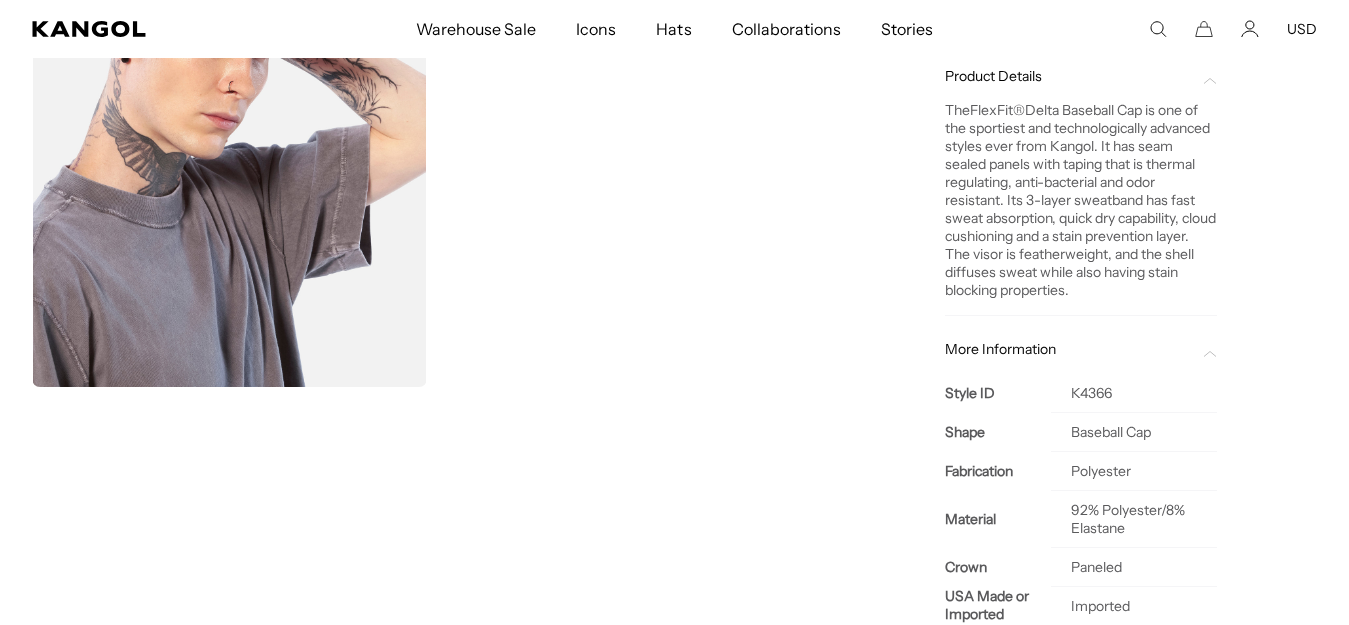 scroll, scrollTop: 778, scrollLeft: 0, axis: vertical 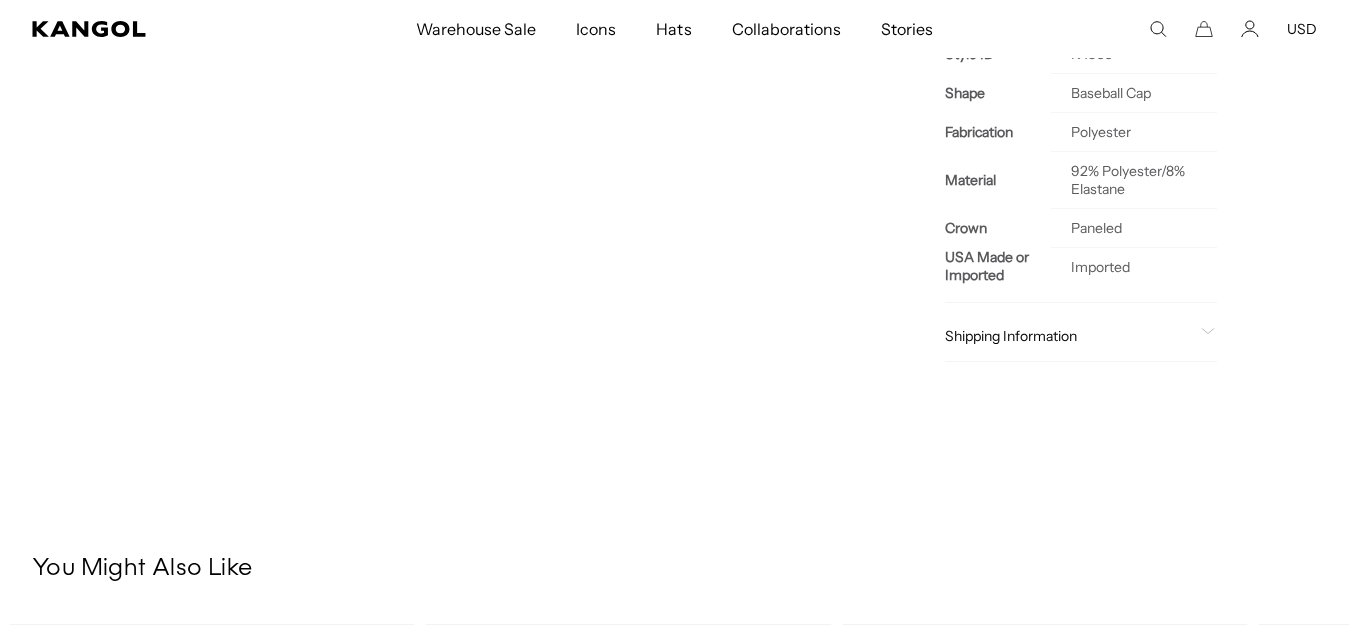 click on "Shipping Information" 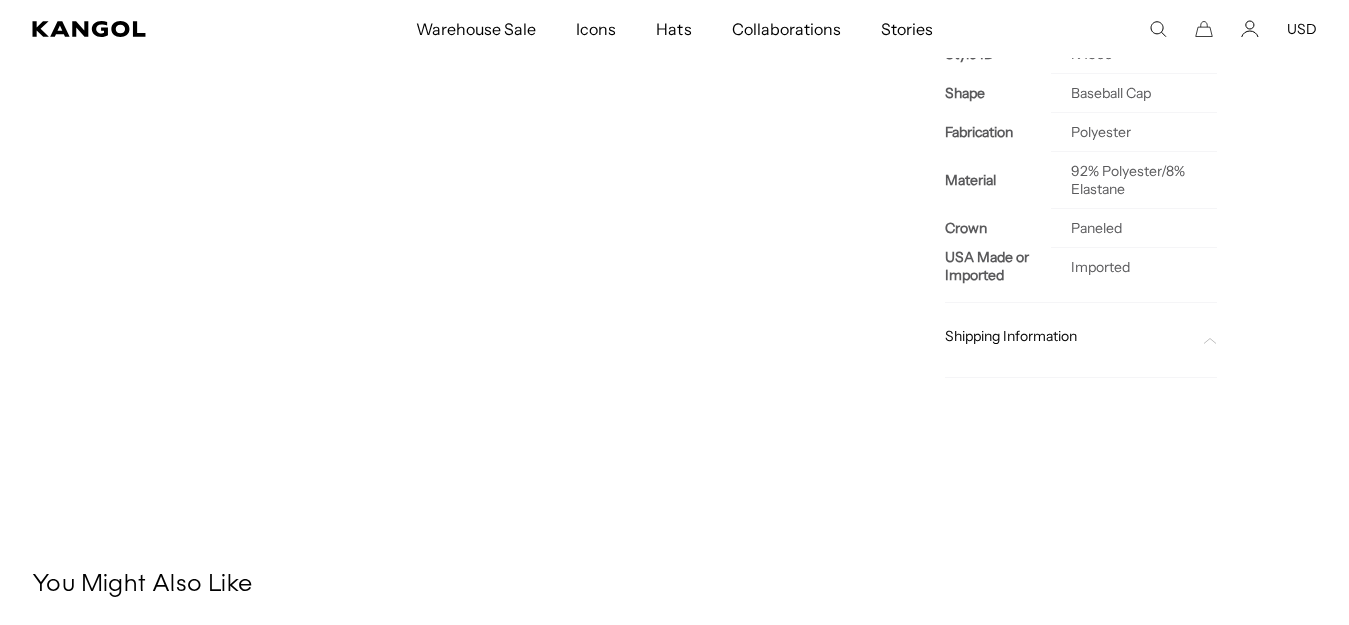 click on "Shipping Information" 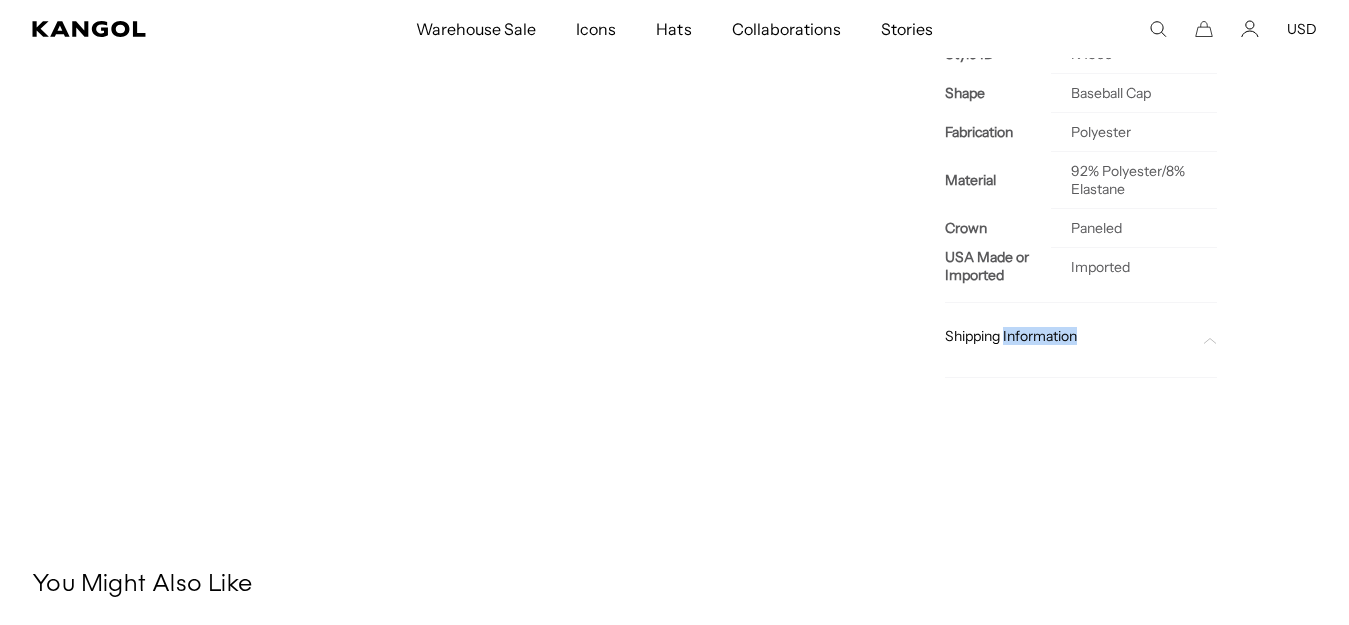 click on "Shipping Information" 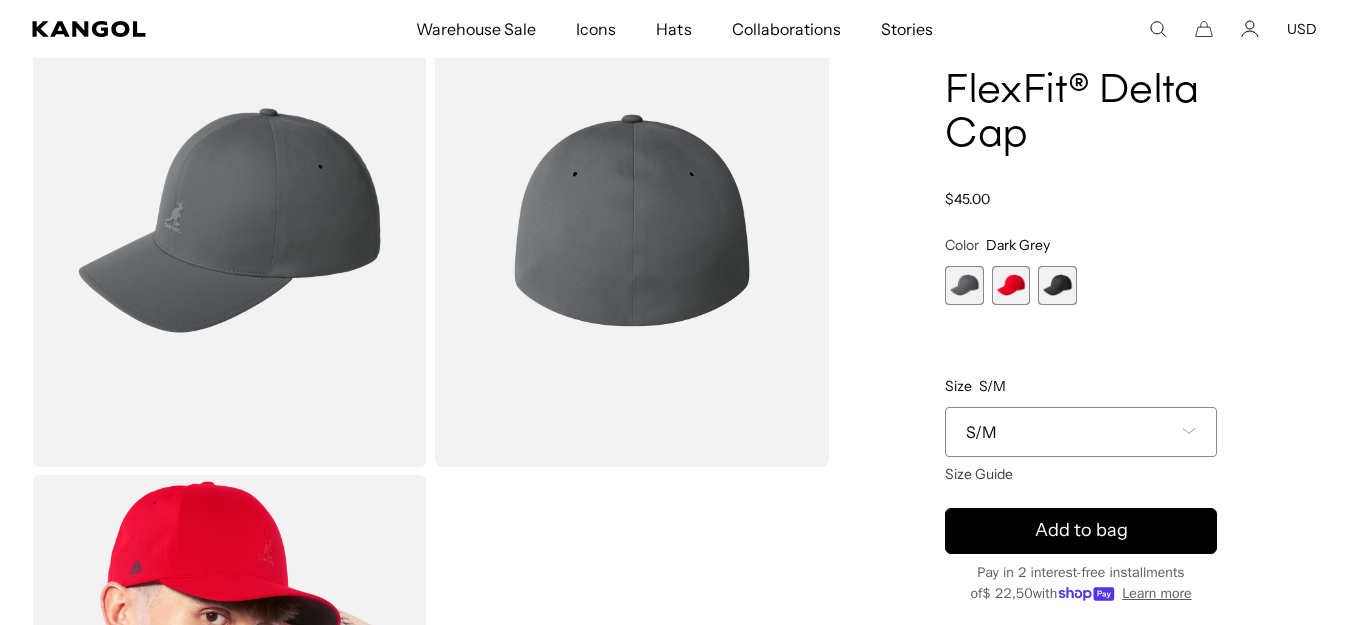 scroll, scrollTop: 121, scrollLeft: 0, axis: vertical 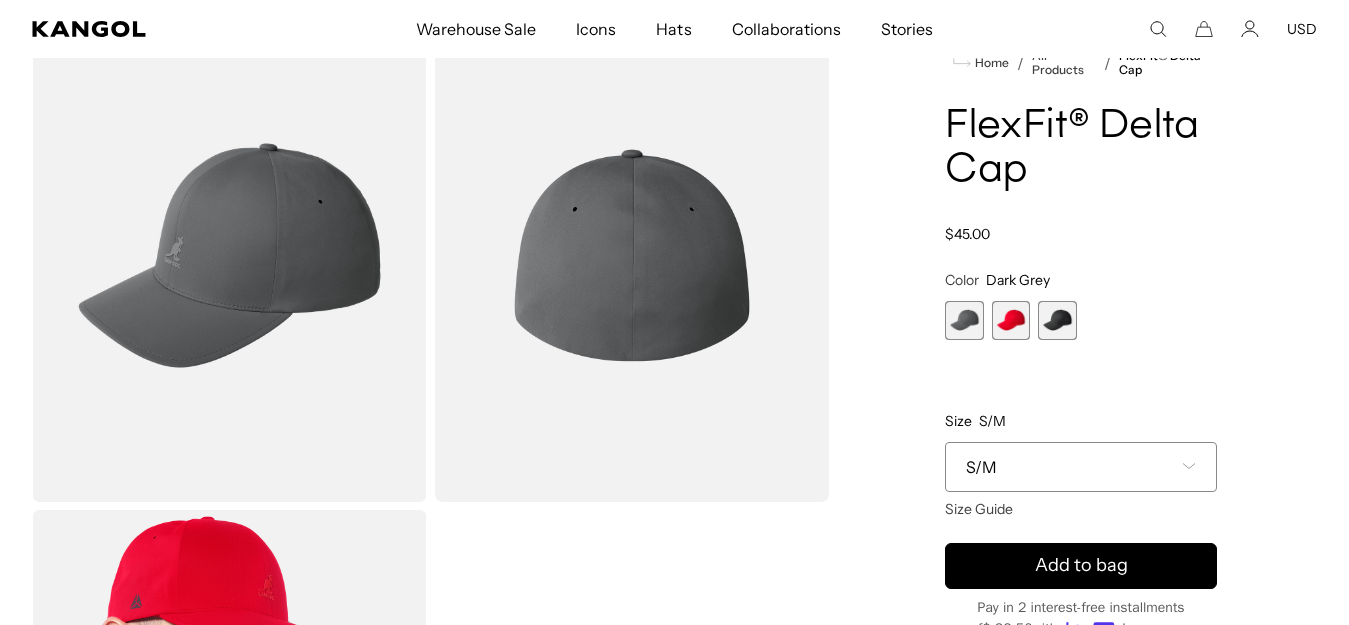 click on "S/M" at bounding box center [981, 467] 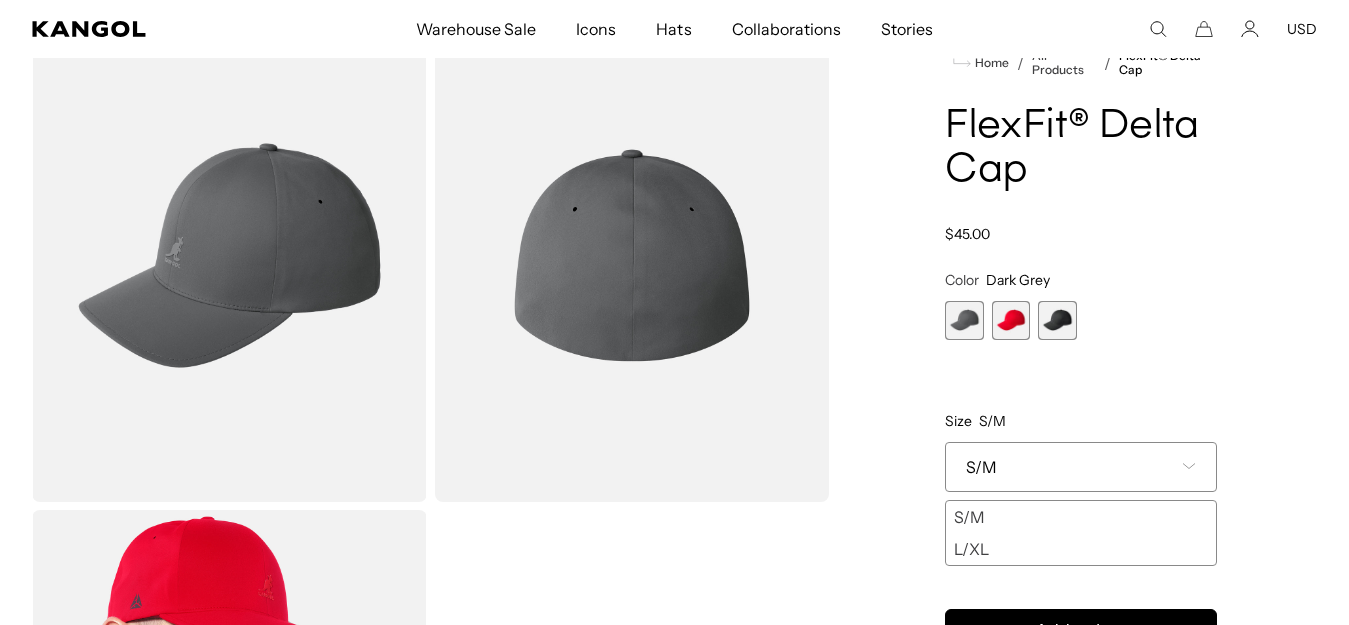 click at bounding box center [964, 320] 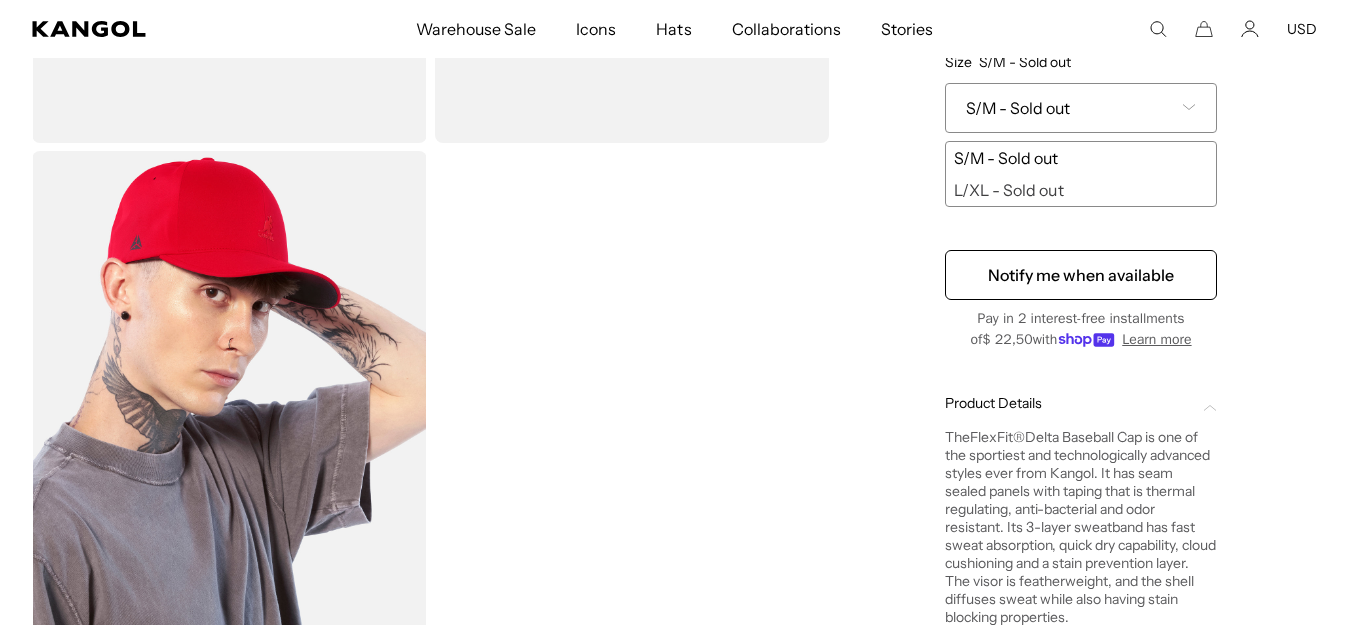 scroll, scrollTop: 487, scrollLeft: 0, axis: vertical 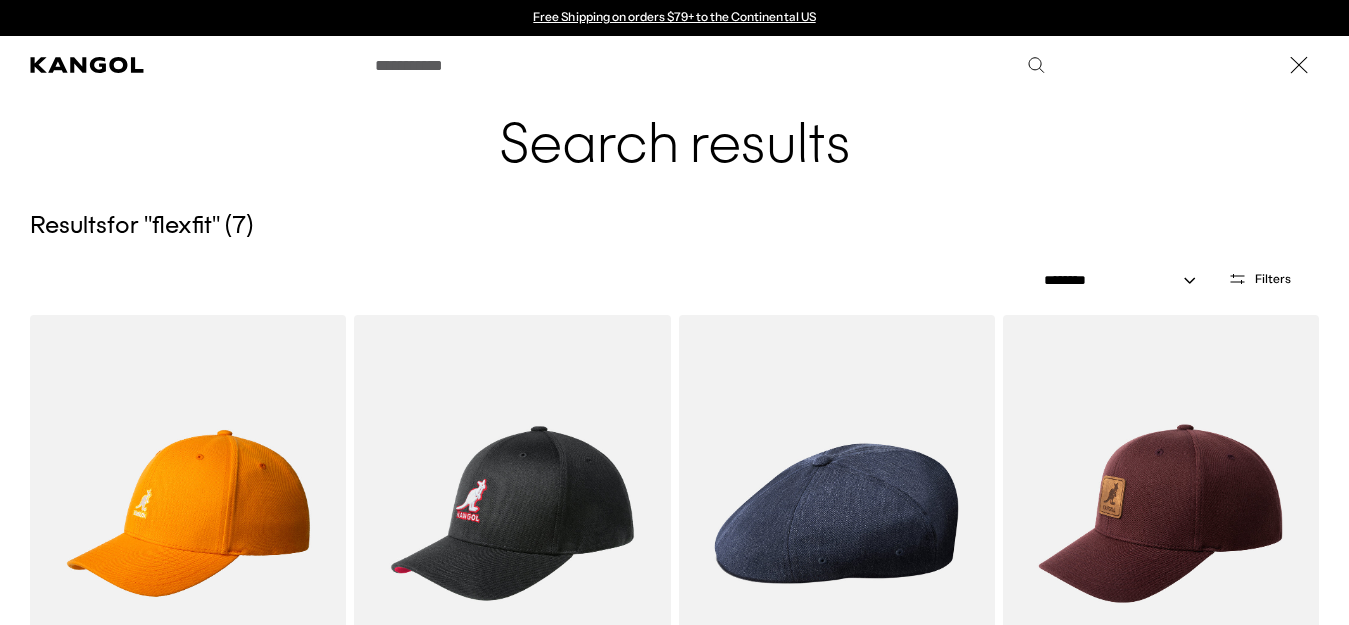 click on "Search here" at bounding box center [432, 56] 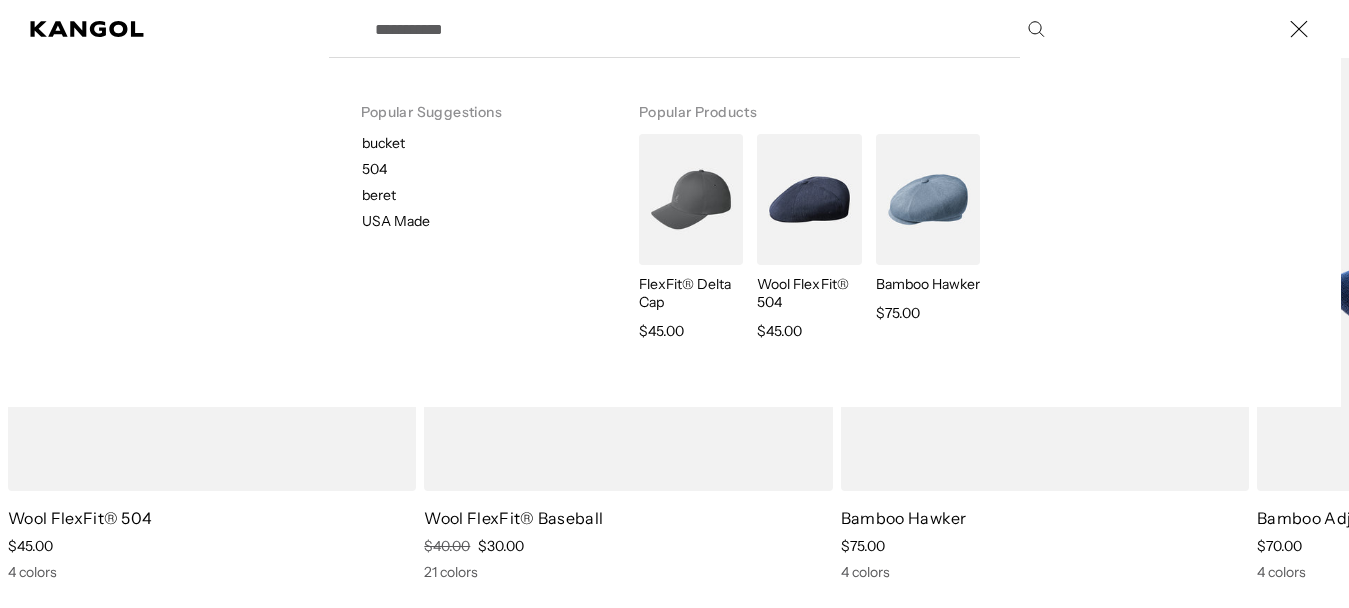 scroll, scrollTop: 0, scrollLeft: 0, axis: both 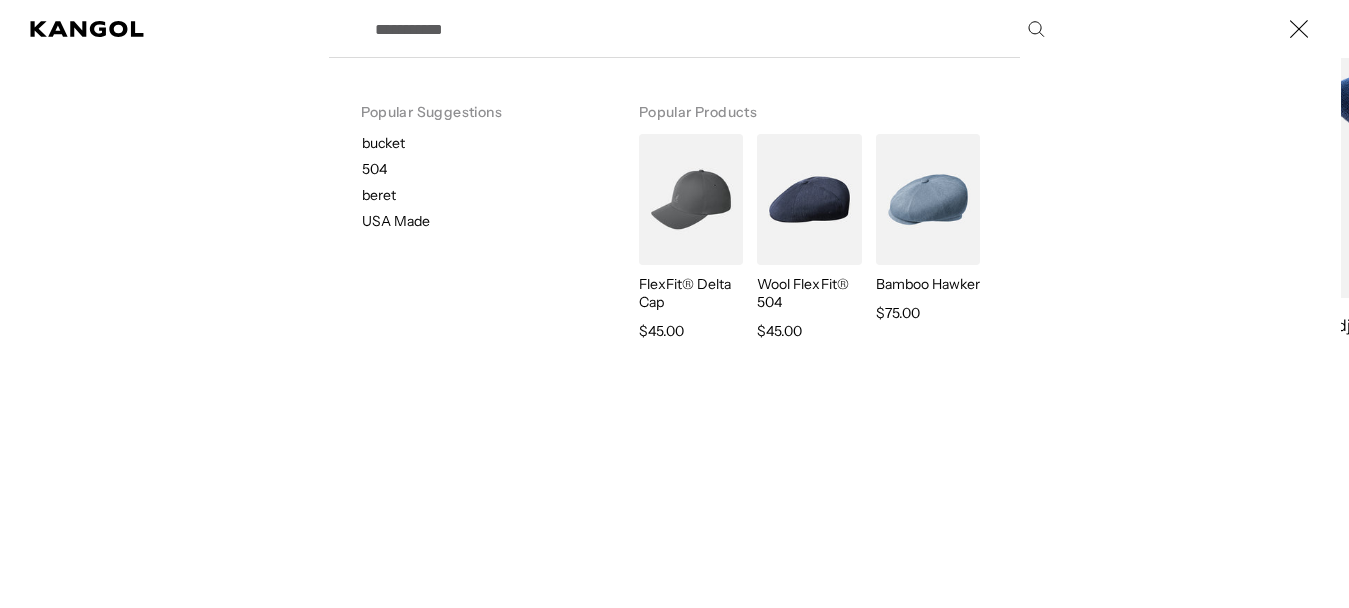 click 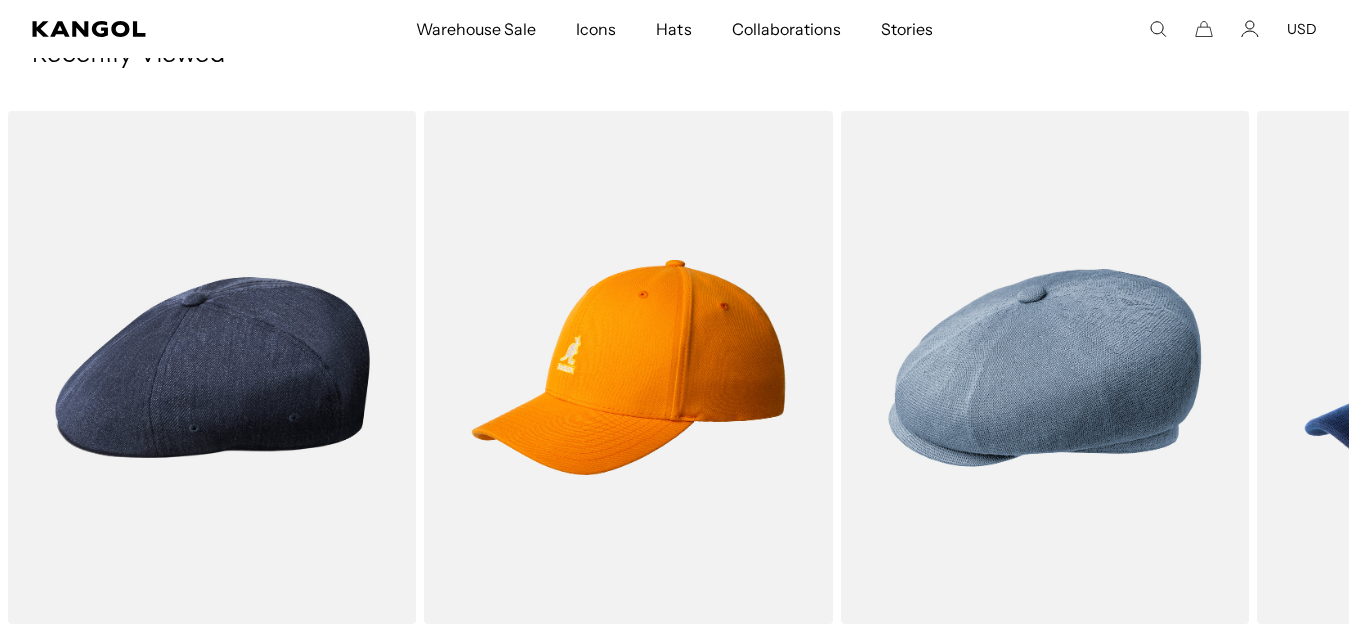 scroll, scrollTop: 1459, scrollLeft: 0, axis: vertical 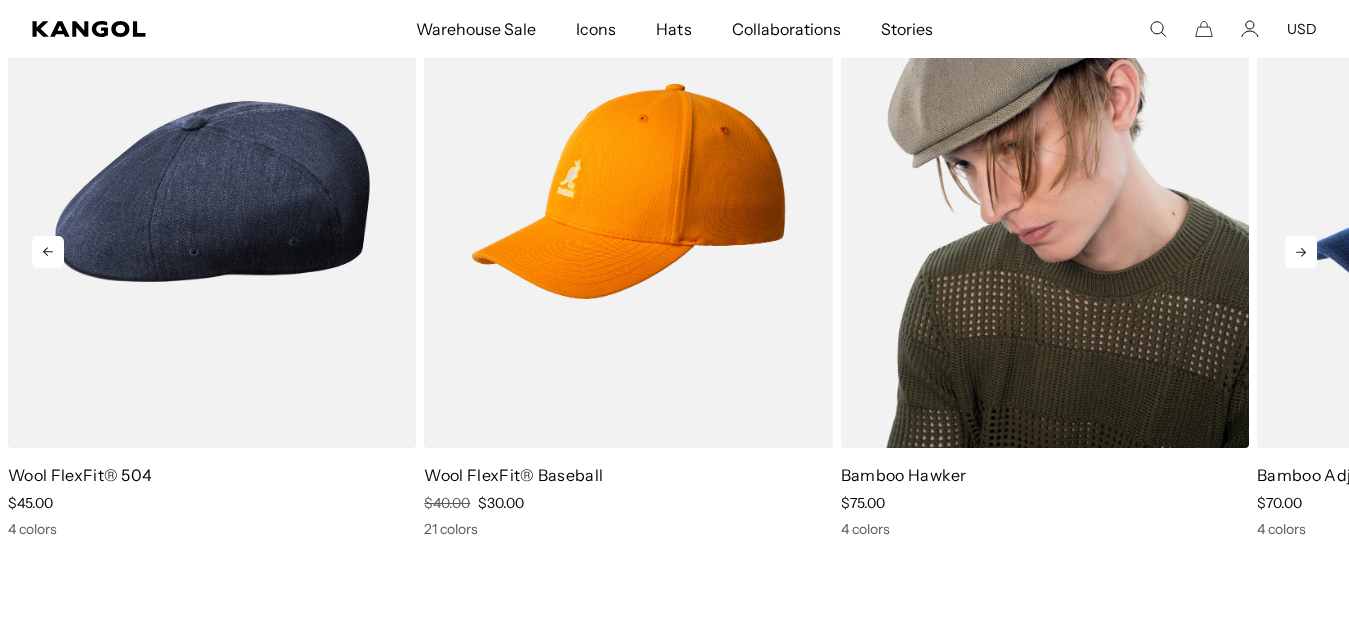 click at bounding box center [1045, 191] 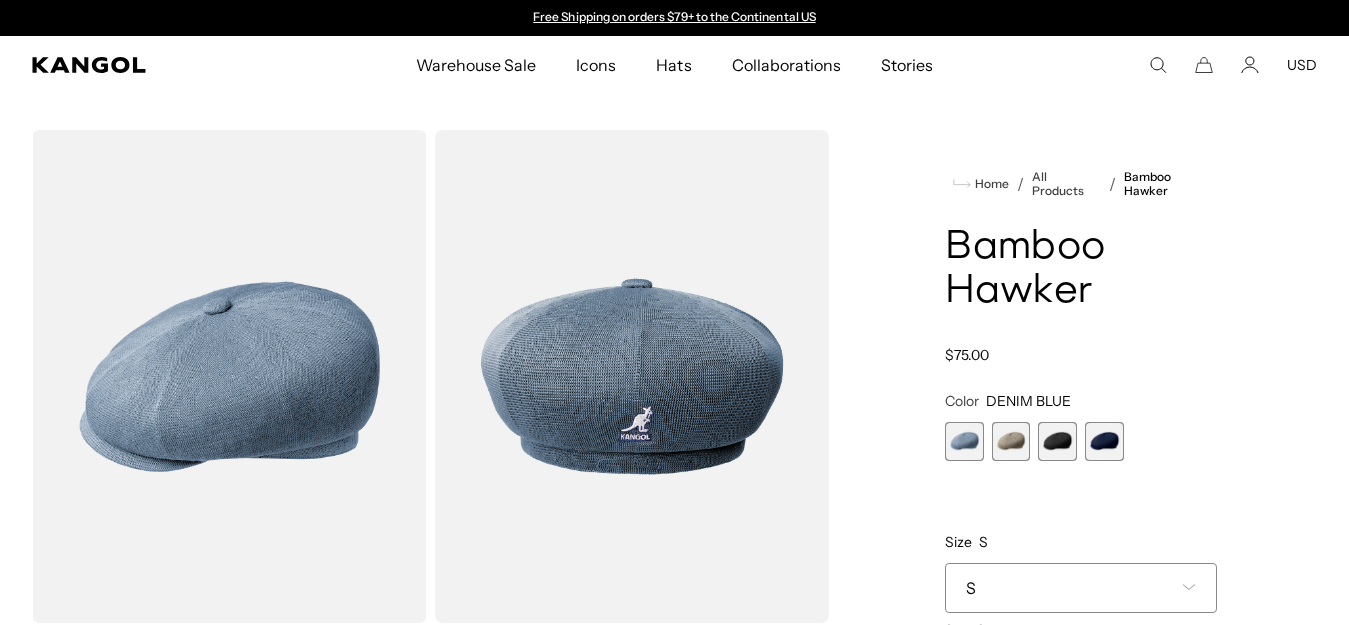 click at bounding box center [1104, 441] 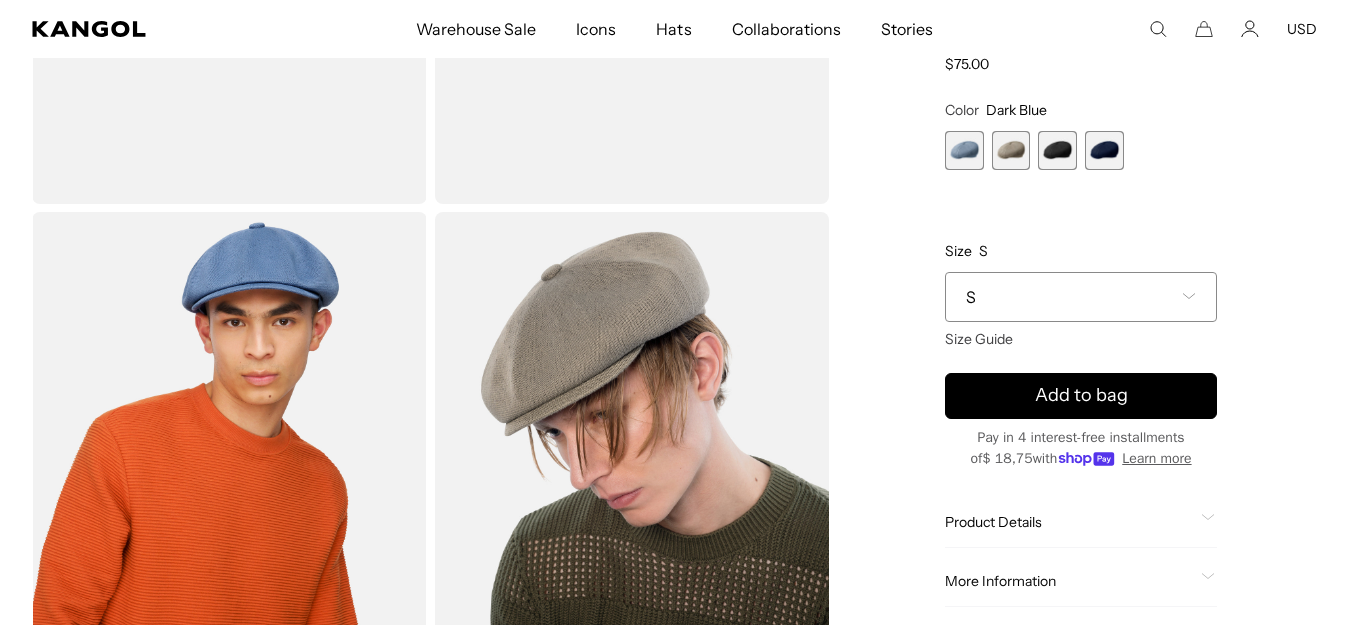 scroll, scrollTop: 0, scrollLeft: 0, axis: both 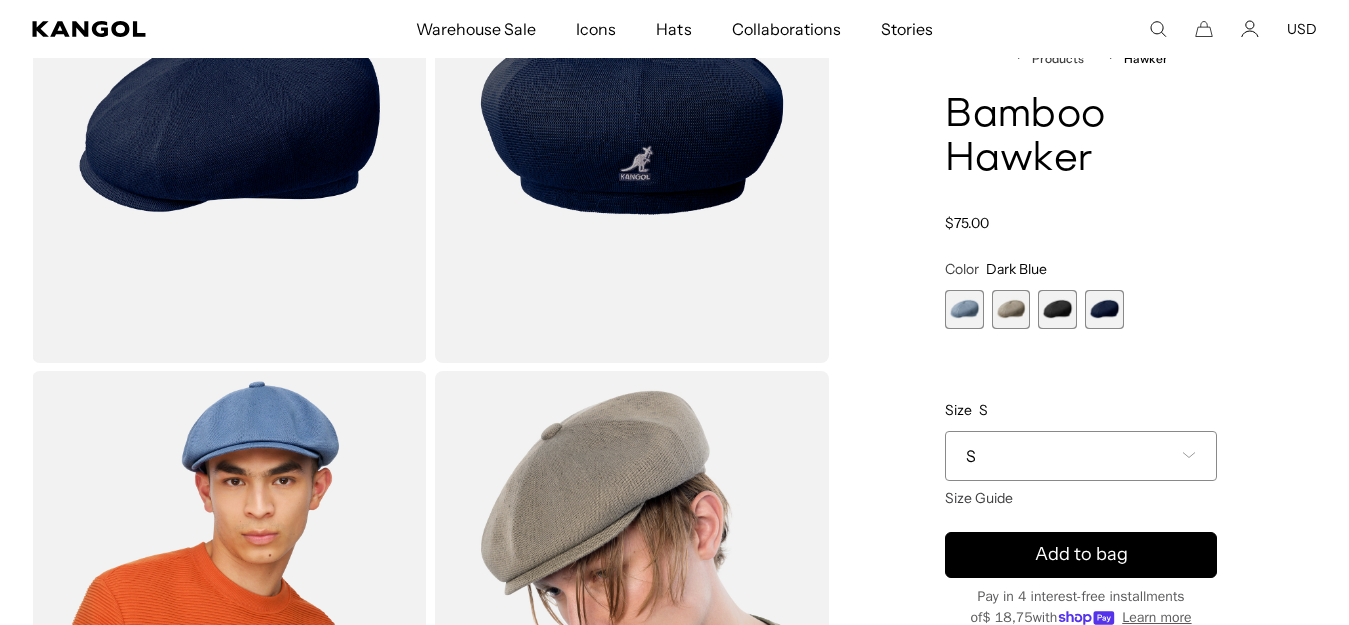 click at bounding box center (1057, 309) 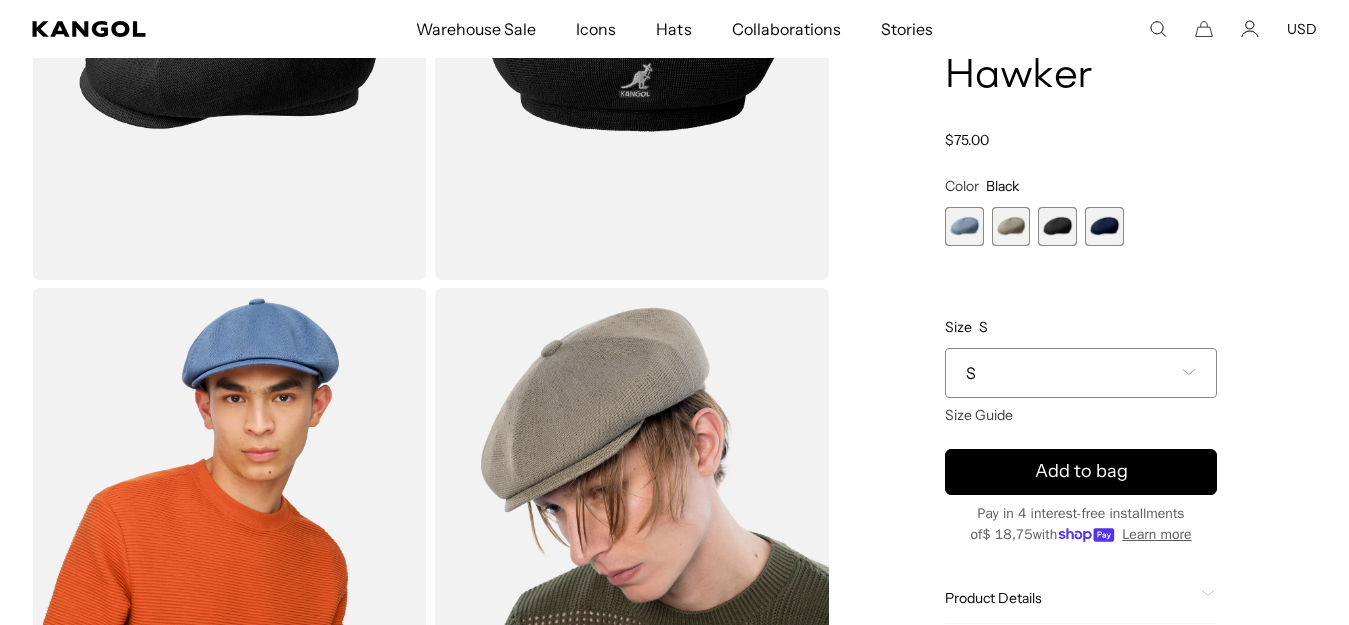 scroll, scrollTop: 381, scrollLeft: 0, axis: vertical 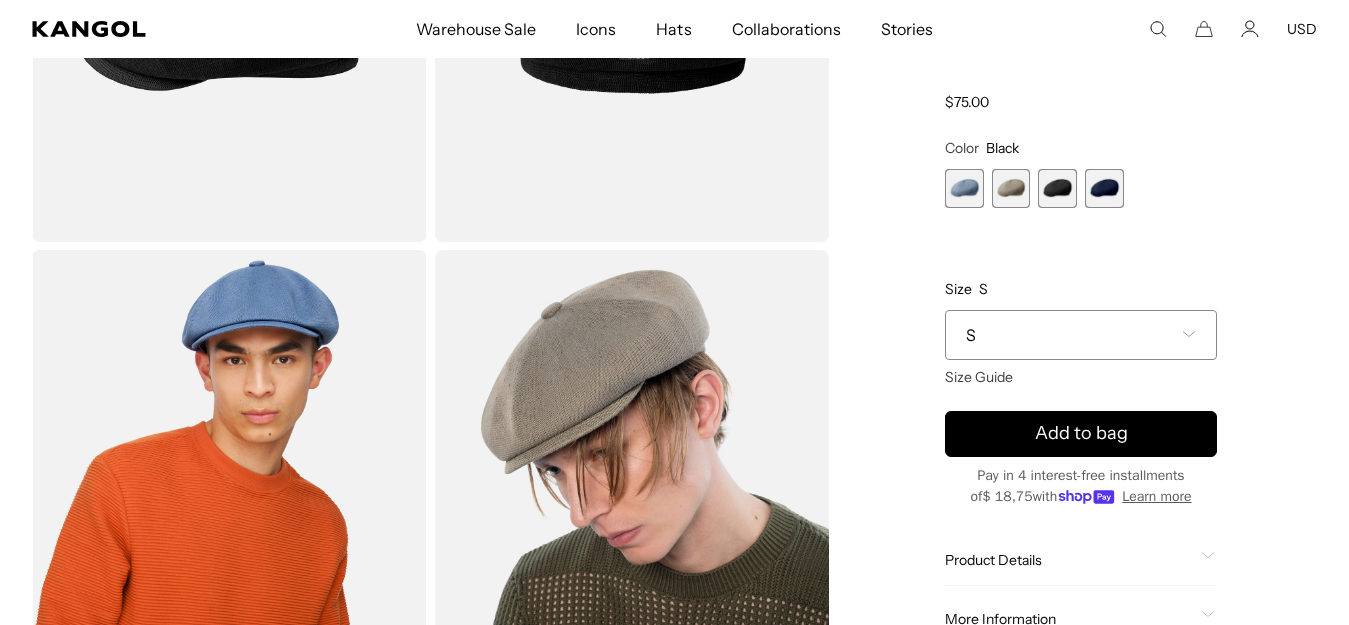 click on "S" at bounding box center (1081, 334) 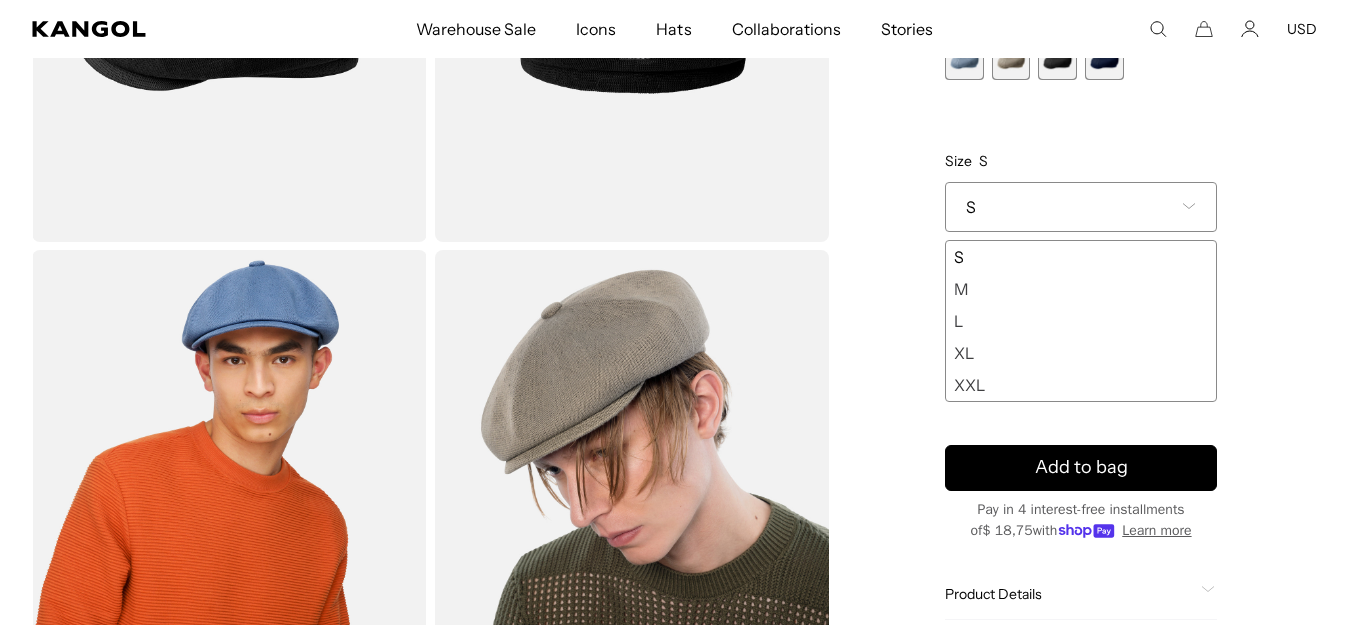 click on "XXL" at bounding box center [1081, 385] 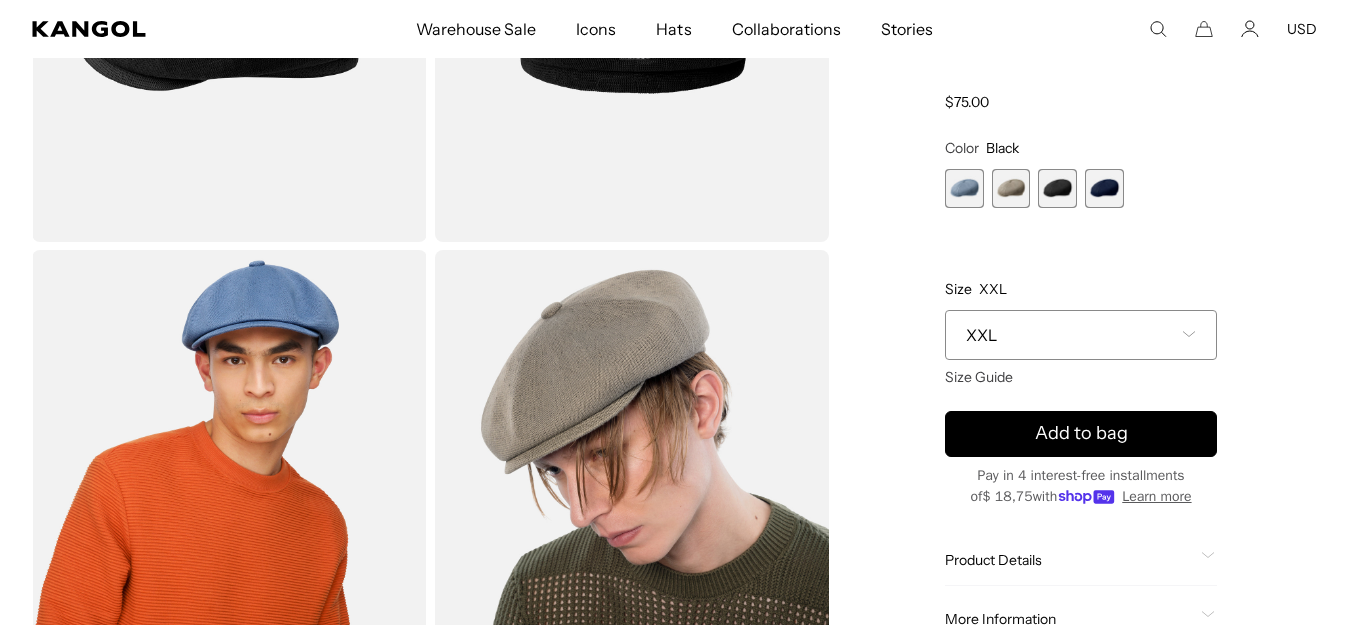 click on "XXL" at bounding box center (1081, 334) 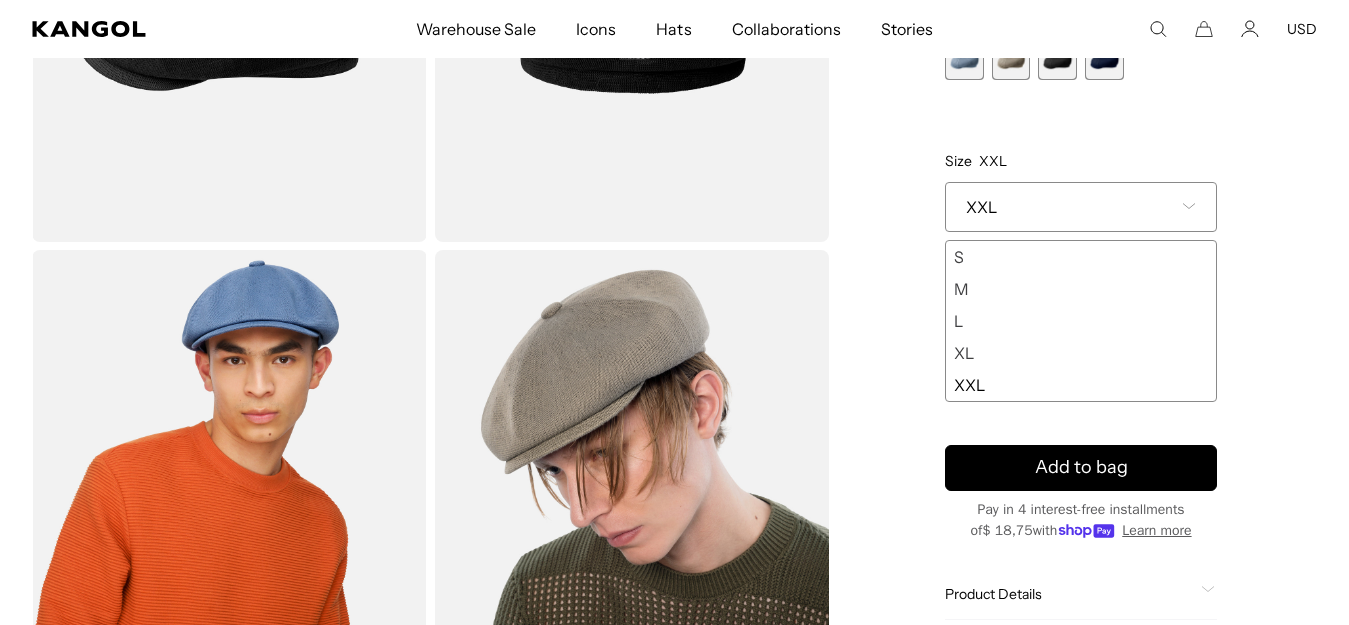 click on "XXL" at bounding box center (1081, 385) 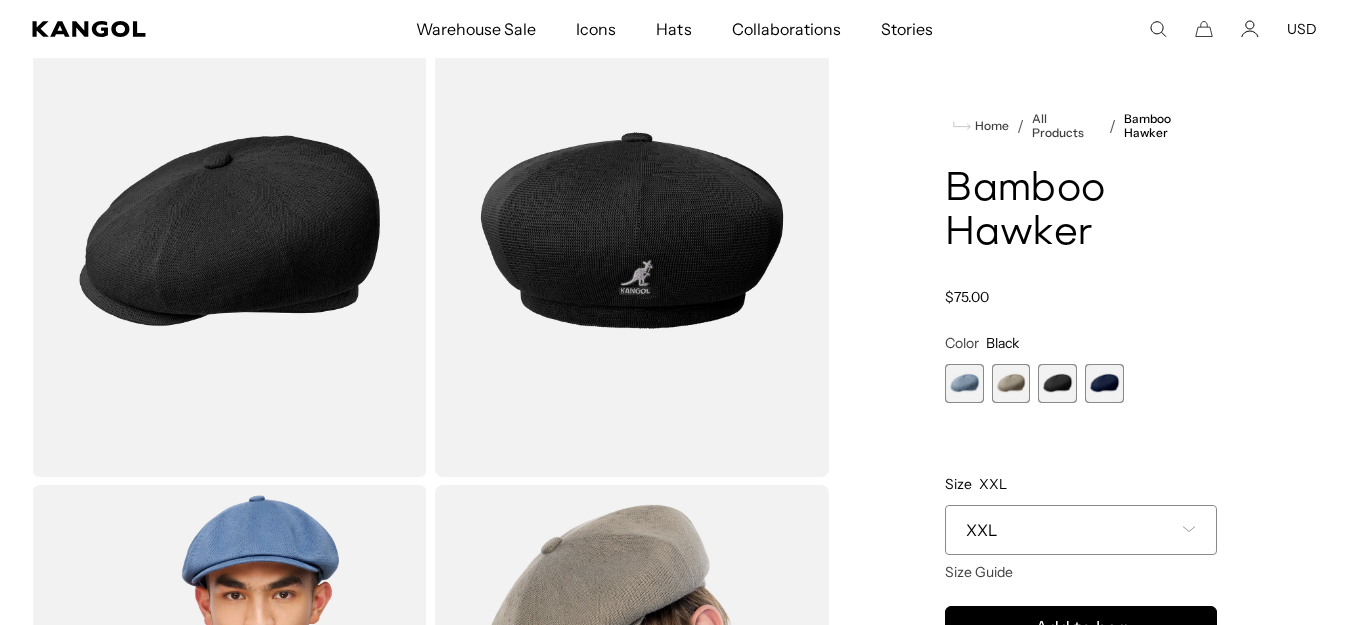 scroll, scrollTop: 58, scrollLeft: 0, axis: vertical 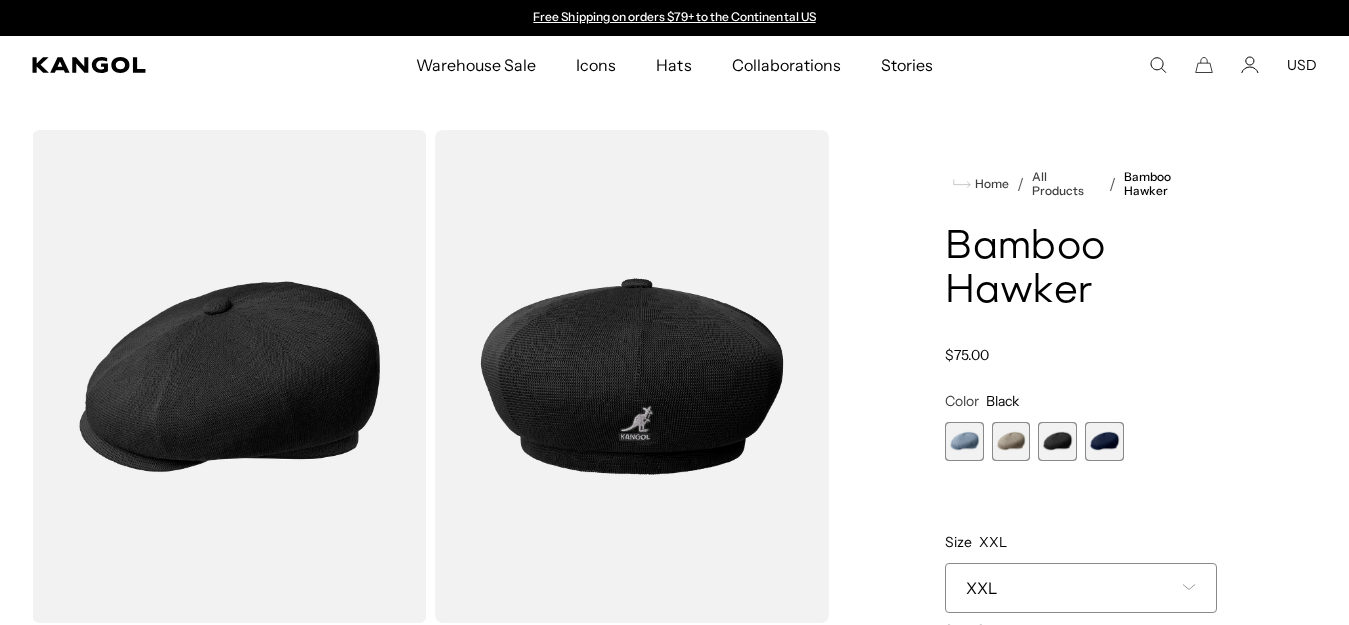 click 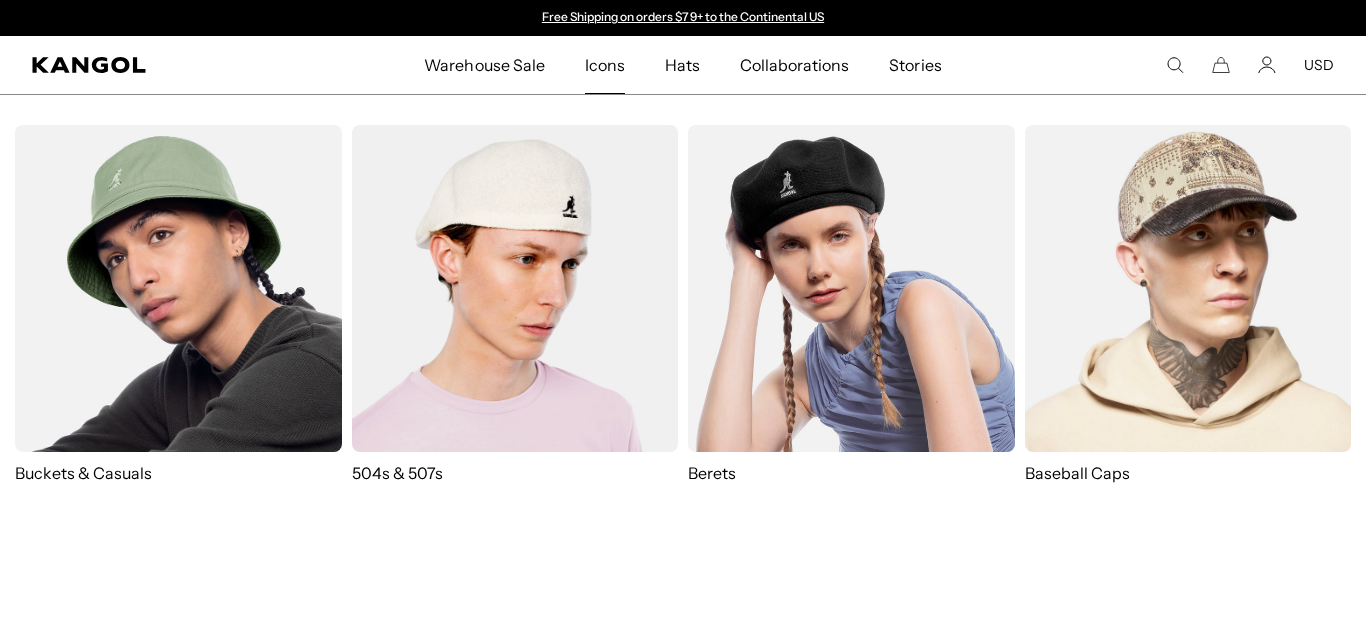 type on "*******" 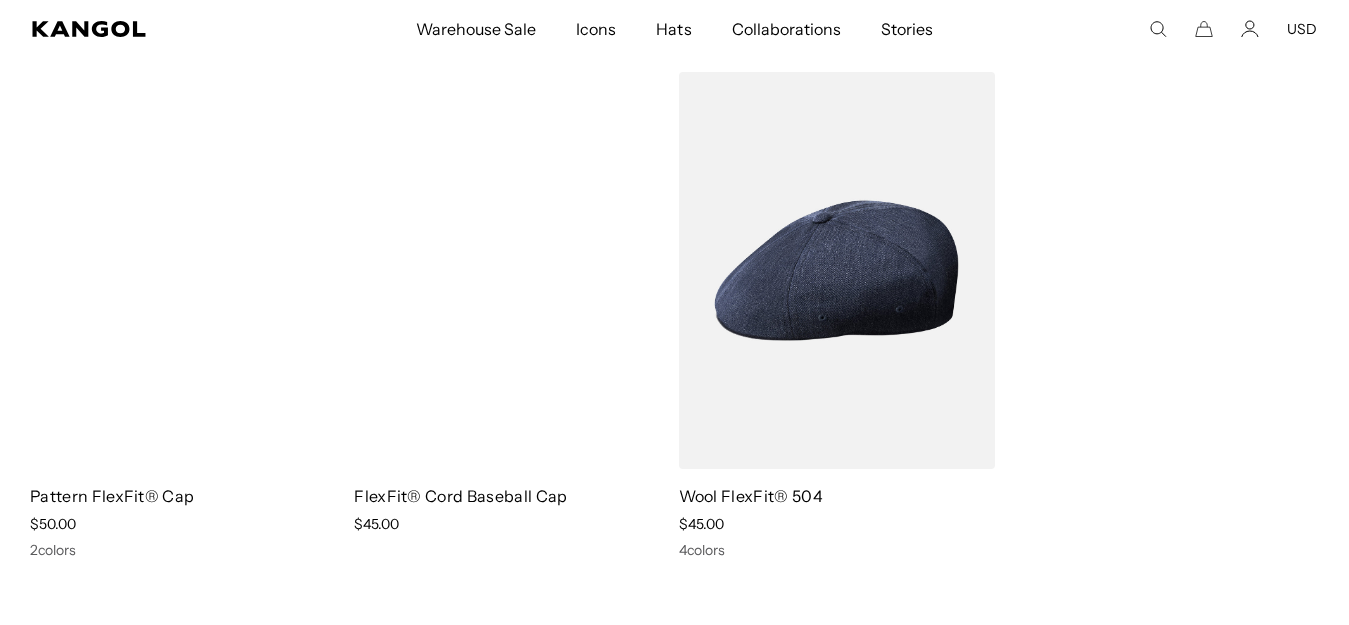 scroll, scrollTop: 859, scrollLeft: 0, axis: vertical 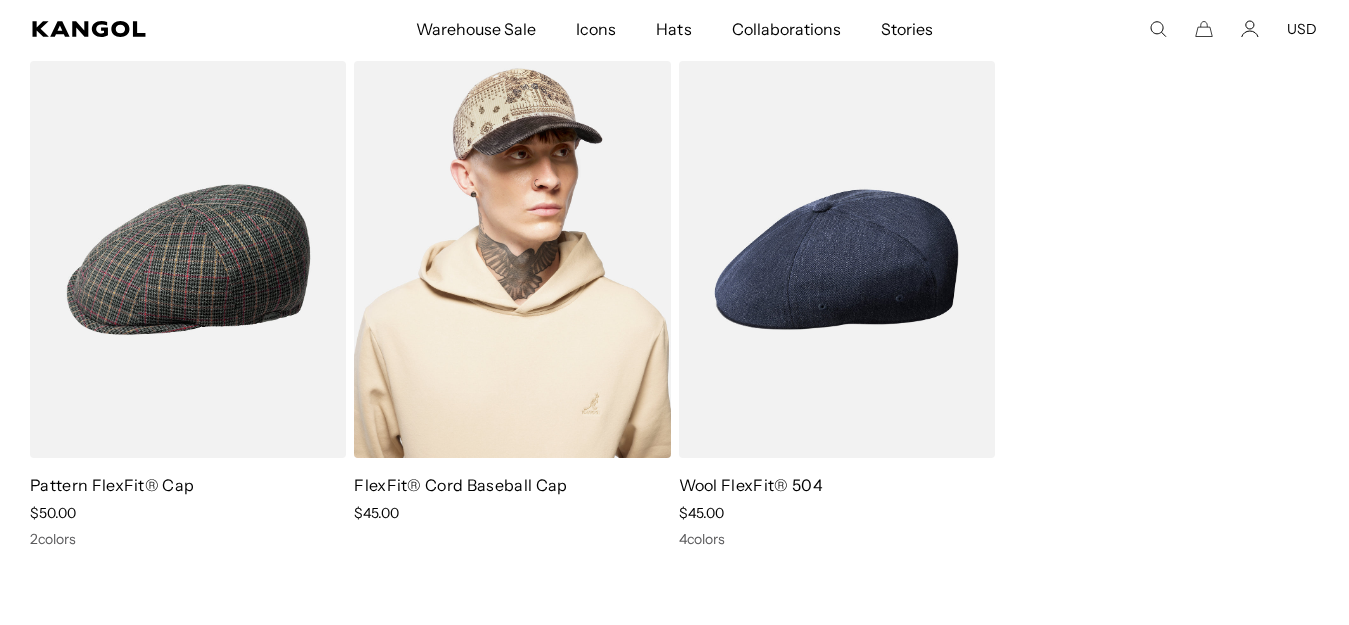 click at bounding box center [512, 259] 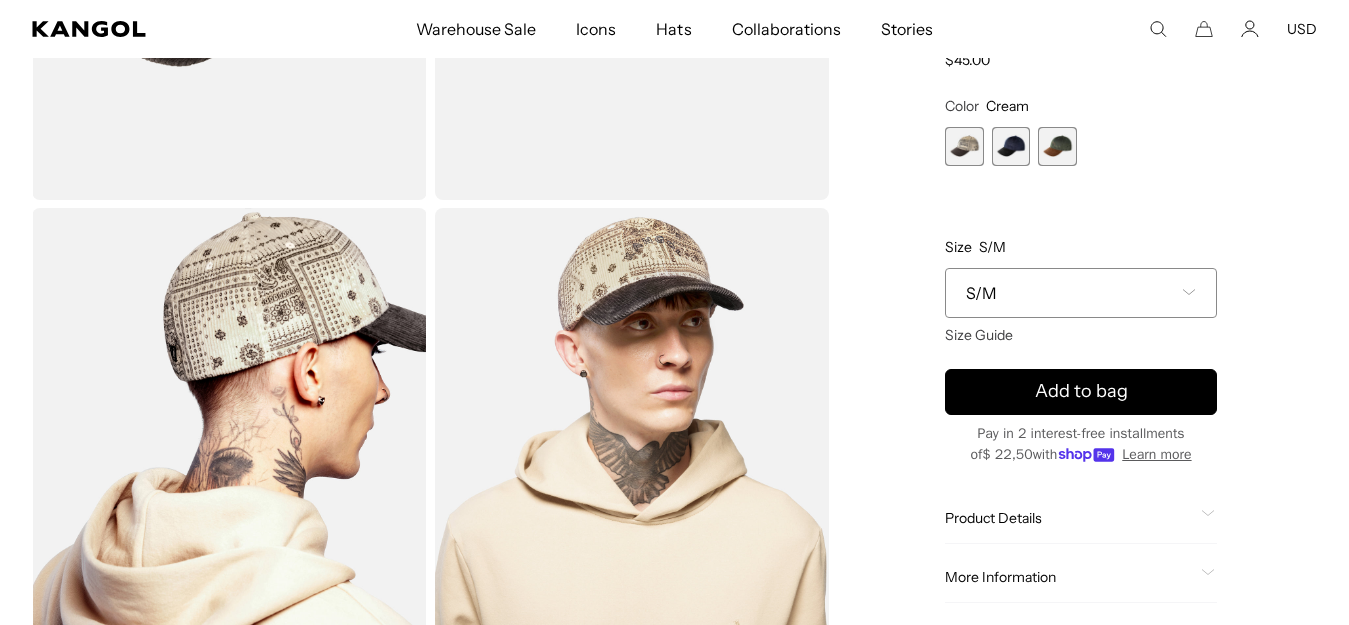 scroll, scrollTop: 0, scrollLeft: 0, axis: both 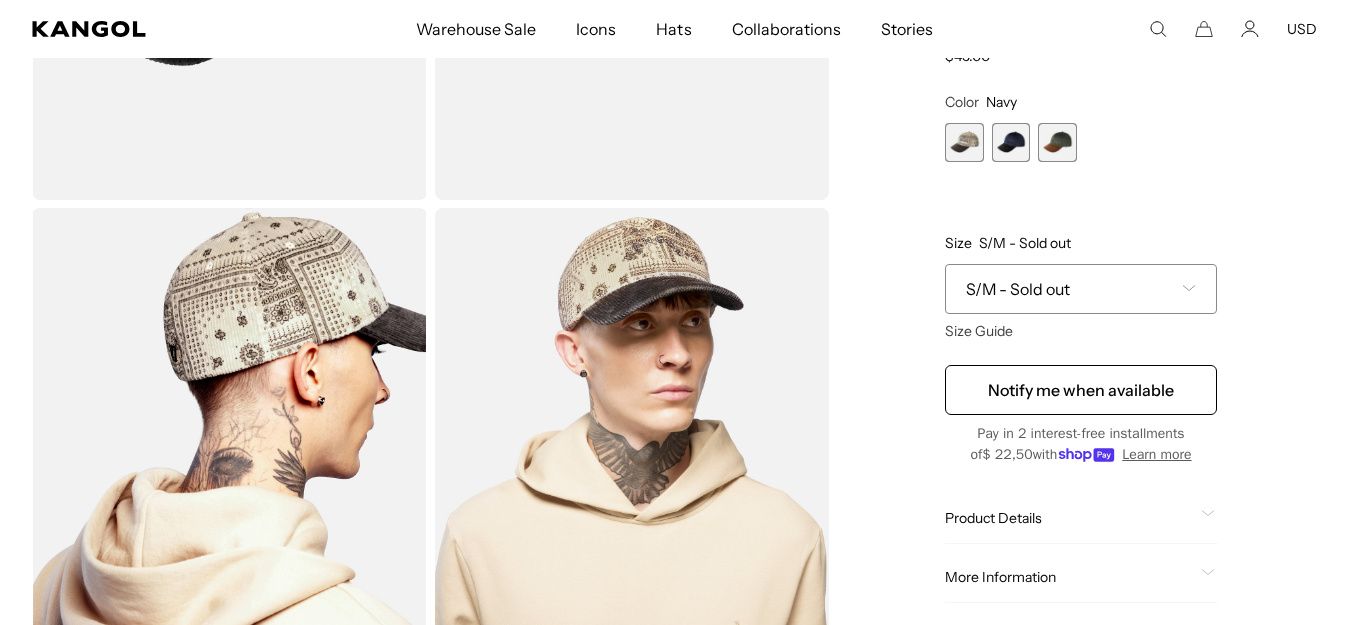 click on "S/M - Sold out" at bounding box center [1018, 288] 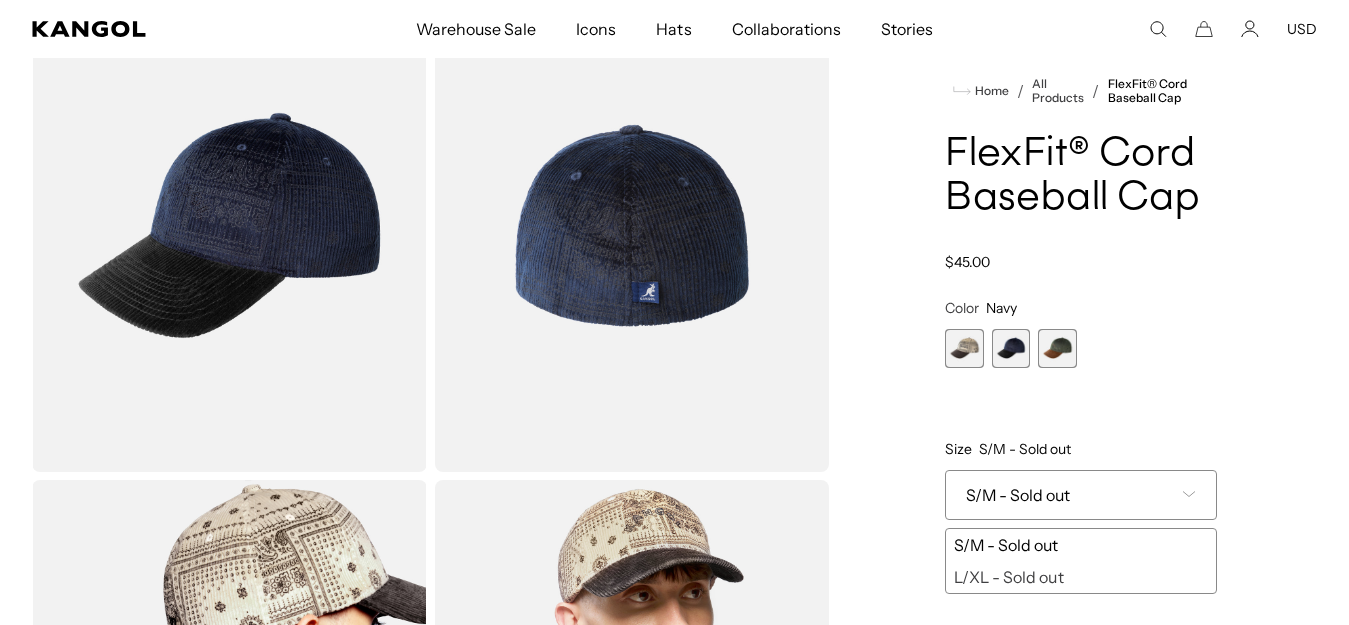scroll, scrollTop: 132, scrollLeft: 0, axis: vertical 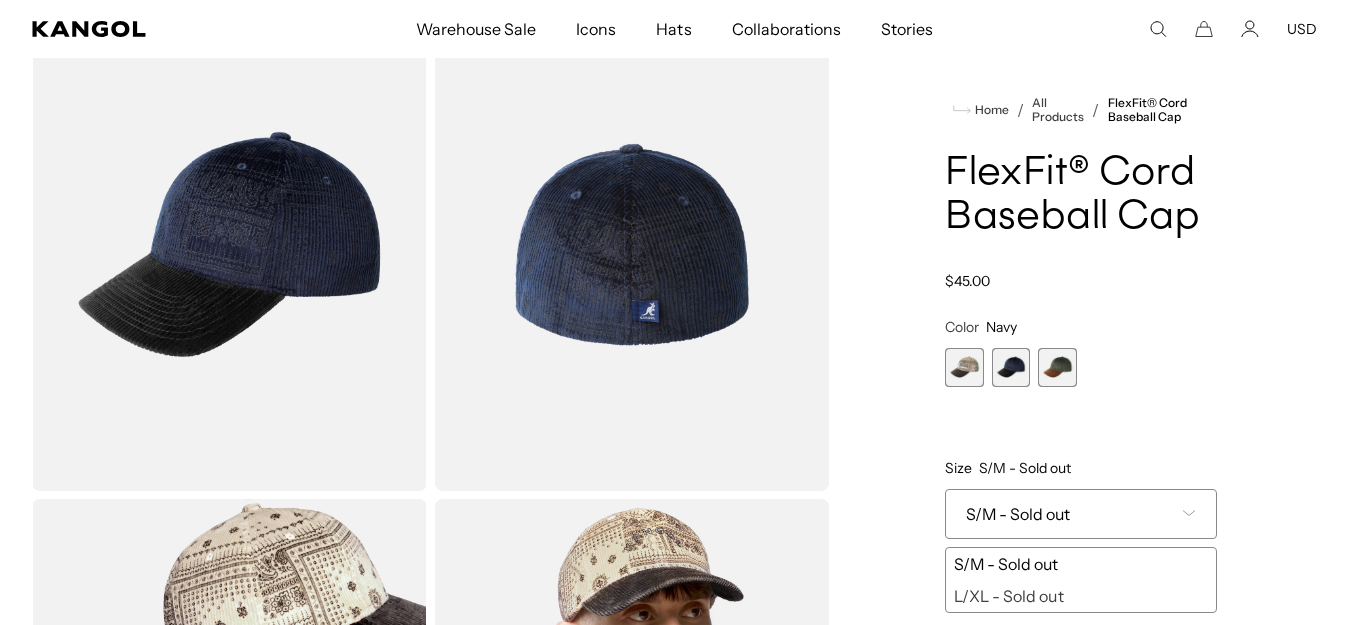 click at bounding box center (229, 244) 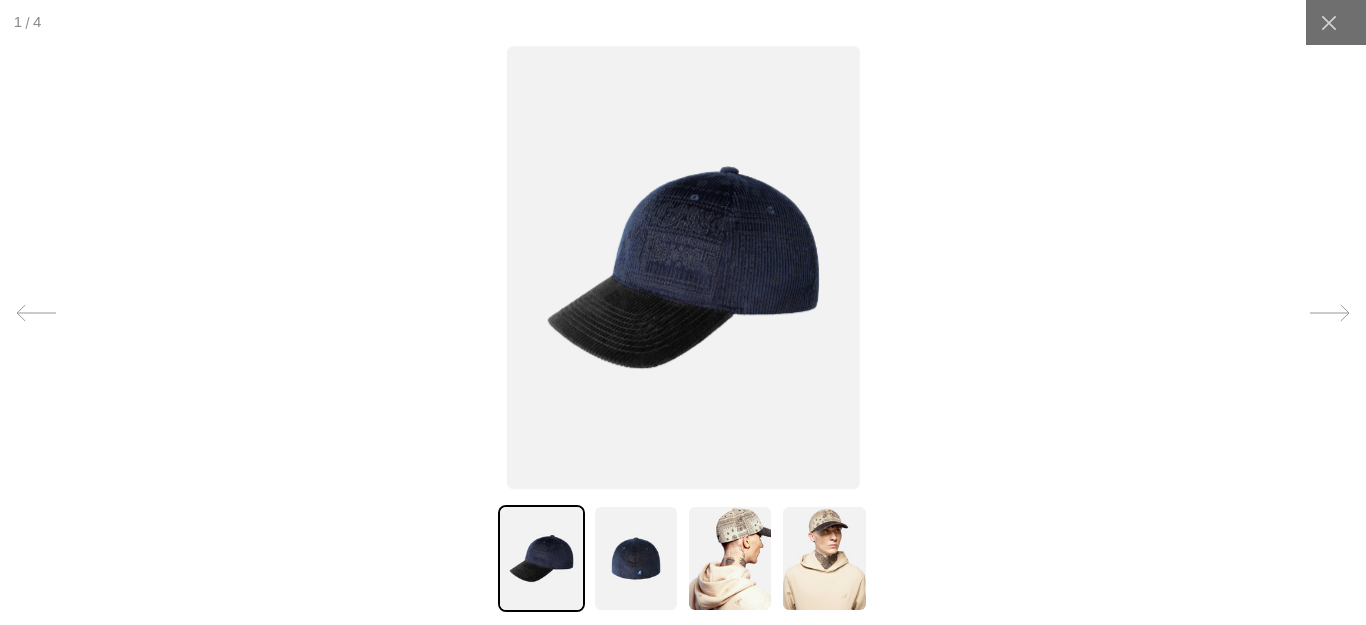 click at bounding box center [682, 267] 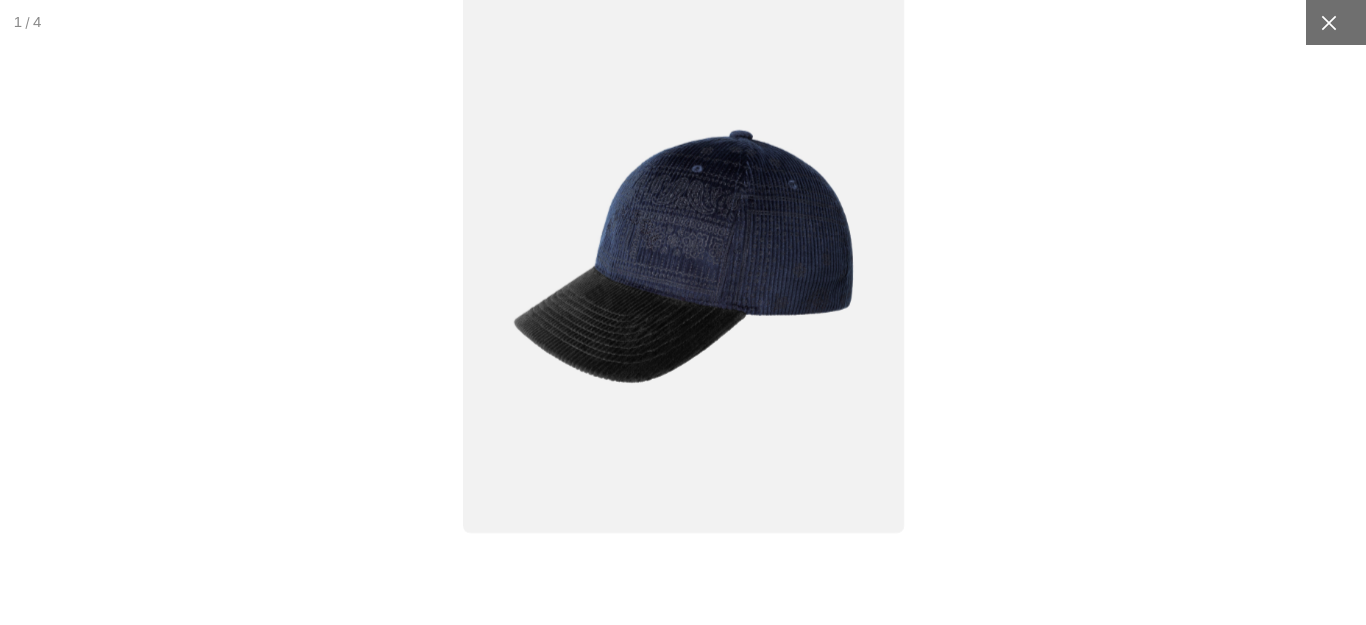 click 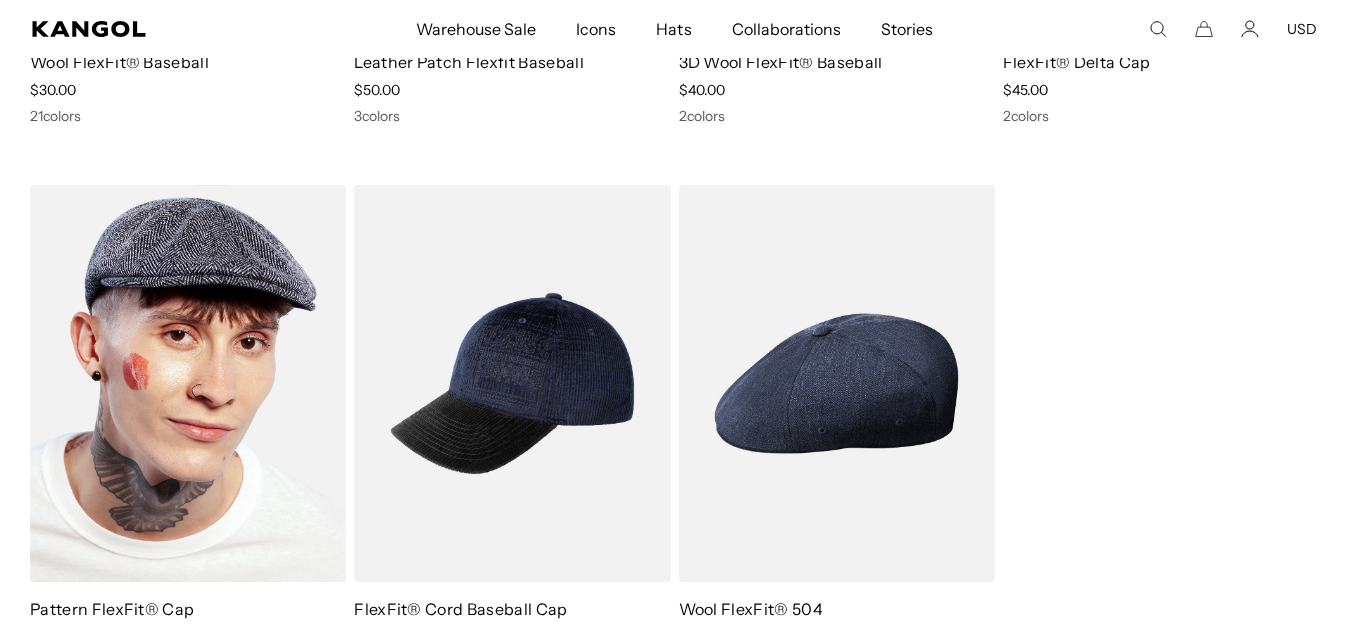 scroll, scrollTop: 0, scrollLeft: 0, axis: both 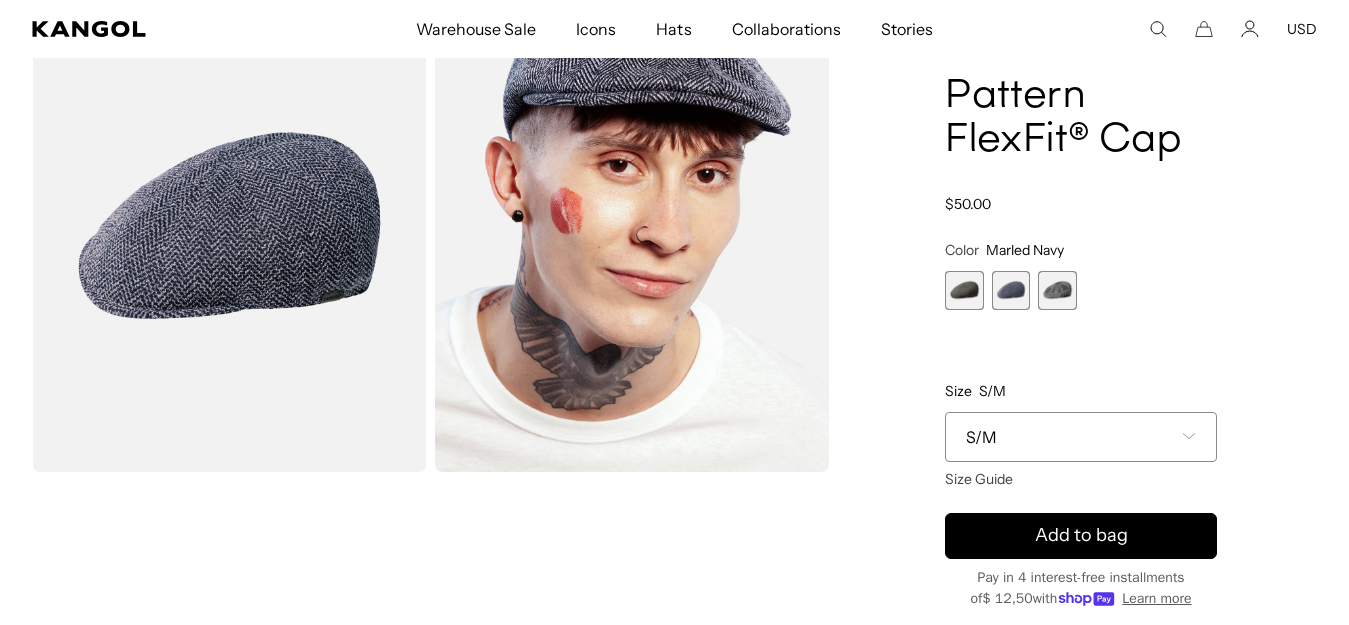 click at bounding box center (1057, 290) 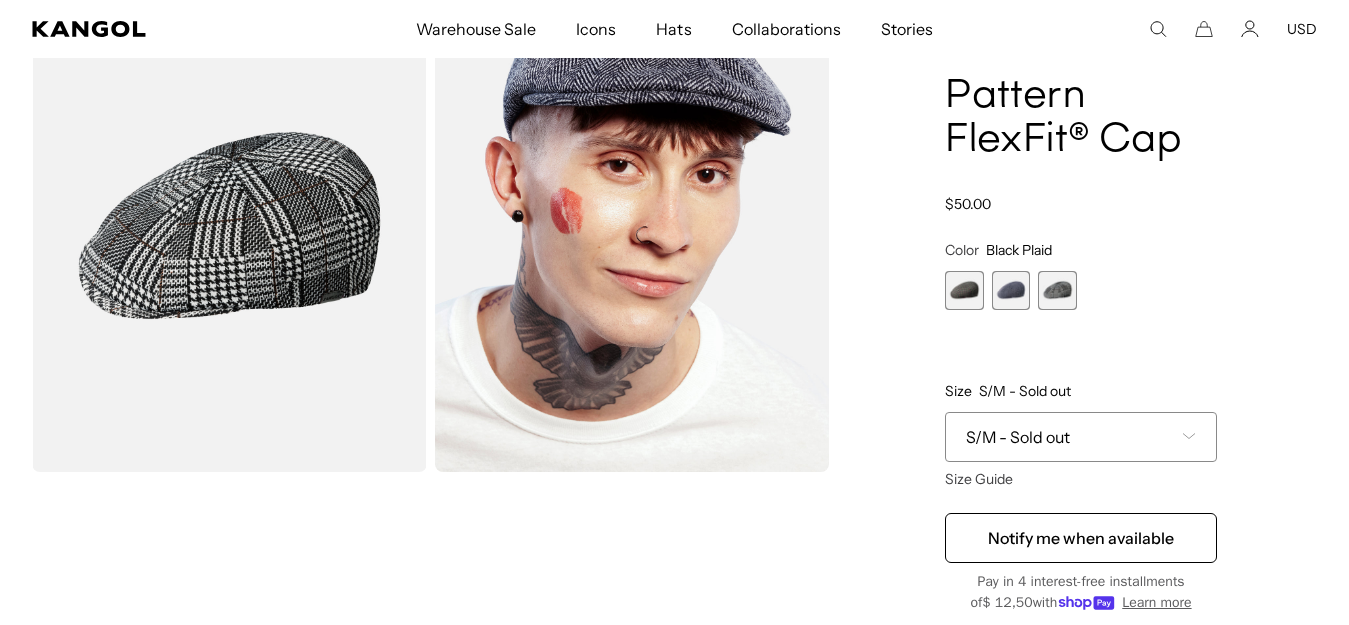 click at bounding box center (1011, 290) 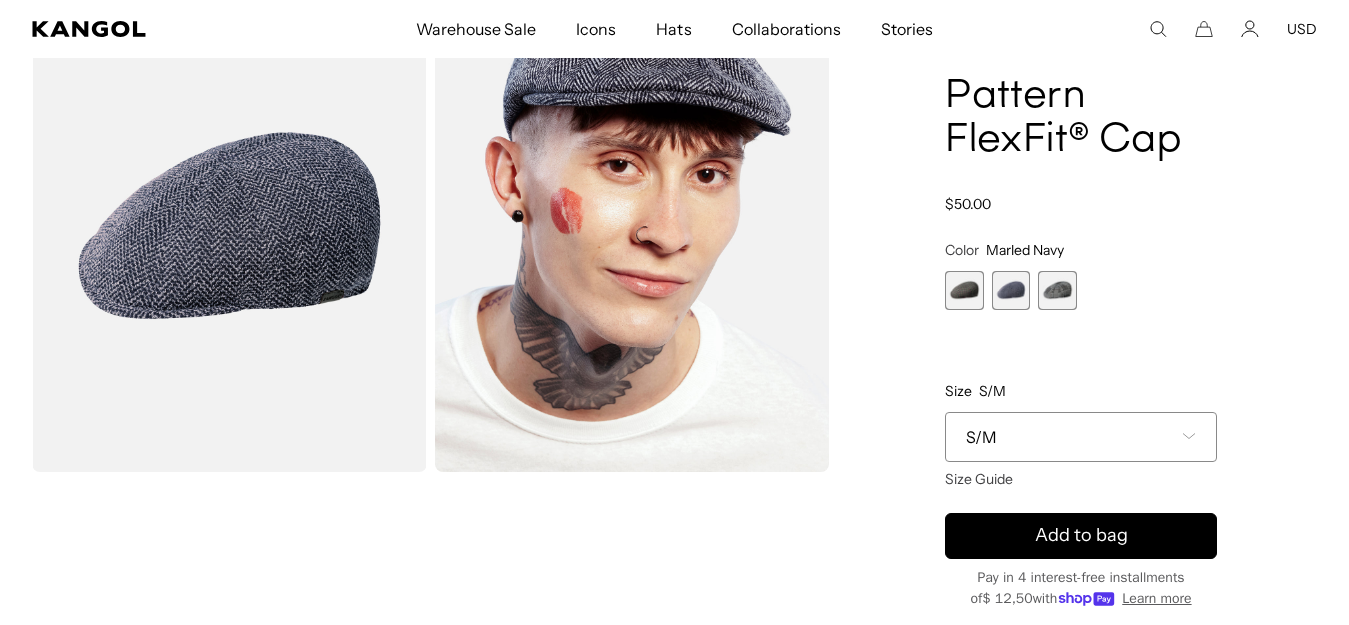 click at bounding box center [964, 290] 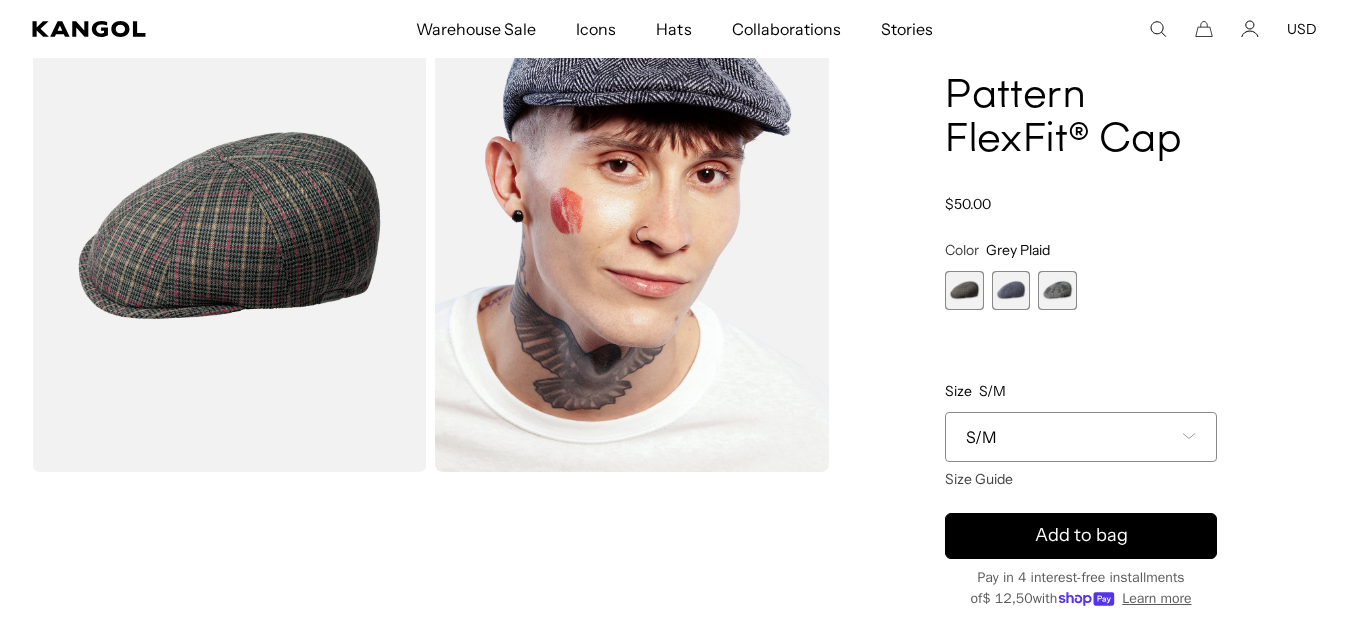 click on "S/M" at bounding box center (981, 437) 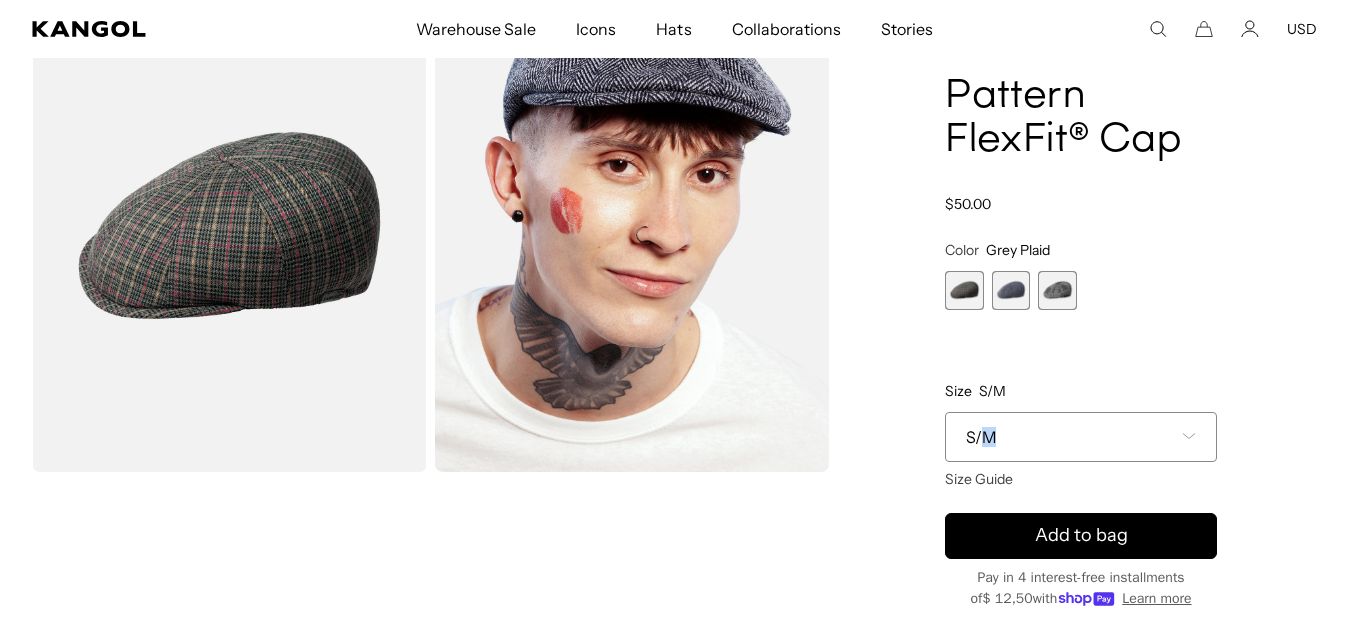 click on "S/M" at bounding box center [981, 437] 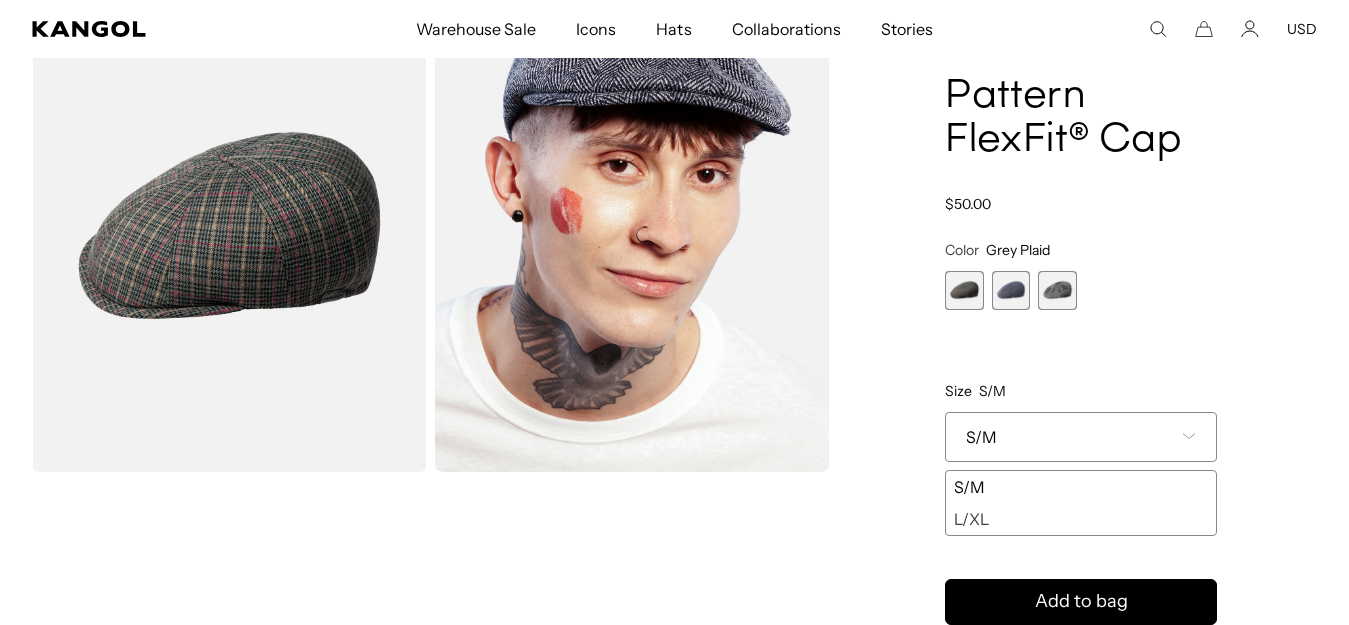 scroll, scrollTop: 95, scrollLeft: 0, axis: vertical 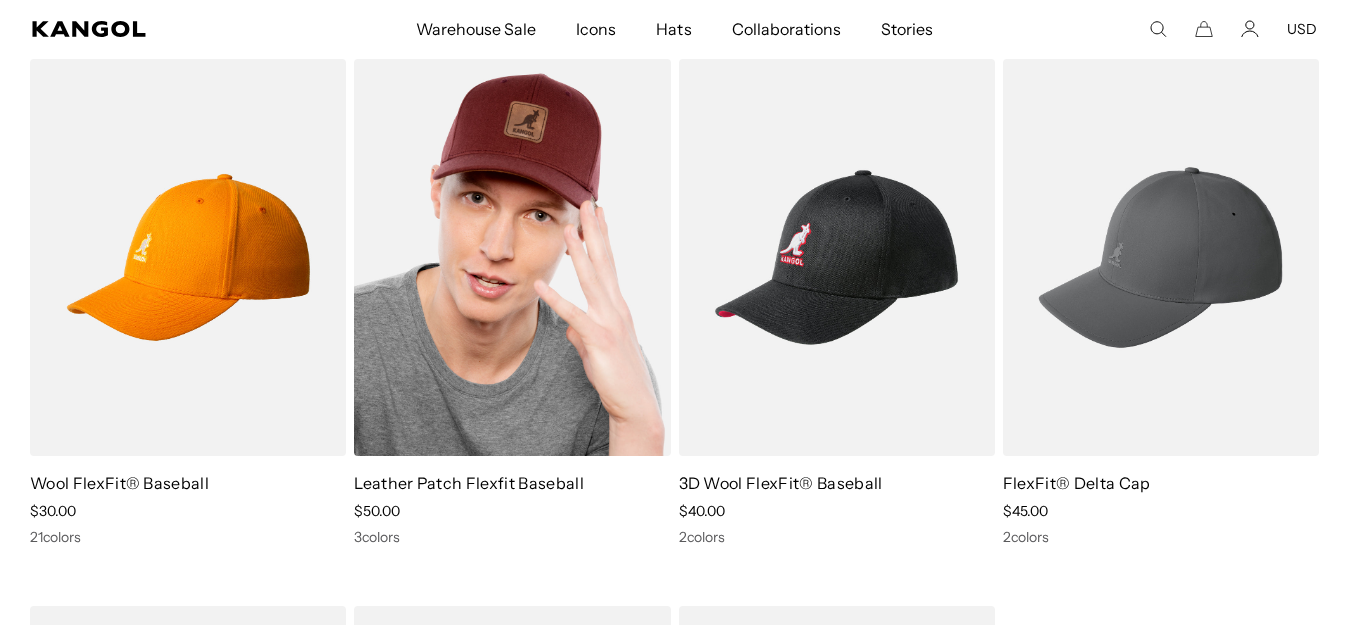 click at bounding box center (512, 257) 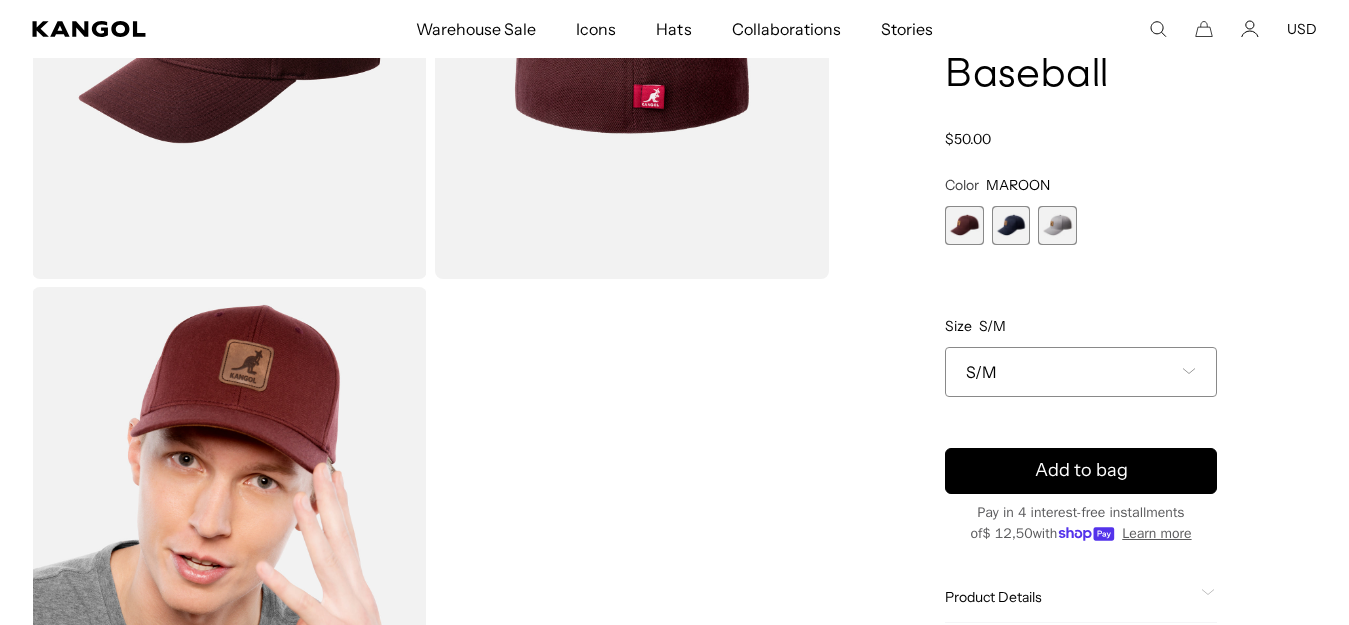 scroll, scrollTop: 344, scrollLeft: 0, axis: vertical 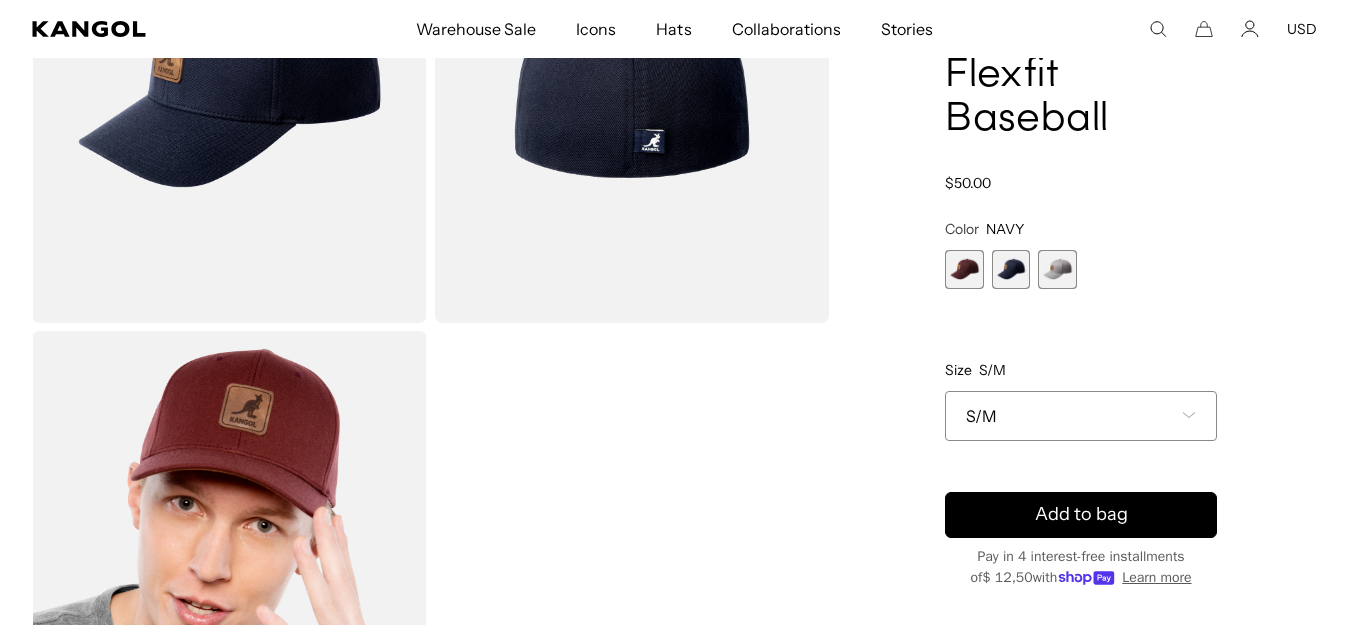 click on "S/M" at bounding box center [1081, 415] 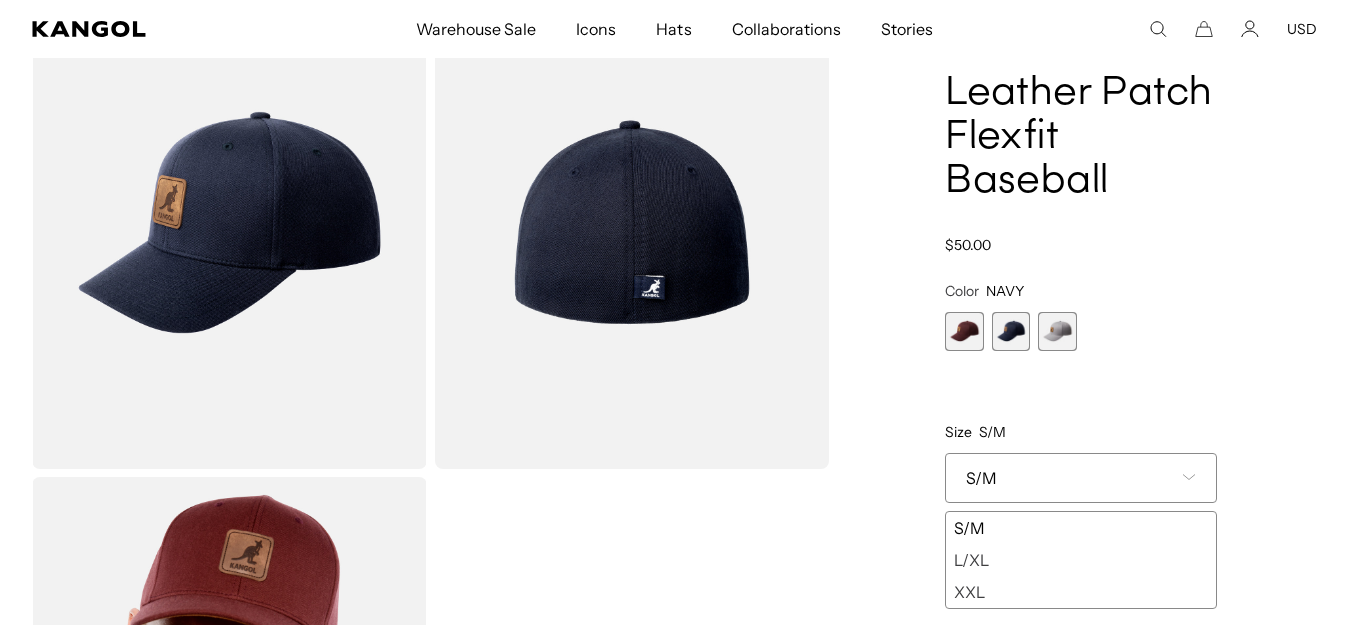 scroll, scrollTop: 243, scrollLeft: 0, axis: vertical 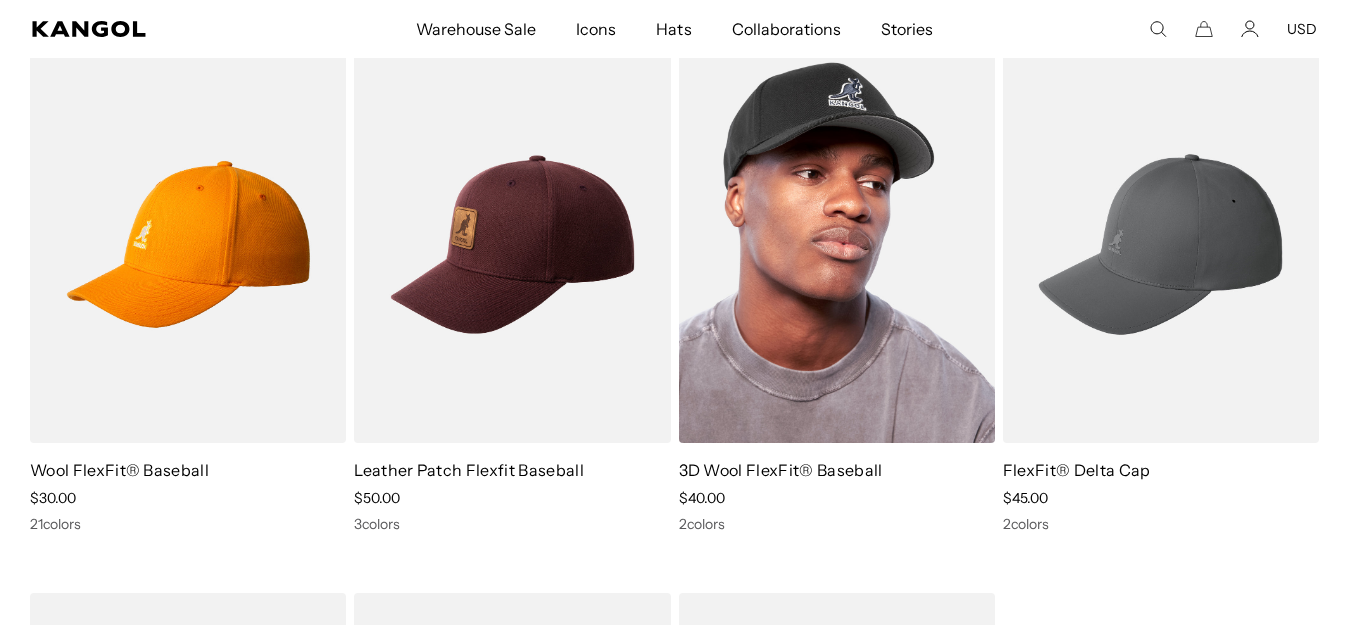 click at bounding box center [837, 244] 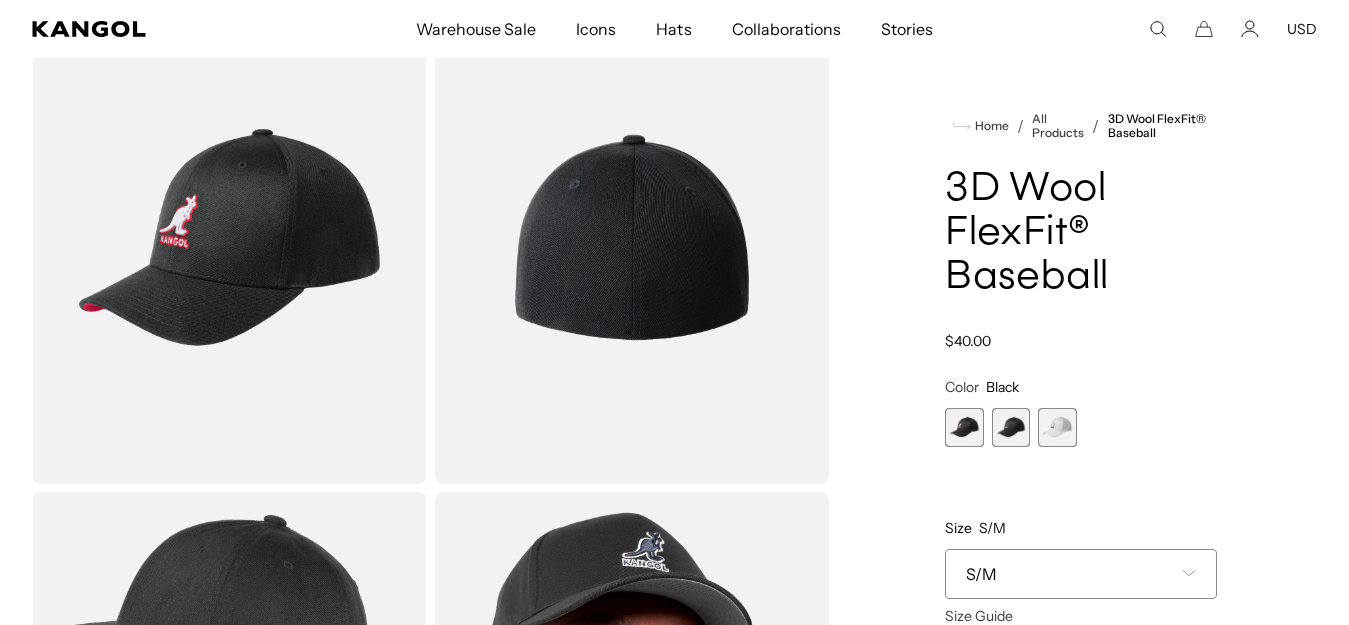 scroll, scrollTop: 0, scrollLeft: 0, axis: both 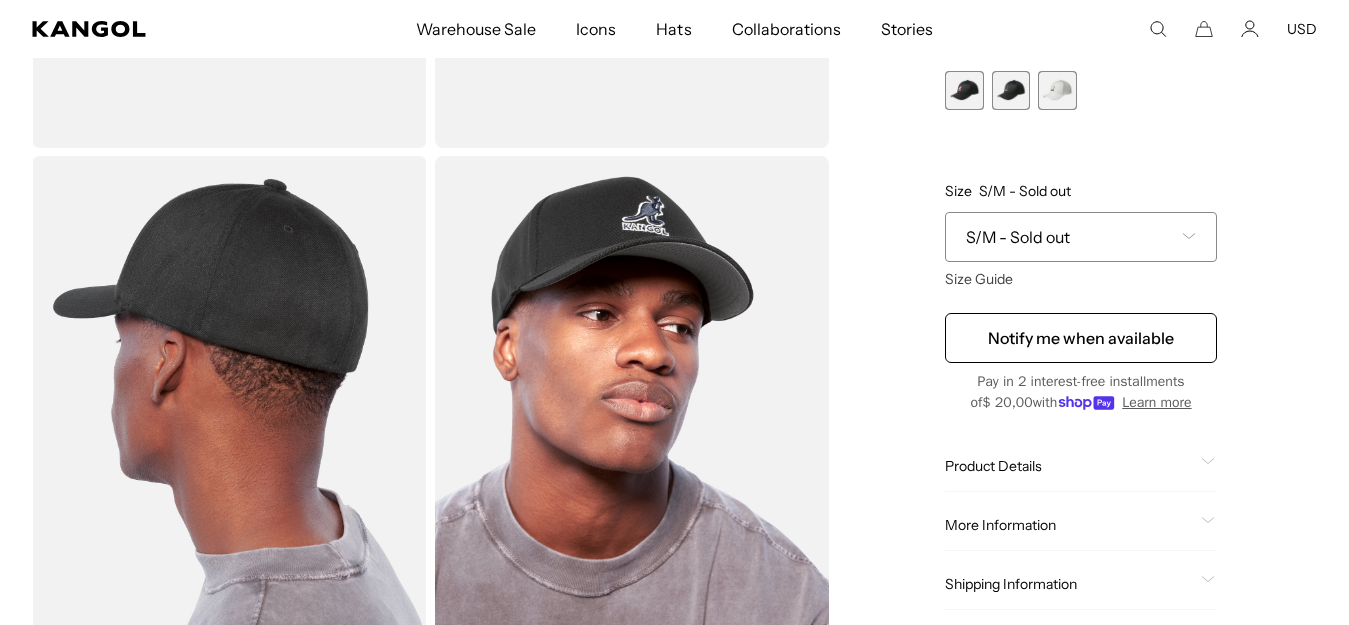 click on "S/M - Sold out" at bounding box center [1018, 236] 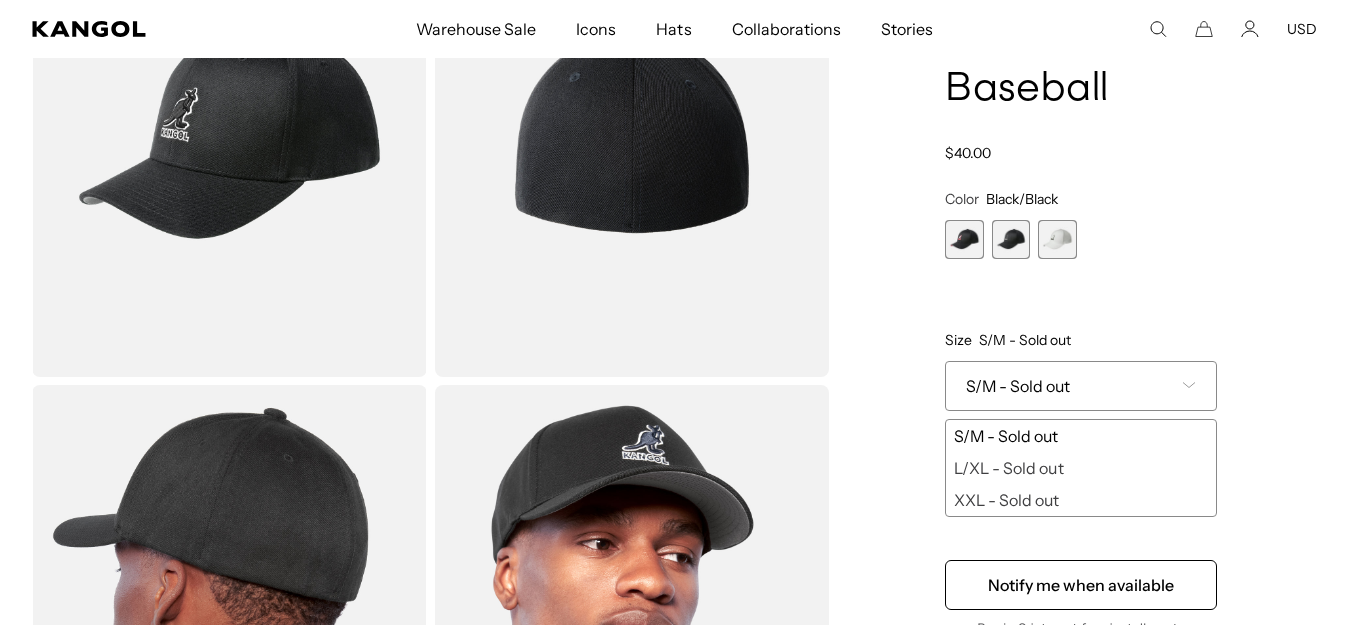 scroll, scrollTop: 183, scrollLeft: 0, axis: vertical 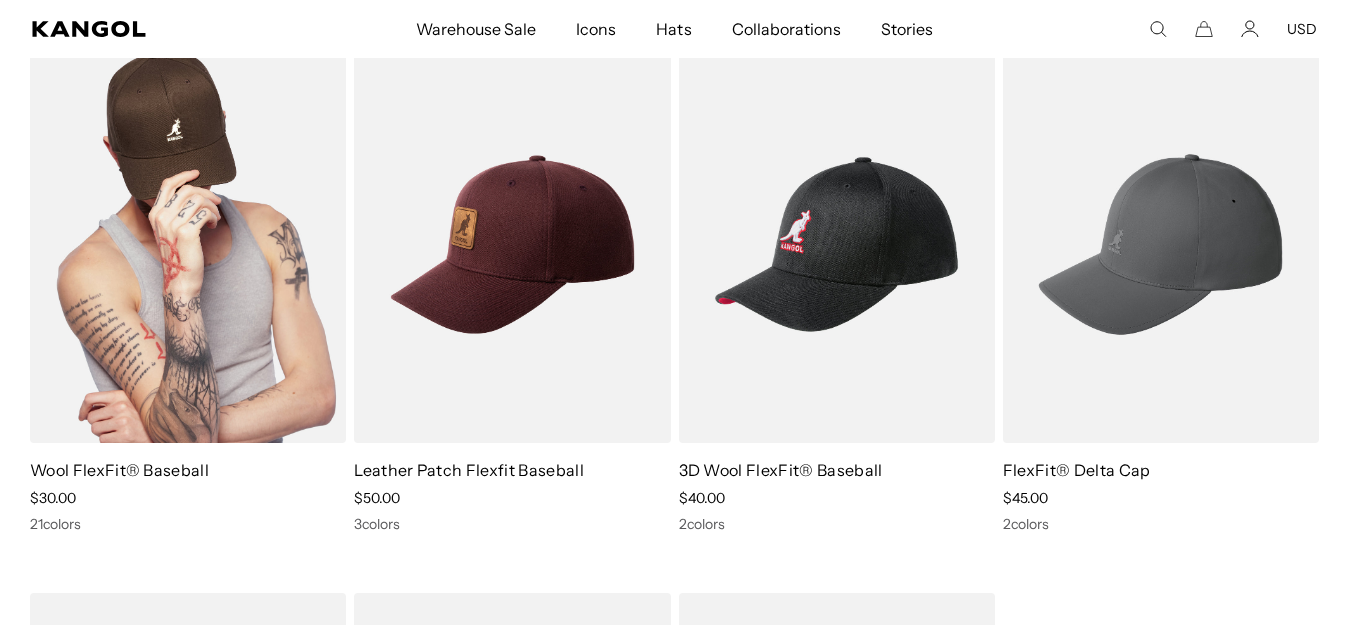 click at bounding box center (188, 244) 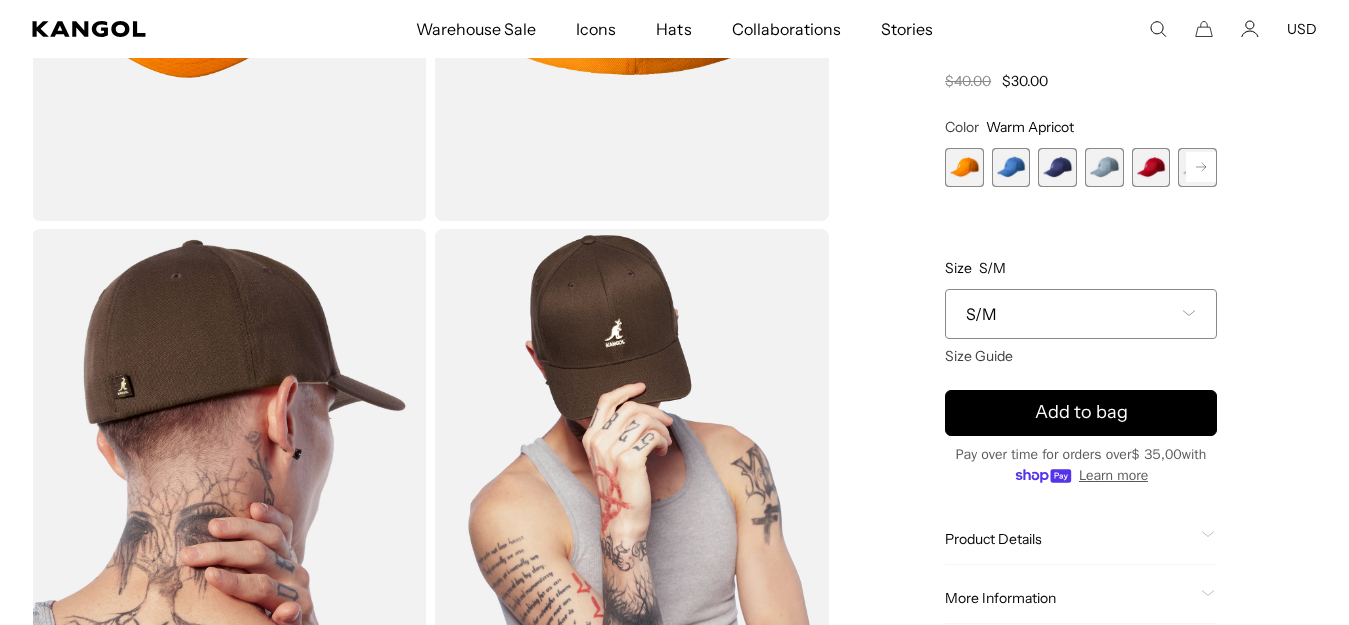 scroll, scrollTop: 402, scrollLeft: 0, axis: vertical 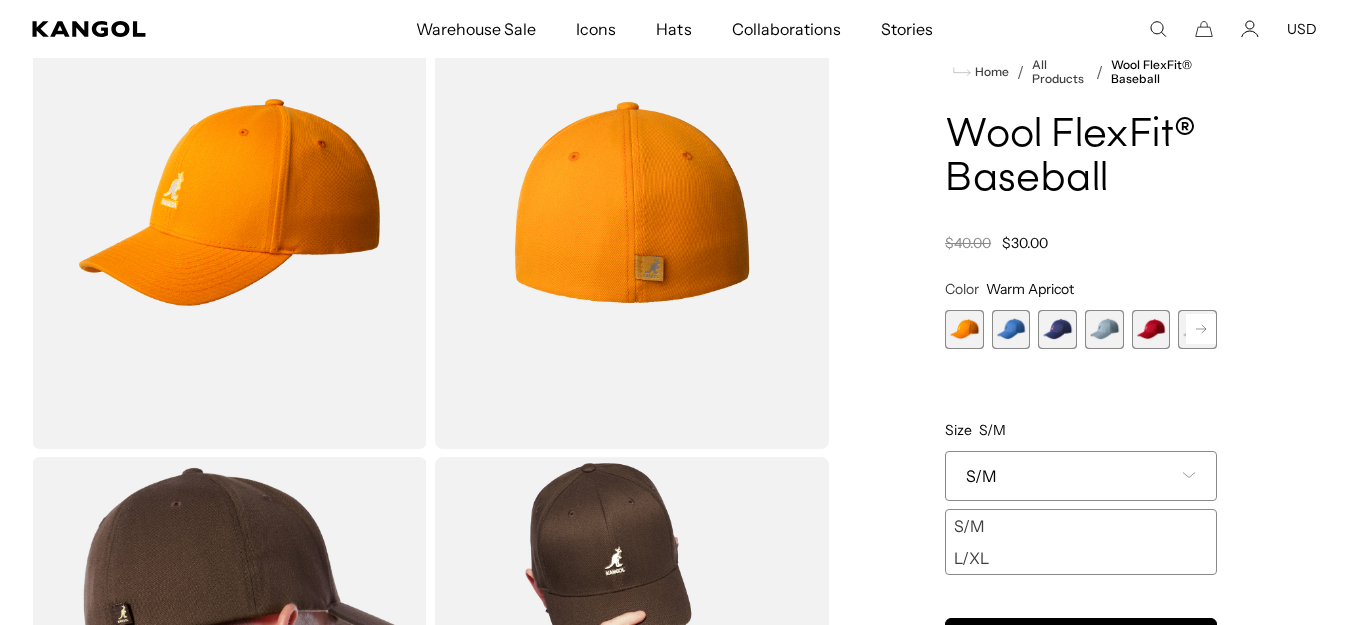 click 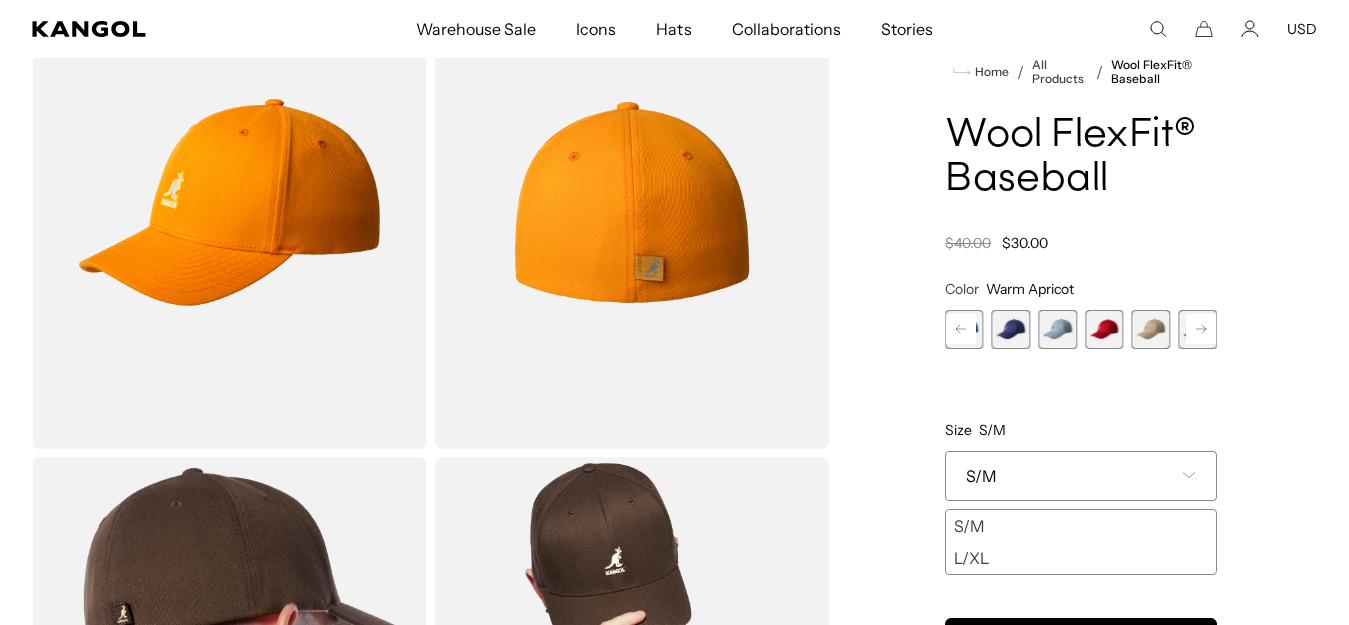 click 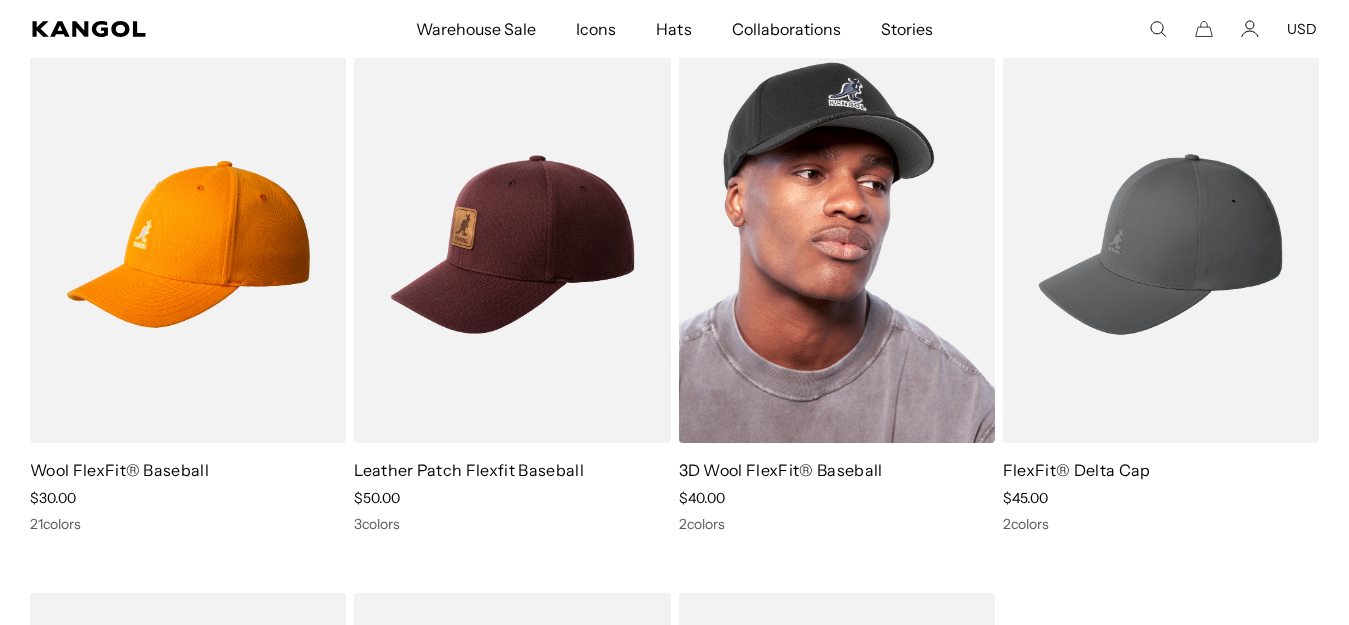 scroll, scrollTop: 0, scrollLeft: 0, axis: both 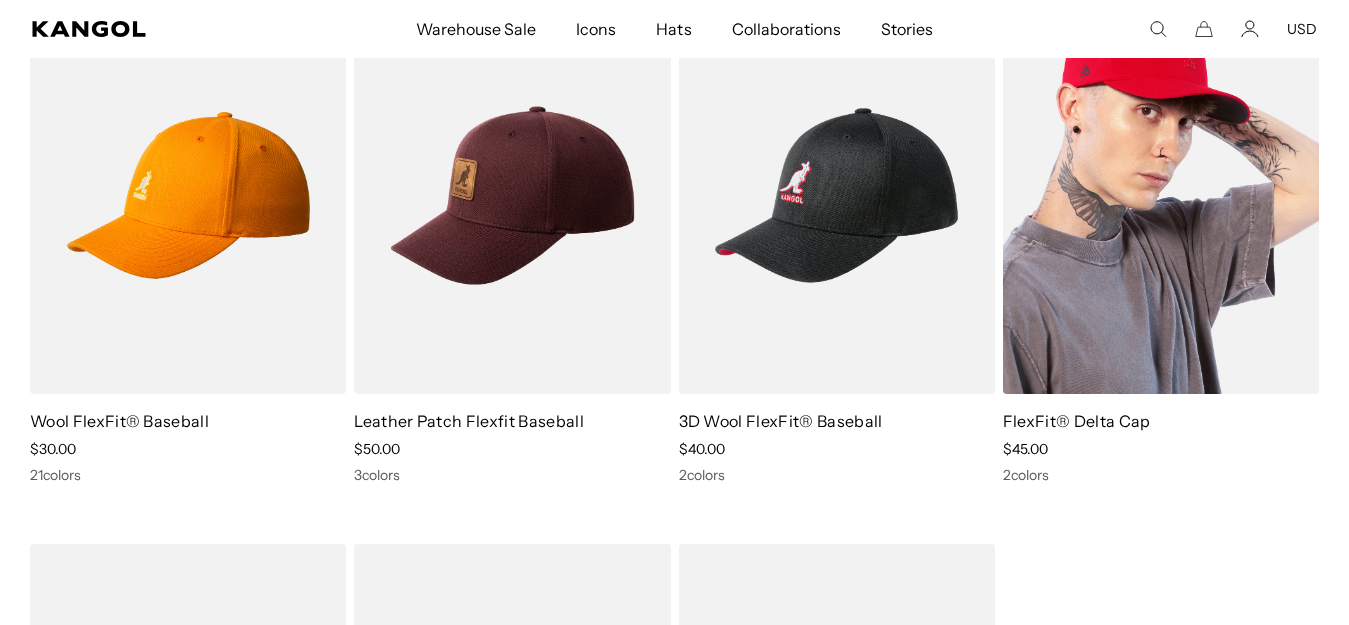 click at bounding box center [1161, 195] 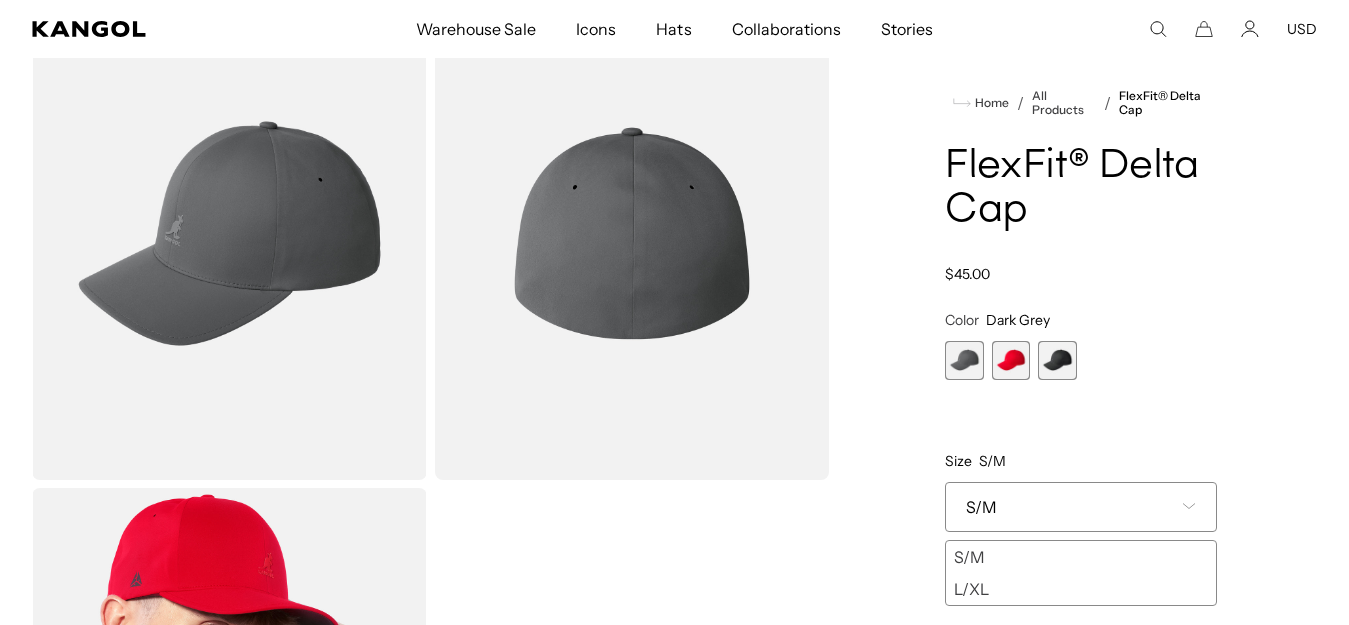 scroll, scrollTop: 0, scrollLeft: 0, axis: both 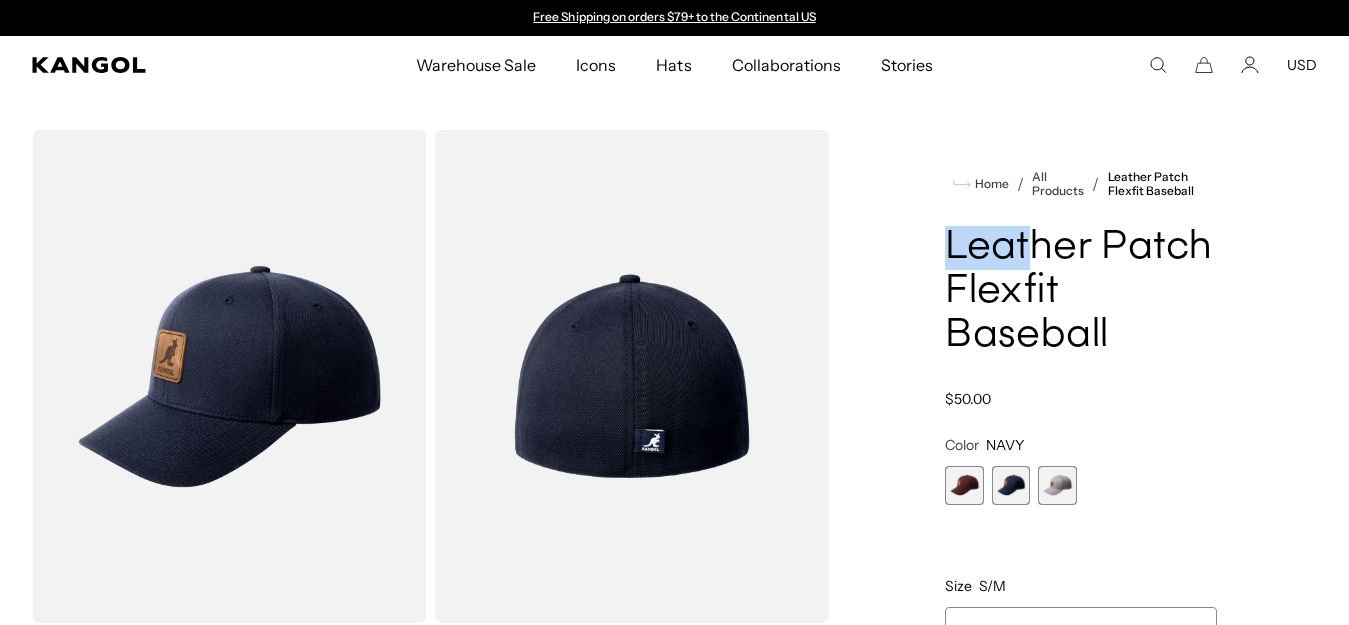 drag, startPoint x: 945, startPoint y: 234, endPoint x: 1030, endPoint y: 266, distance: 90.824005 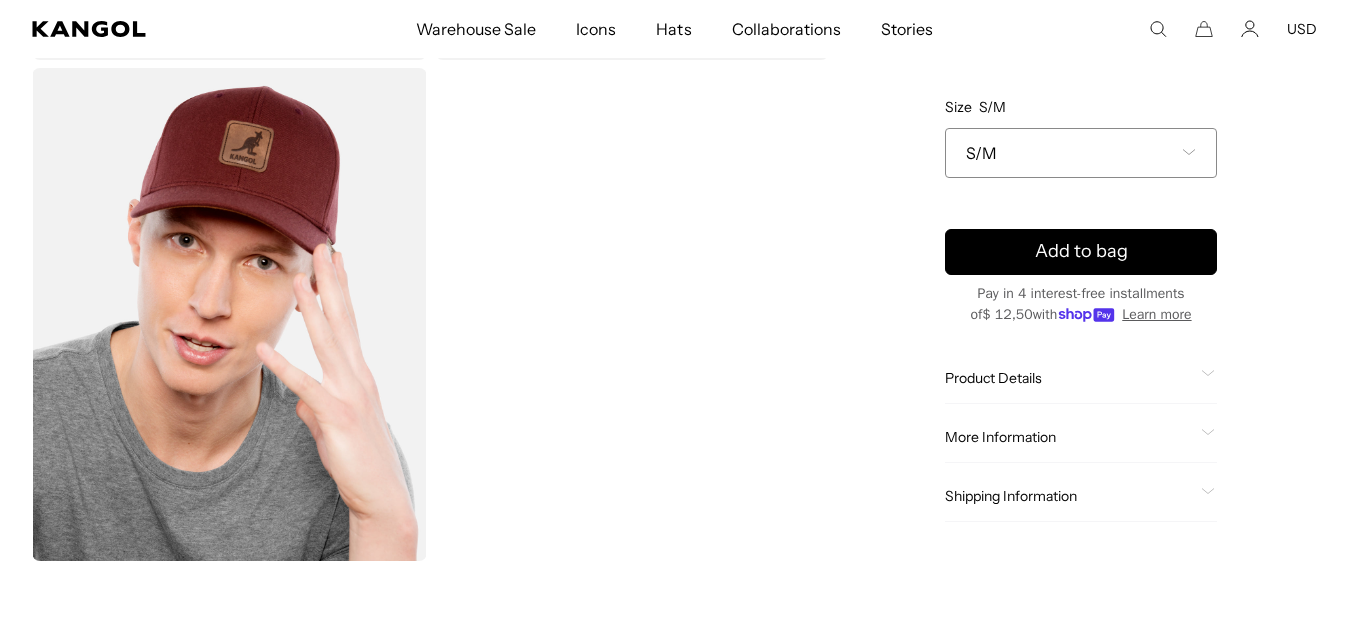 scroll, scrollTop: 519, scrollLeft: 0, axis: vertical 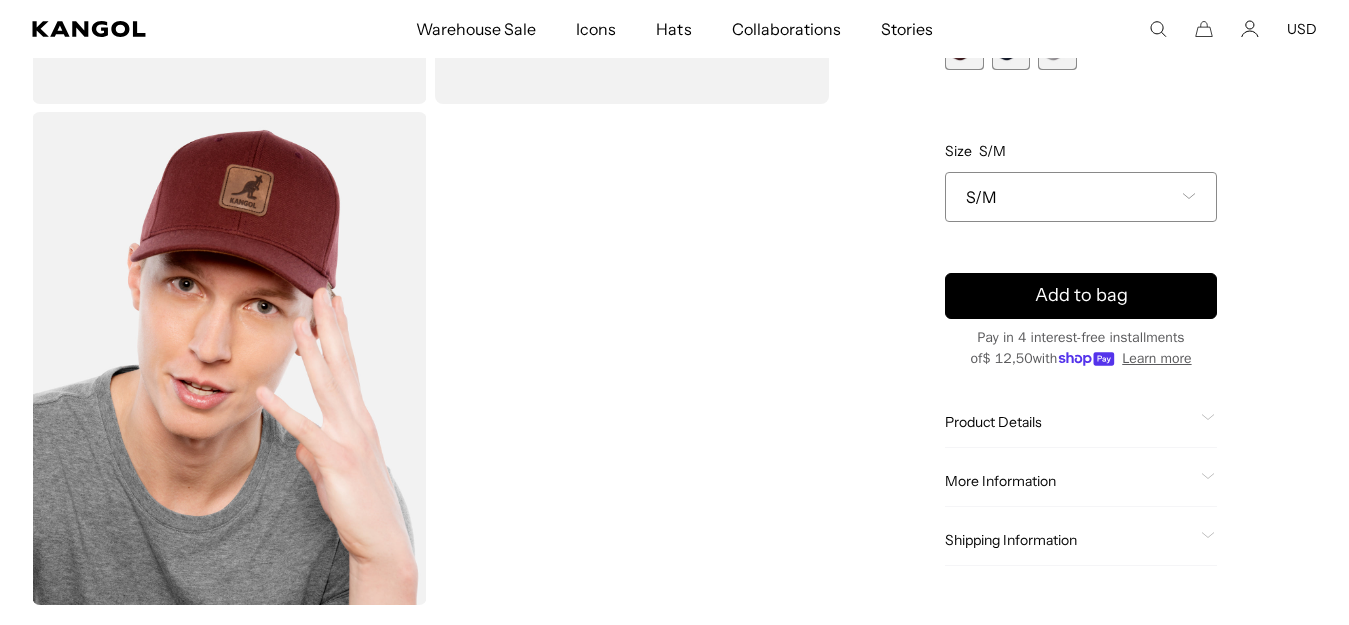 click on "S/M" at bounding box center (1081, 196) 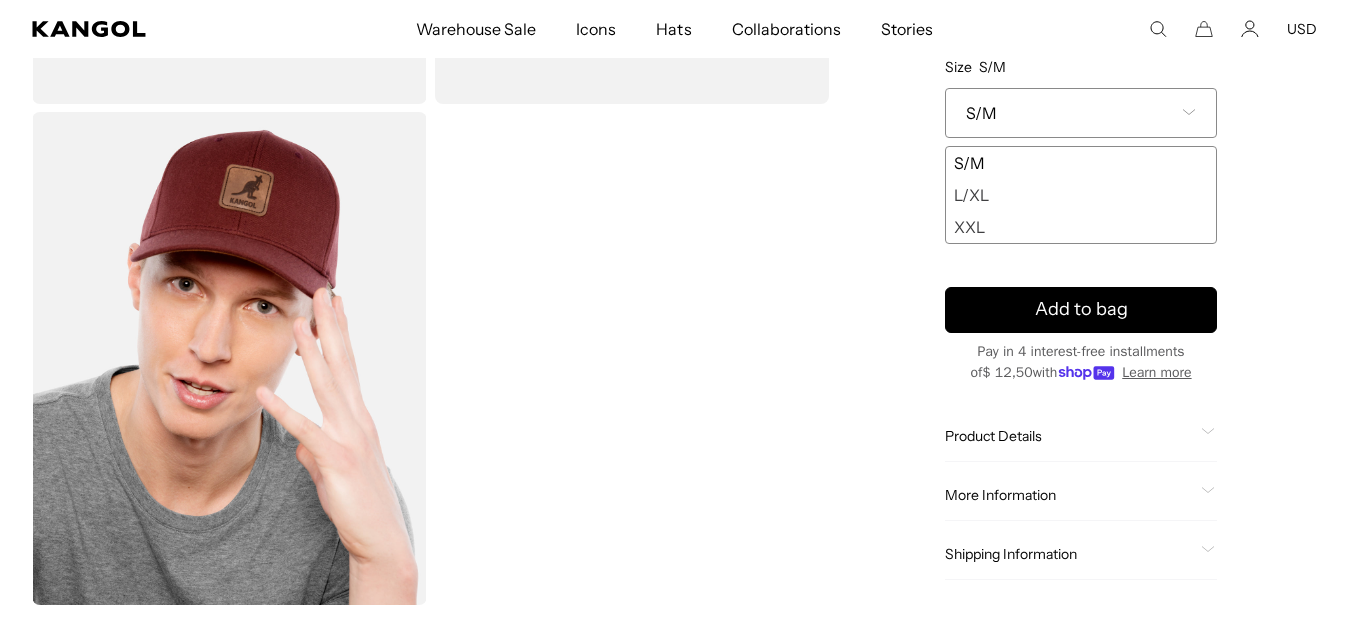 click on "XXL" at bounding box center [1081, 227] 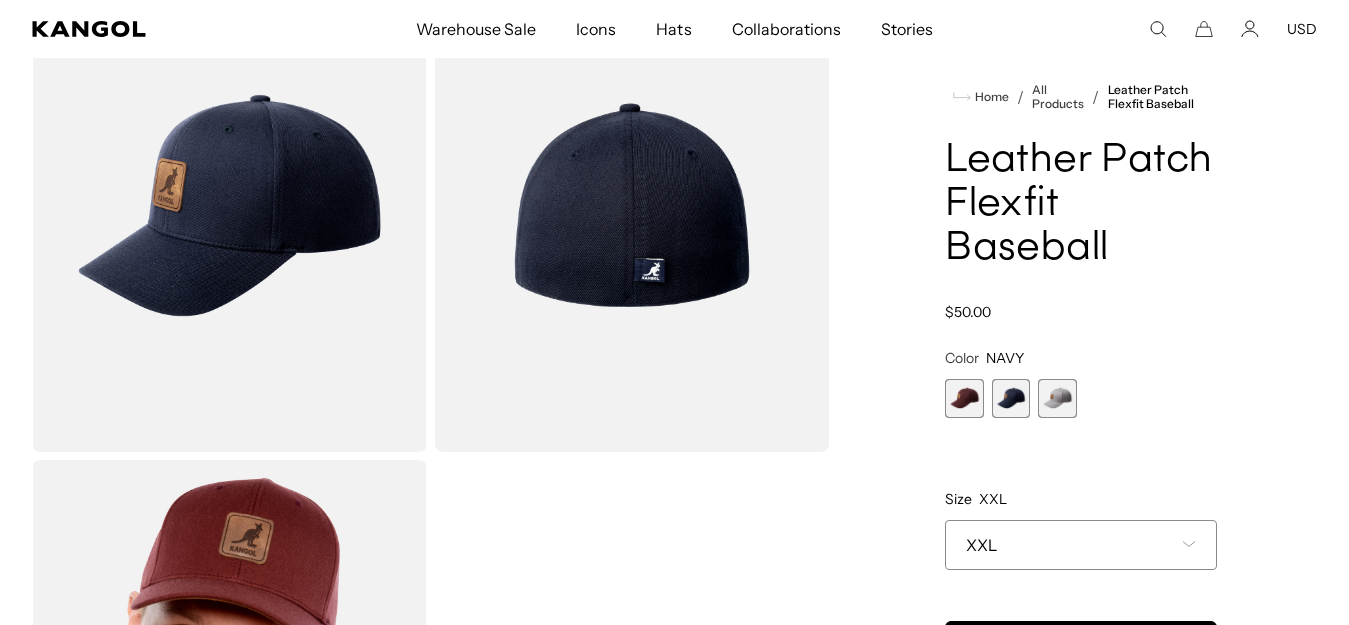 scroll, scrollTop: 152, scrollLeft: 0, axis: vertical 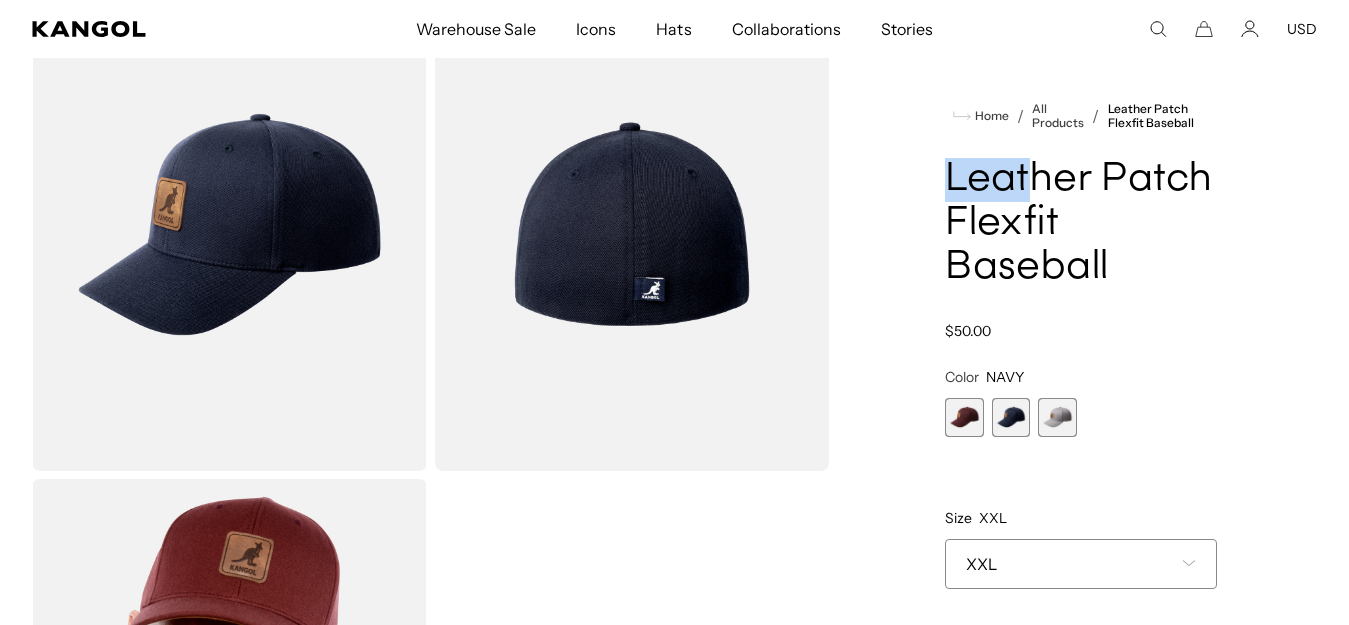 drag, startPoint x: 945, startPoint y: 166, endPoint x: 1106, endPoint y: 238, distance: 176.3661 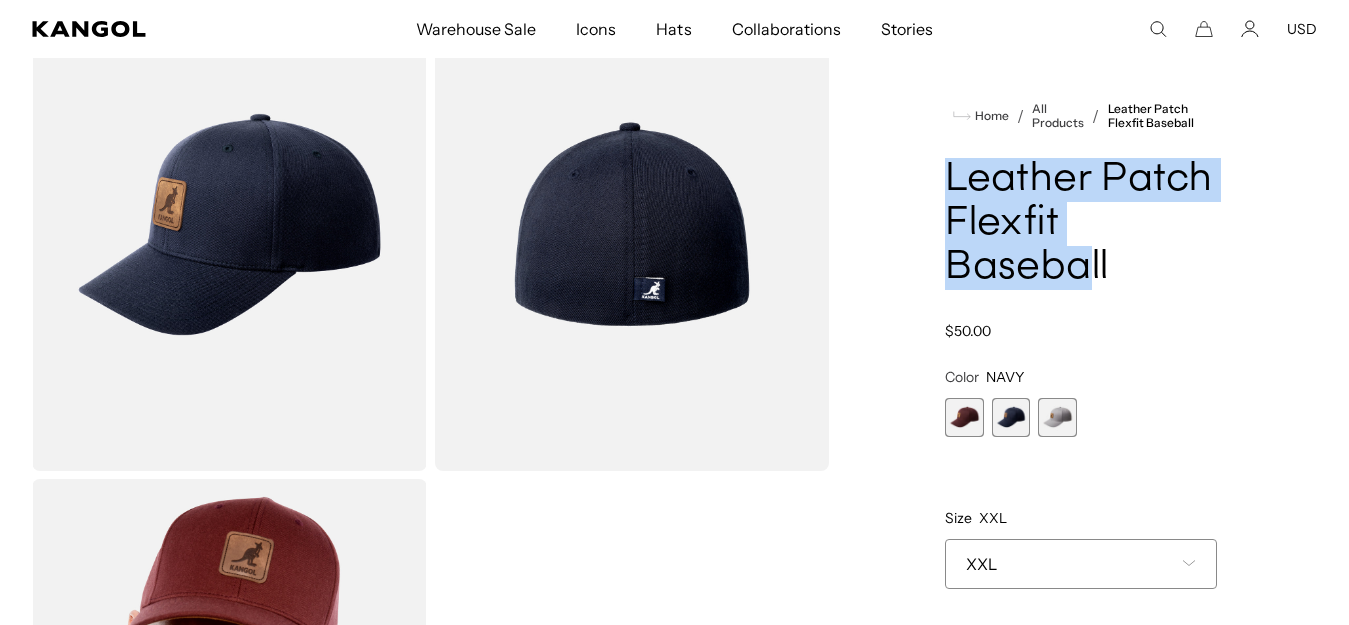 drag, startPoint x: 1050, startPoint y: 272, endPoint x: 946, endPoint y: 166, distance: 148.49916 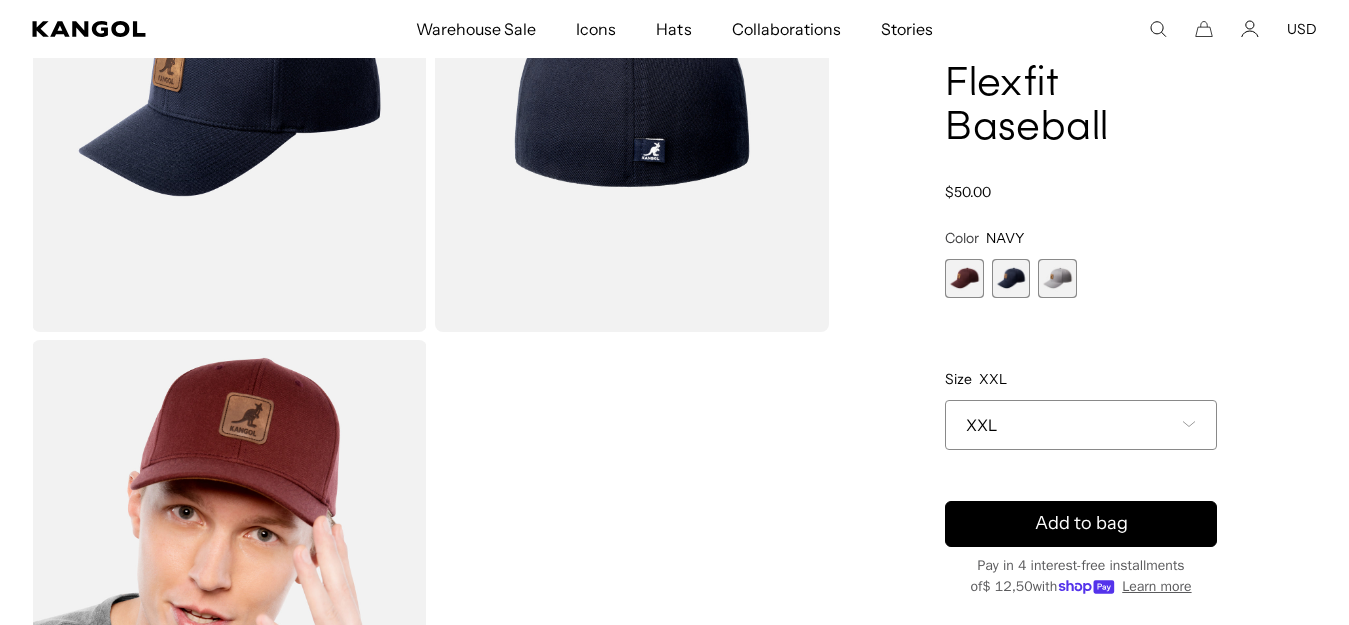 scroll, scrollTop: 355, scrollLeft: 0, axis: vertical 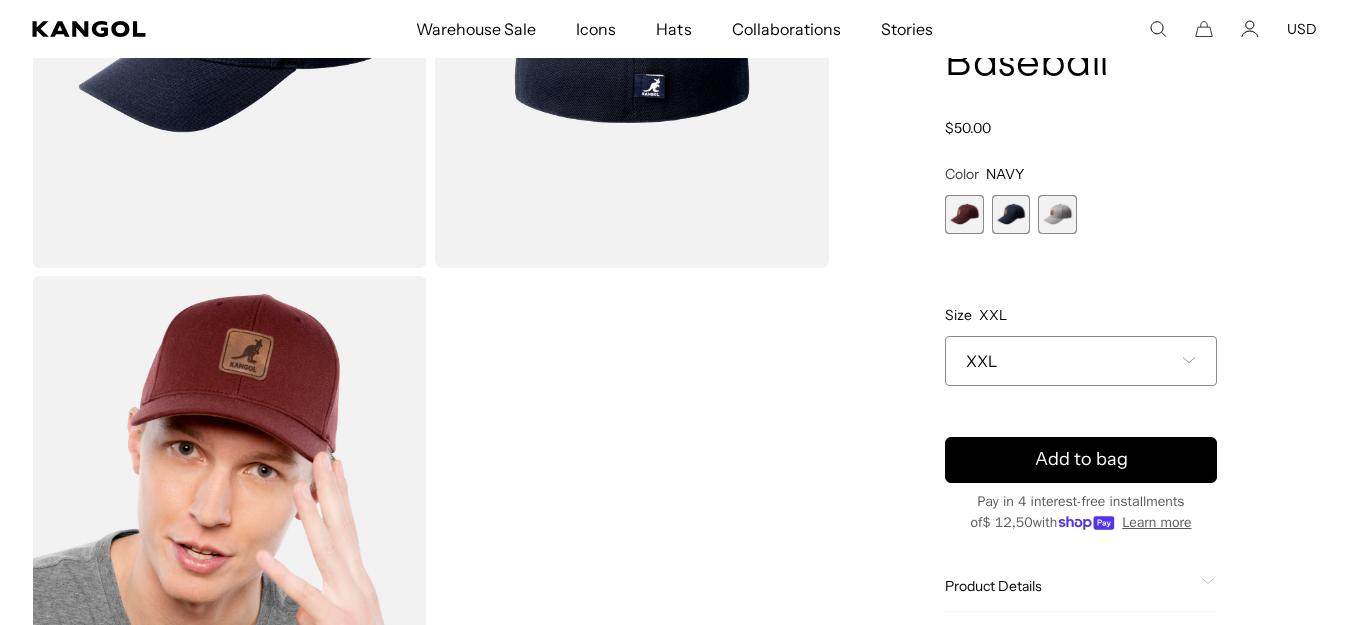 click on "XXL" at bounding box center [981, 360] 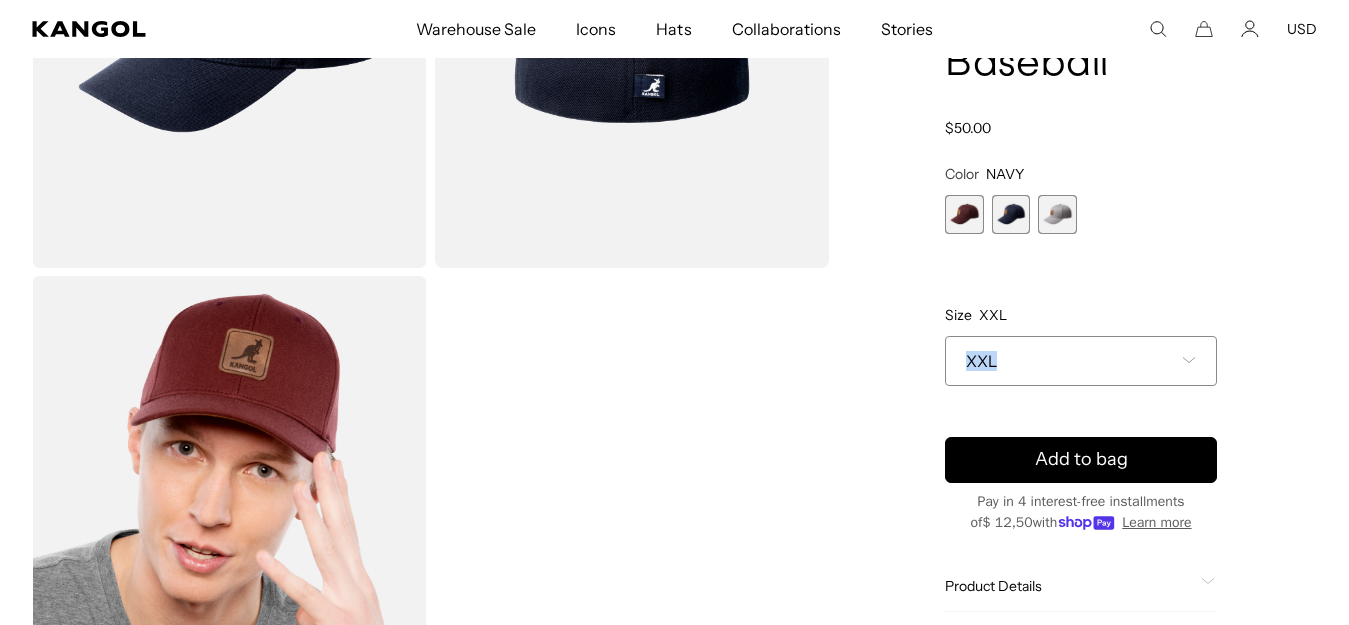 click on "XXL" at bounding box center (981, 360) 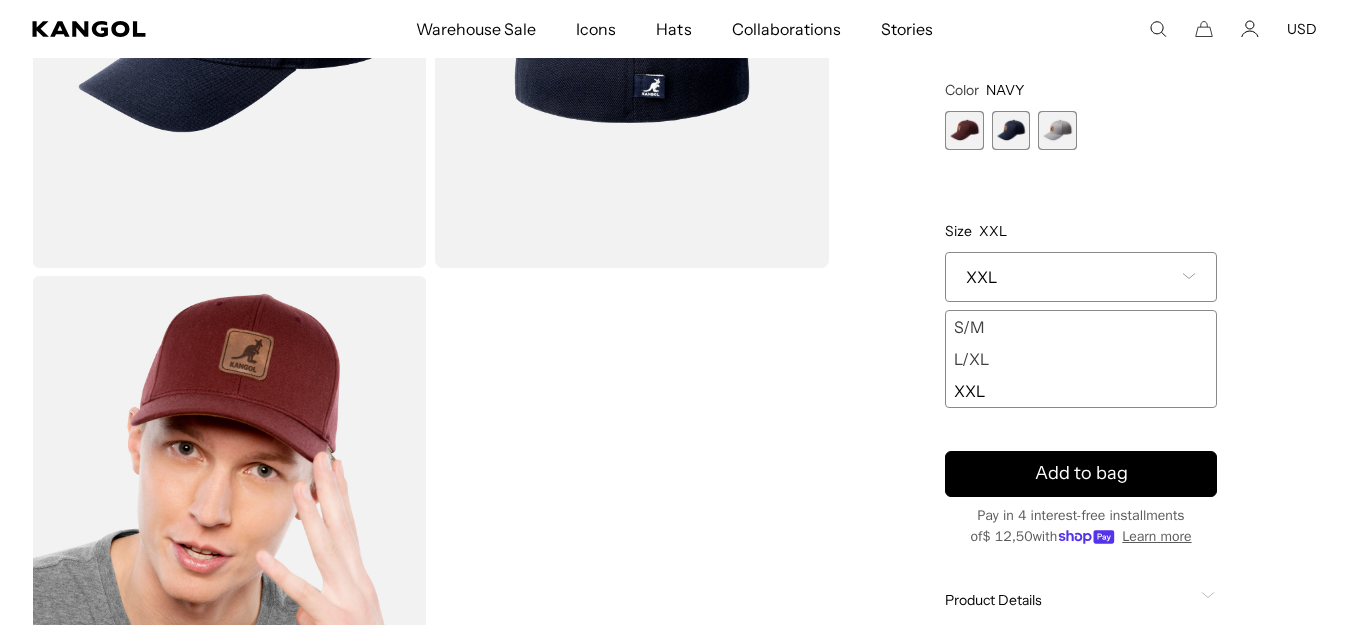 click on "XXL" at bounding box center (1081, 391) 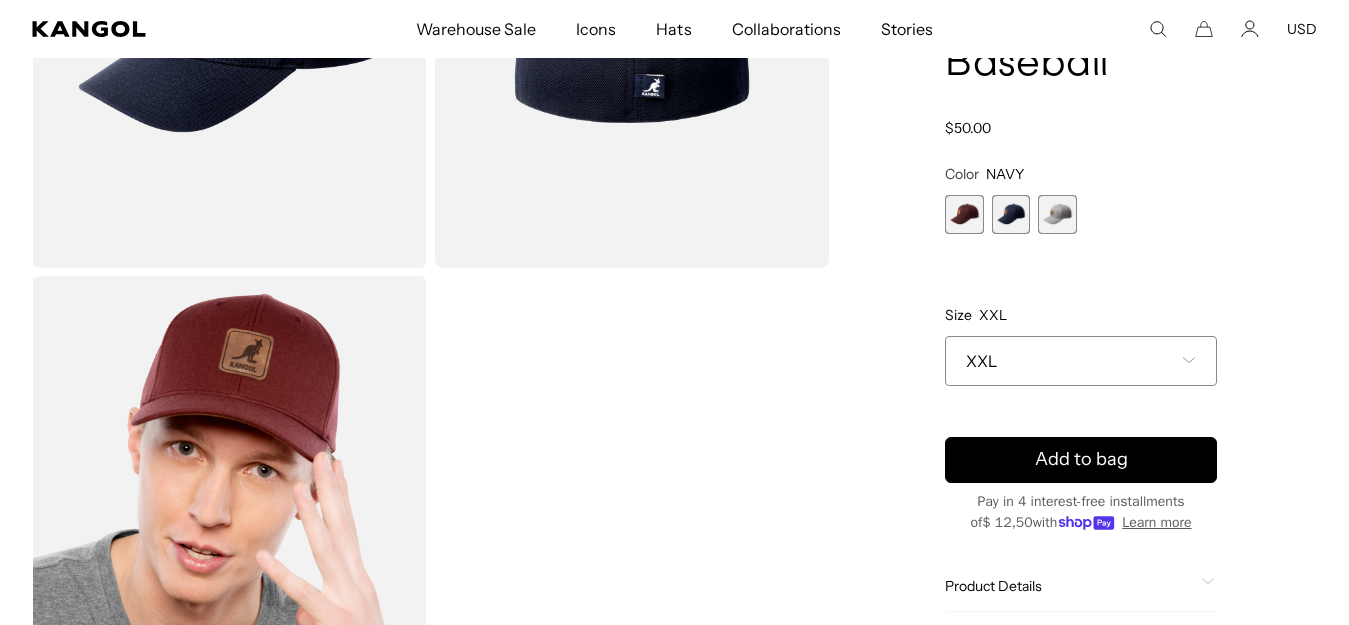 scroll, scrollTop: 348, scrollLeft: 0, axis: vertical 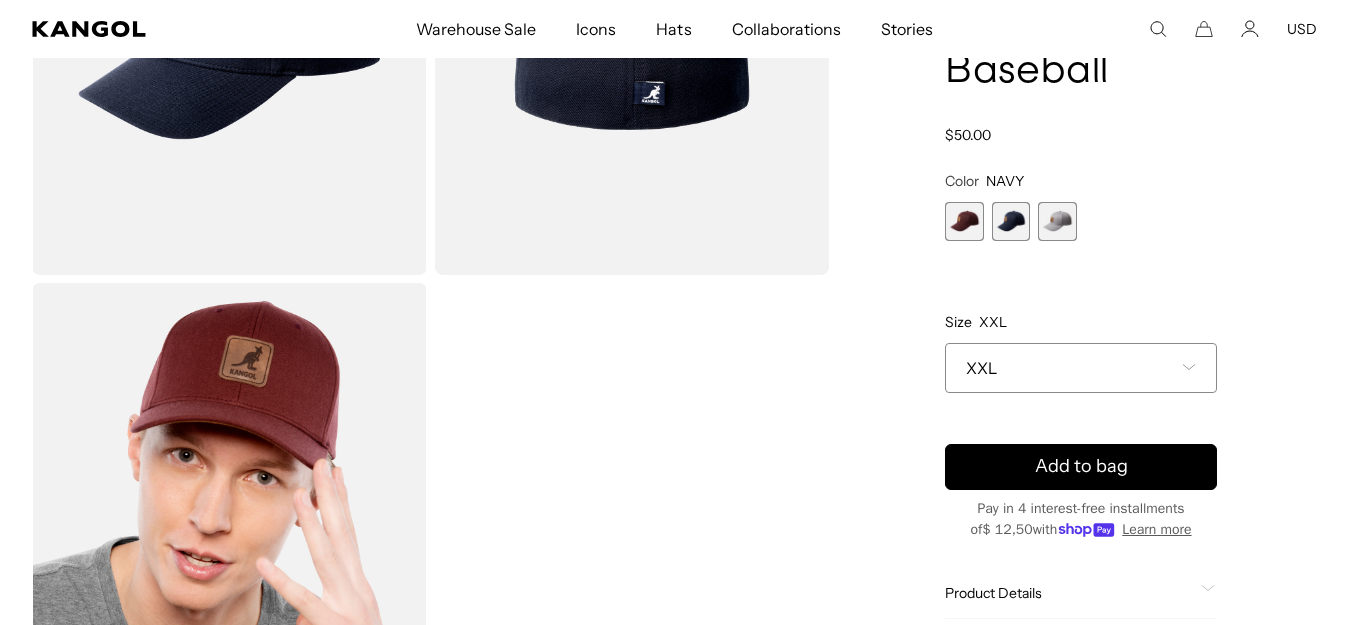 click on "XXL" at bounding box center (1081, 367) 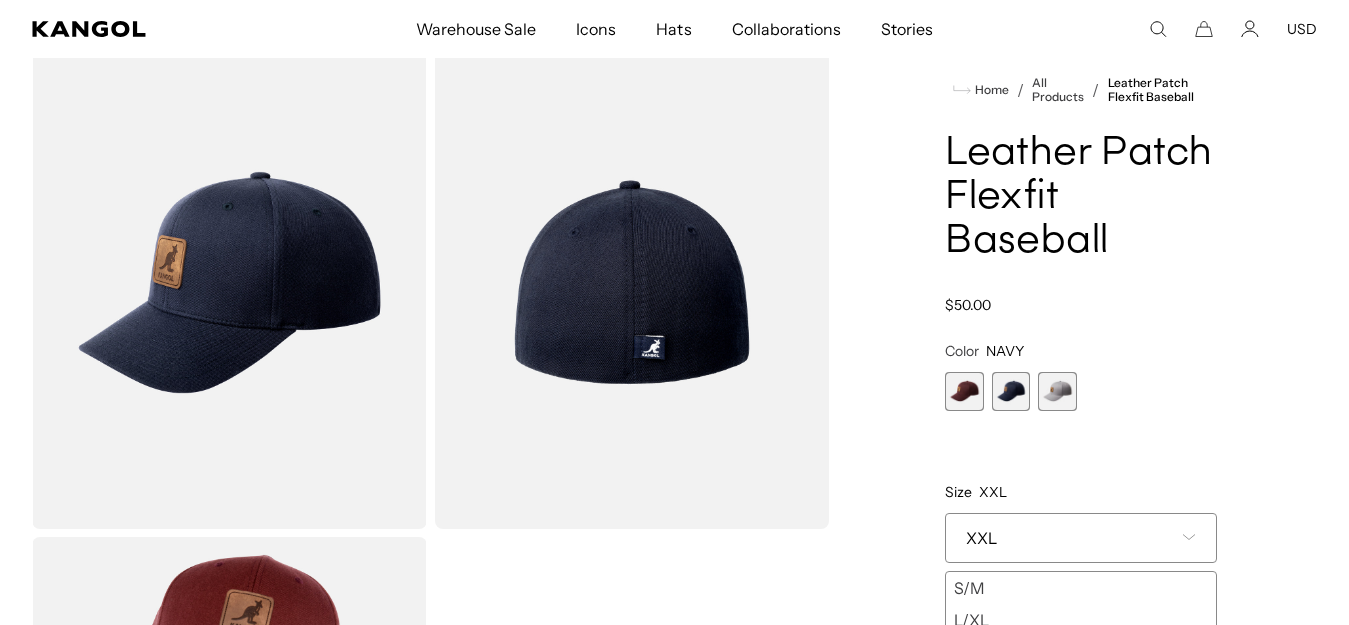 scroll, scrollTop: 25, scrollLeft: 0, axis: vertical 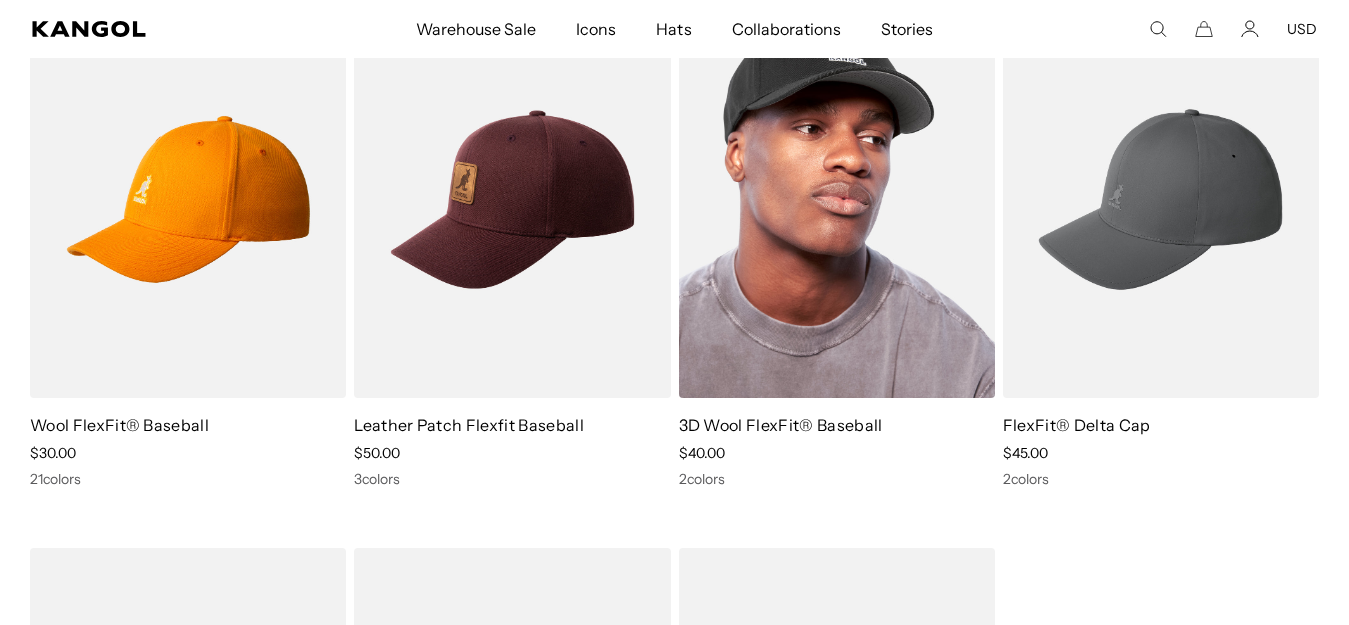 click at bounding box center (837, 199) 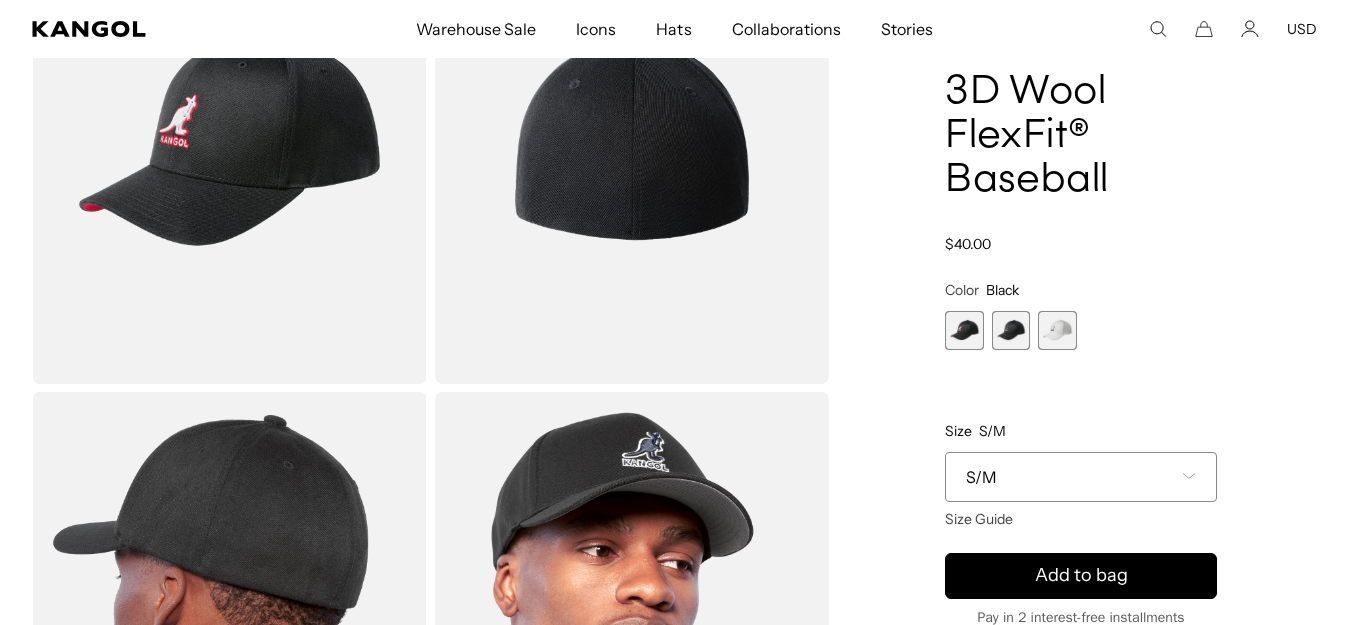 scroll, scrollTop: 239, scrollLeft: 0, axis: vertical 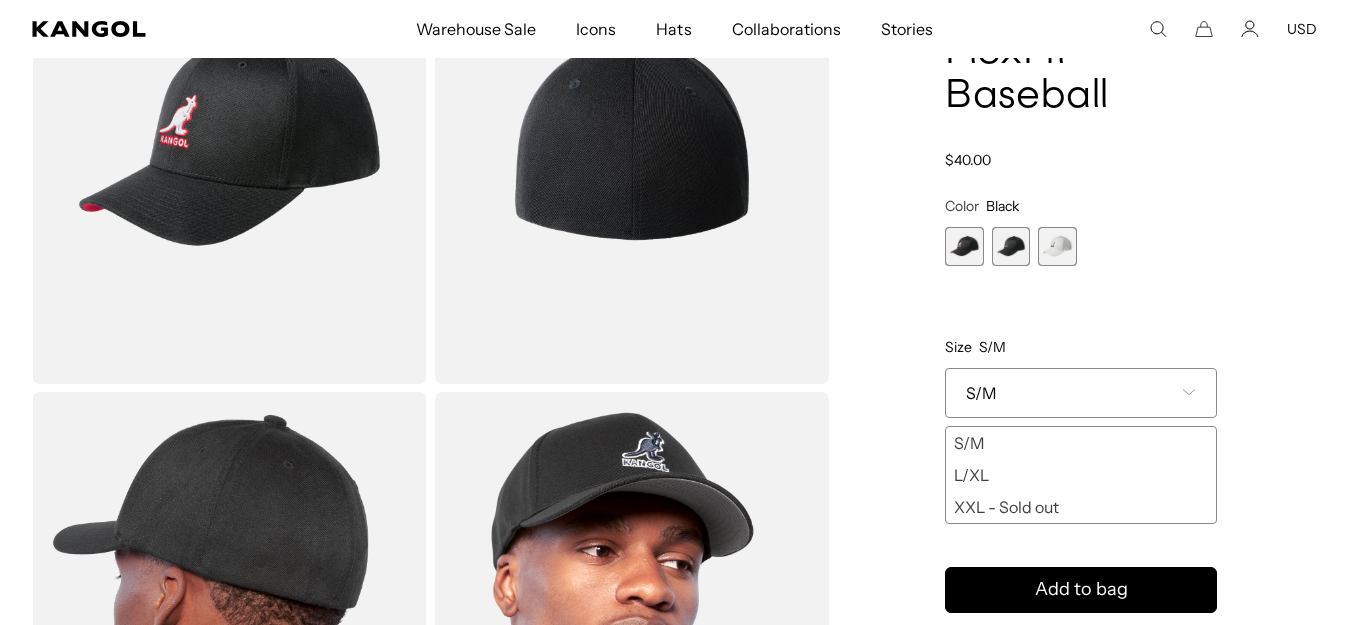 click on "XXL - Sold out" at bounding box center [1081, 507] 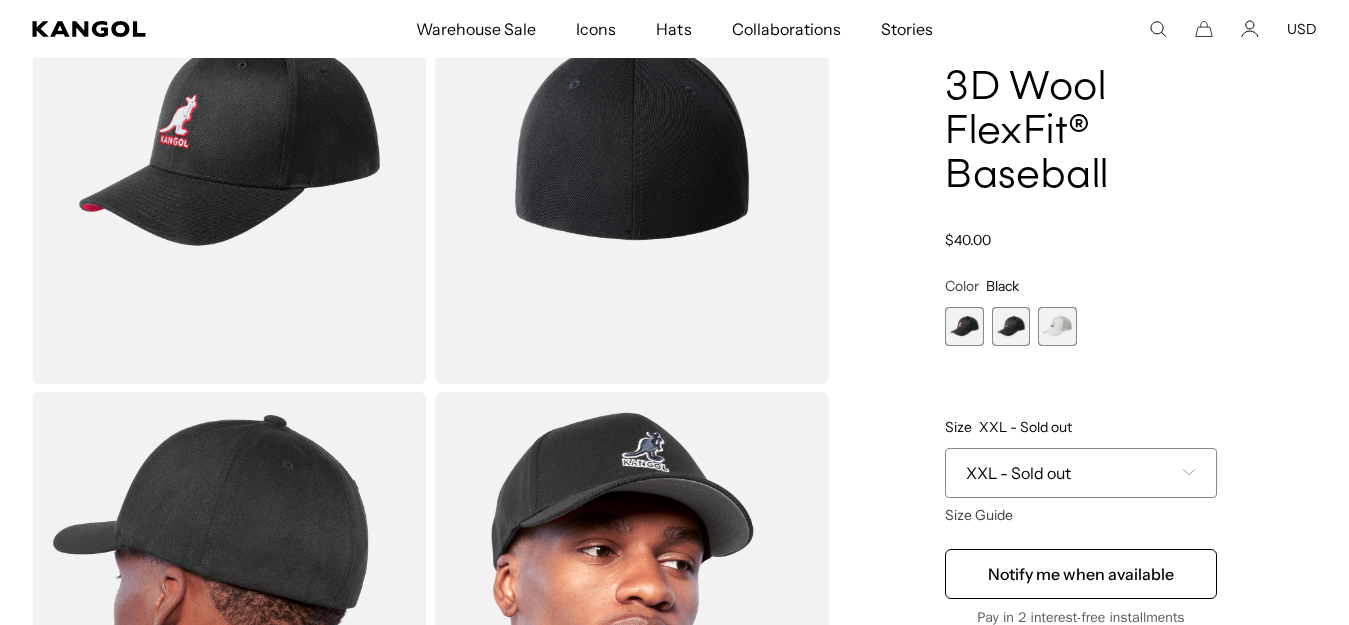 click at bounding box center [964, 326] 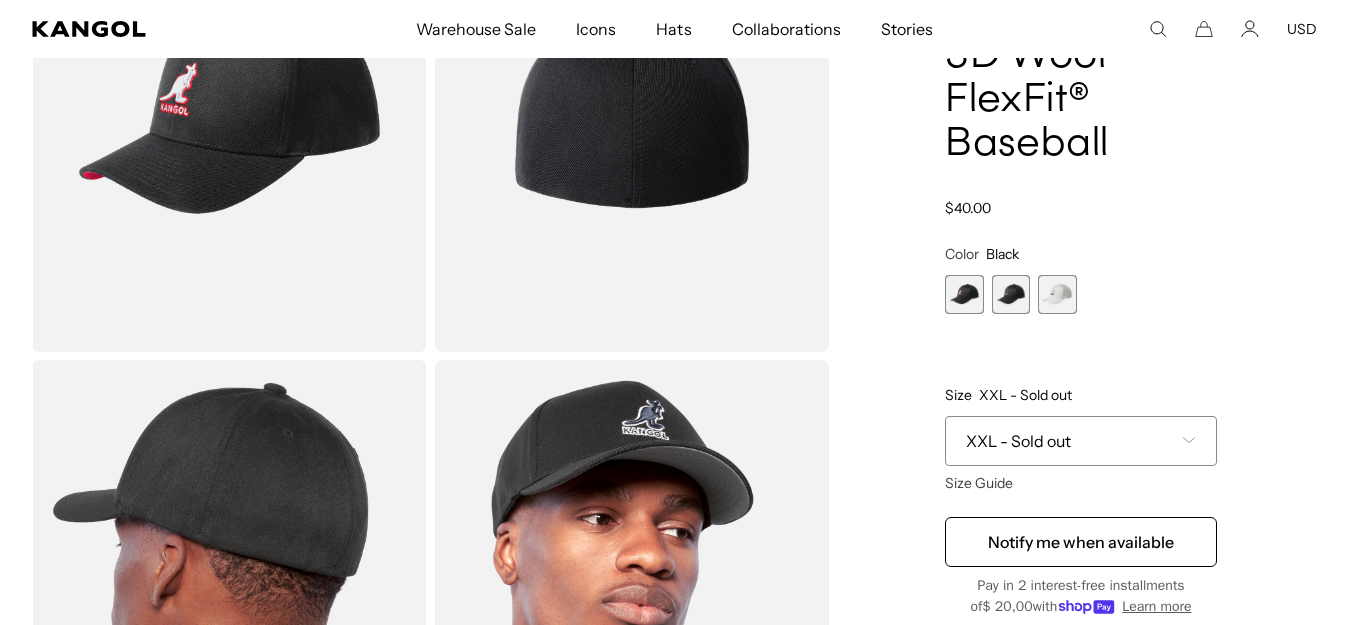 scroll, scrollTop: 226, scrollLeft: 0, axis: vertical 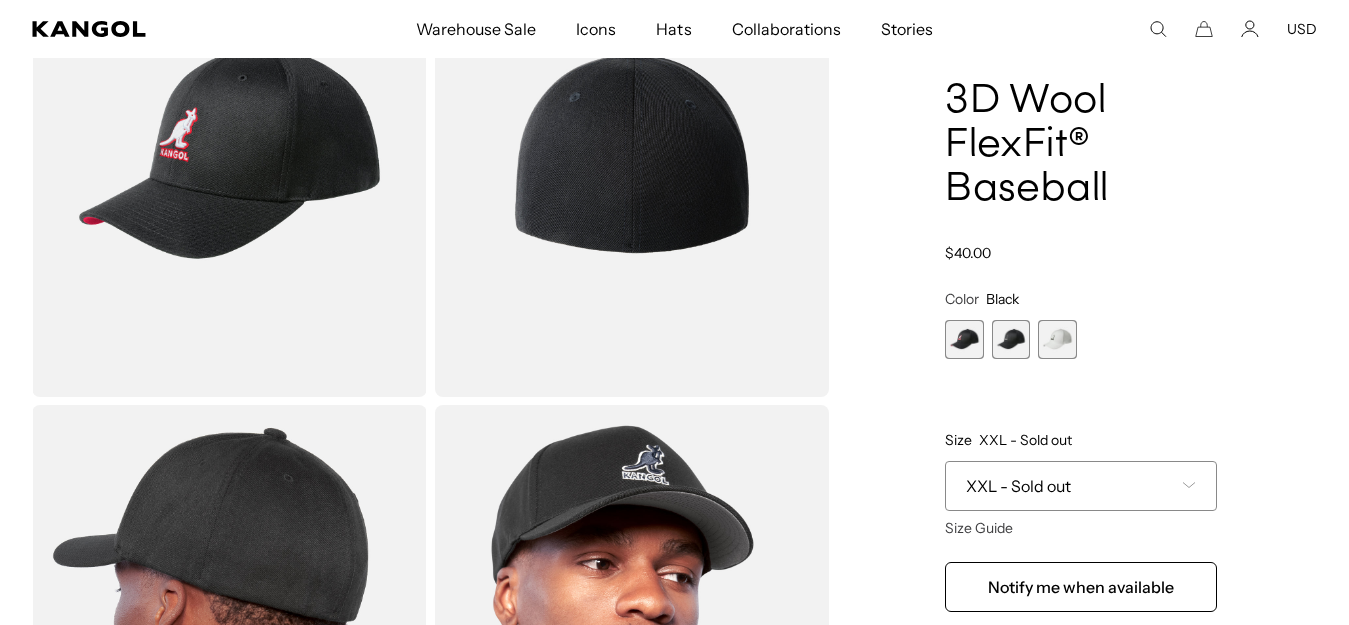 click at bounding box center [1011, 339] 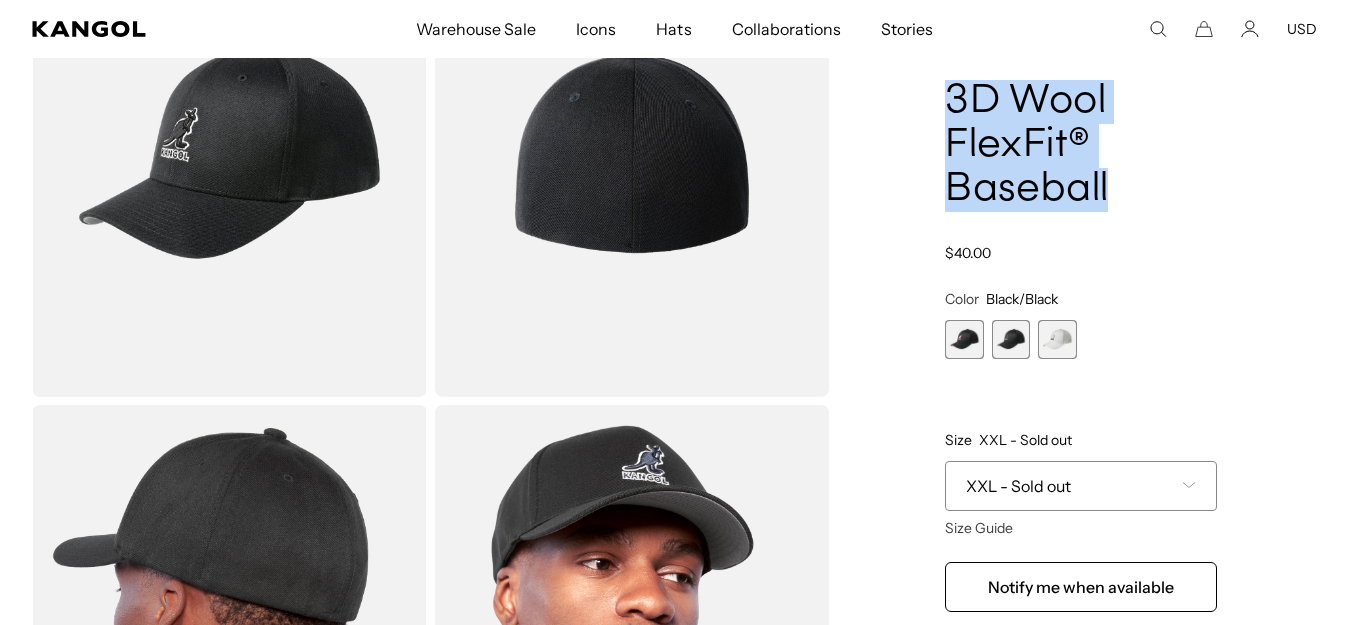 drag, startPoint x: 1034, startPoint y: 115, endPoint x: 1106, endPoint y: 179, distance: 96.332756 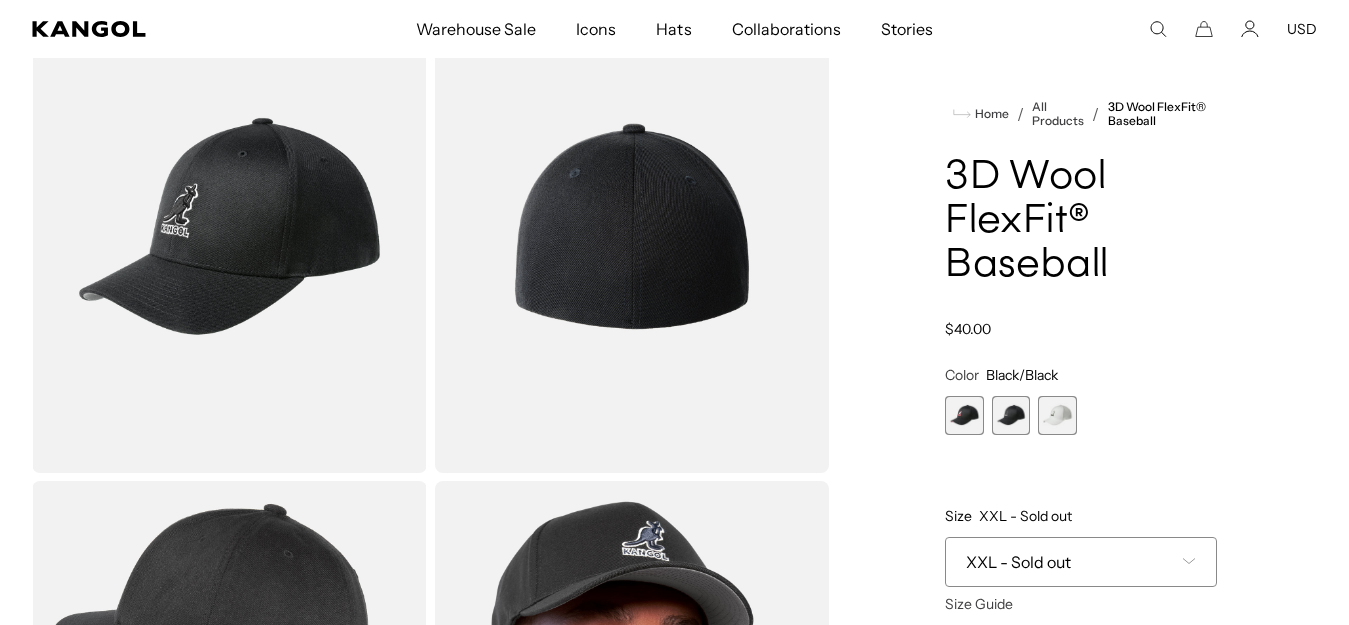 scroll, scrollTop: 93, scrollLeft: 0, axis: vertical 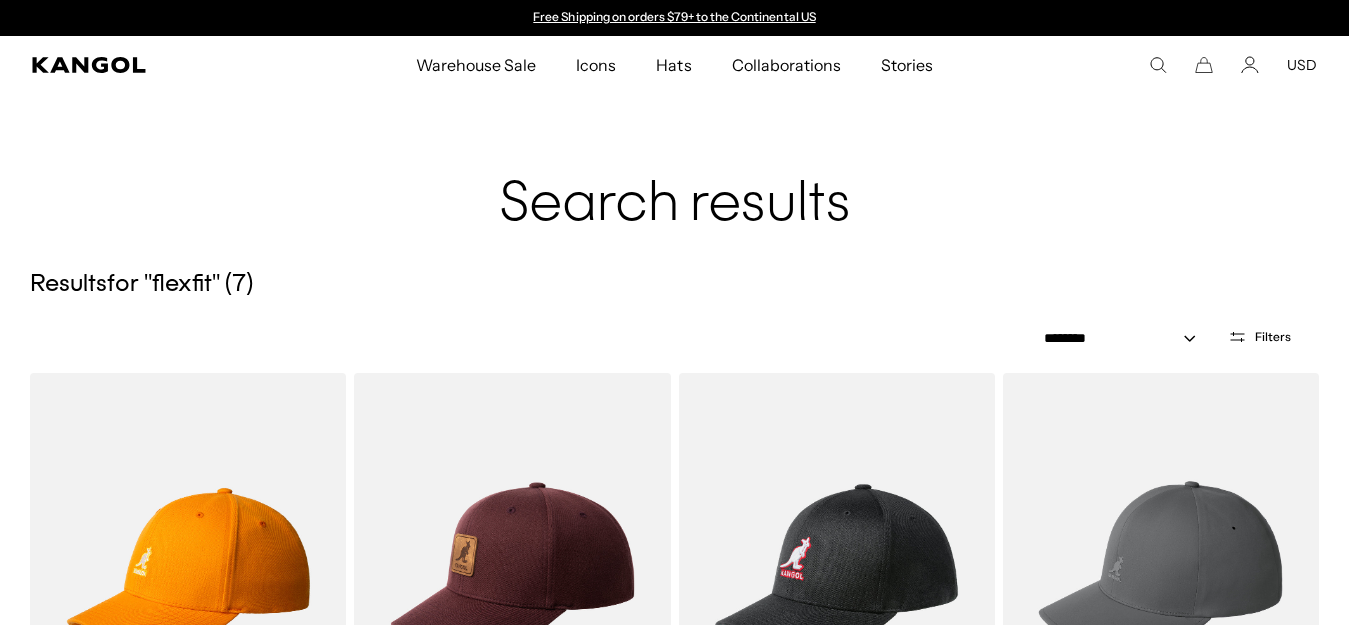 click on "Warehouse Sale
Warehouse Sale
Limited Time: Select Spring Styles on Sale
All Sale Hats
Icons
Icons
Berets" at bounding box center (674, 65) 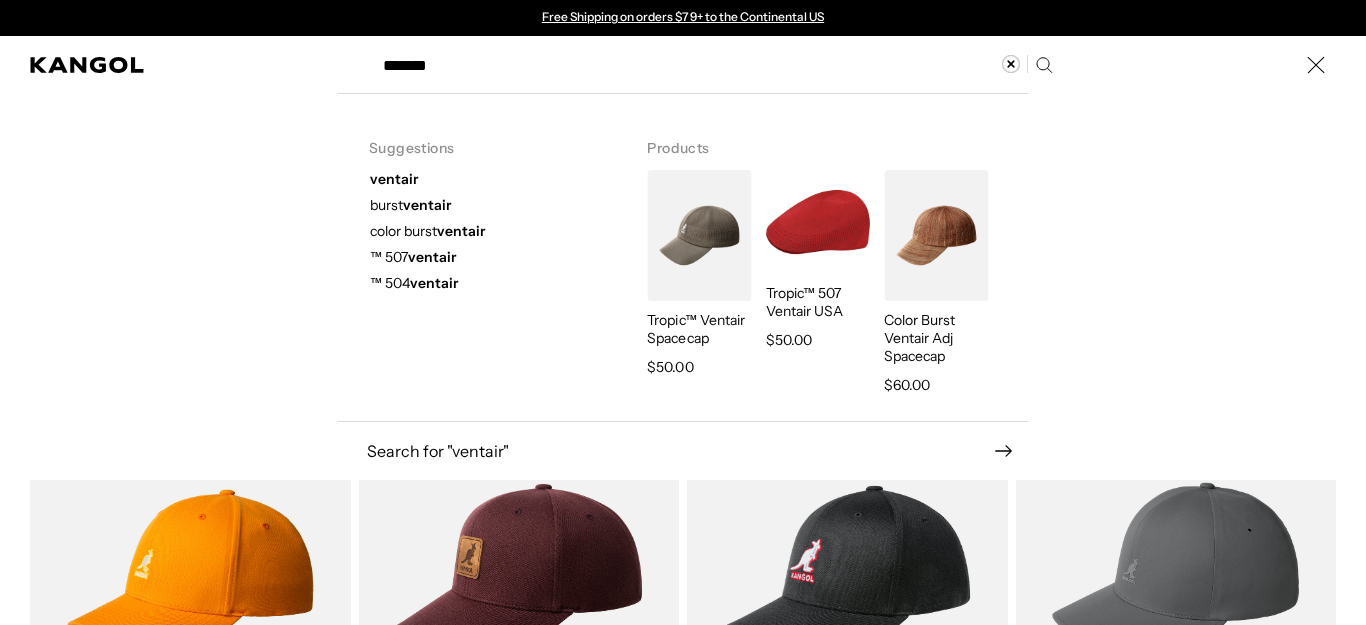 type on "*******" 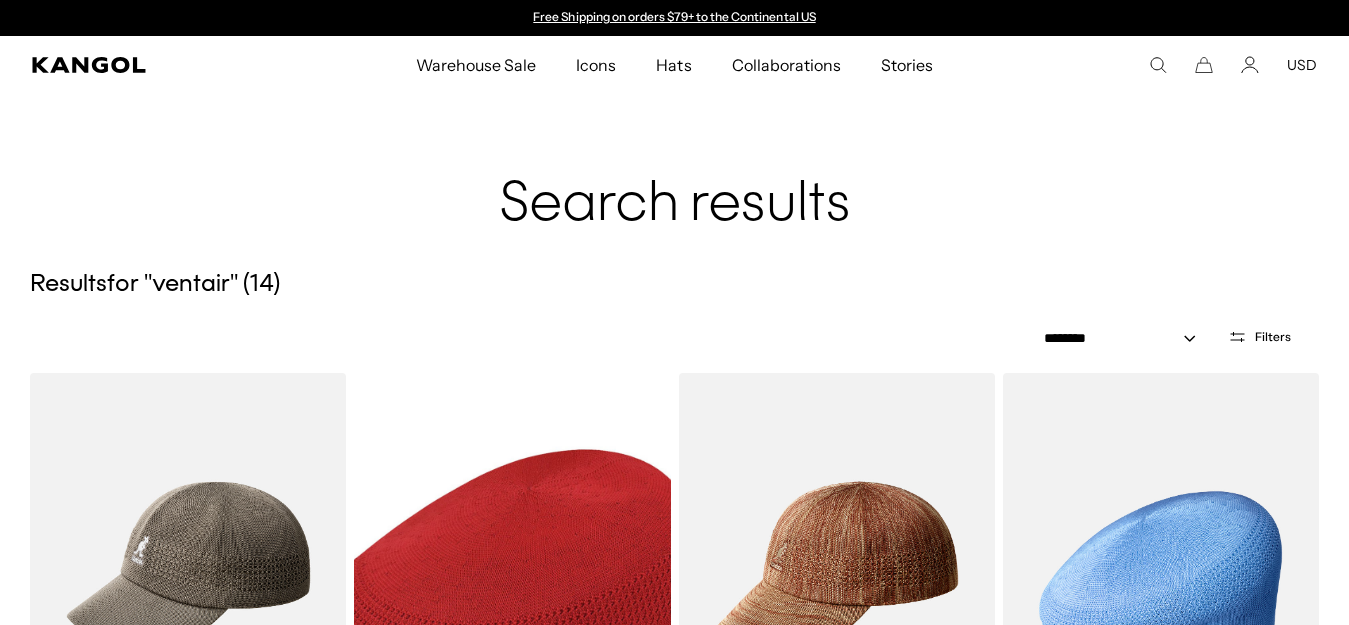 scroll, scrollTop: 261, scrollLeft: 0, axis: vertical 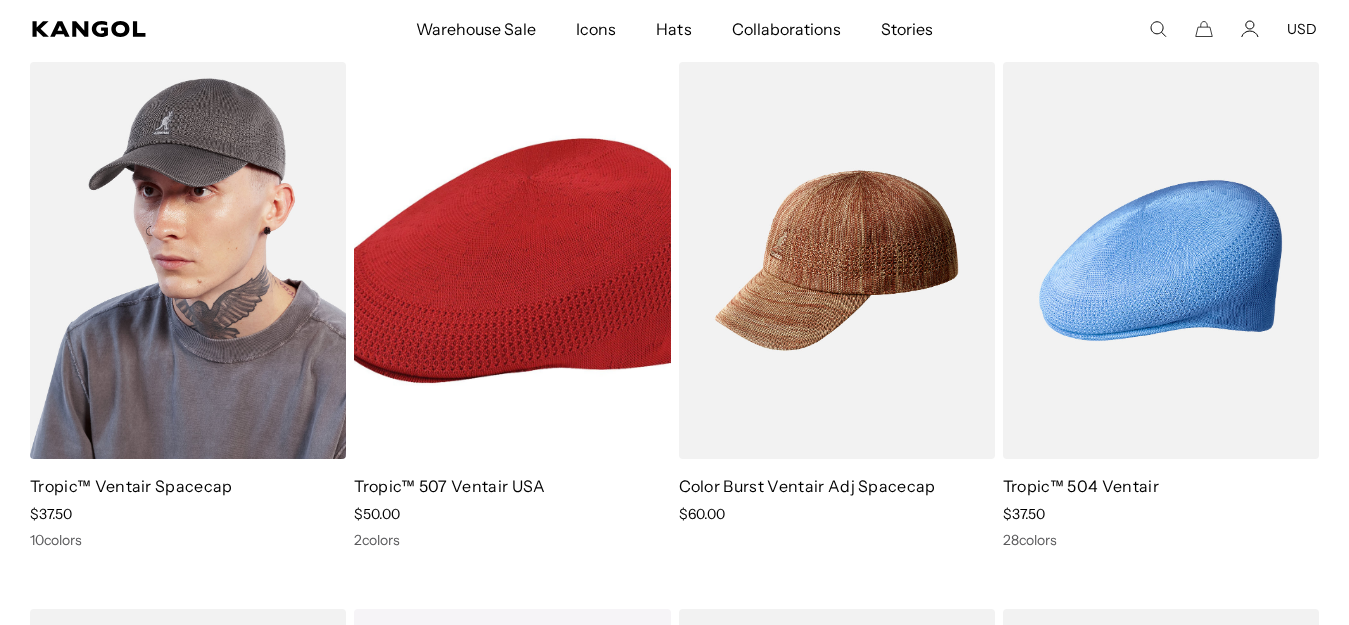 click at bounding box center (188, 260) 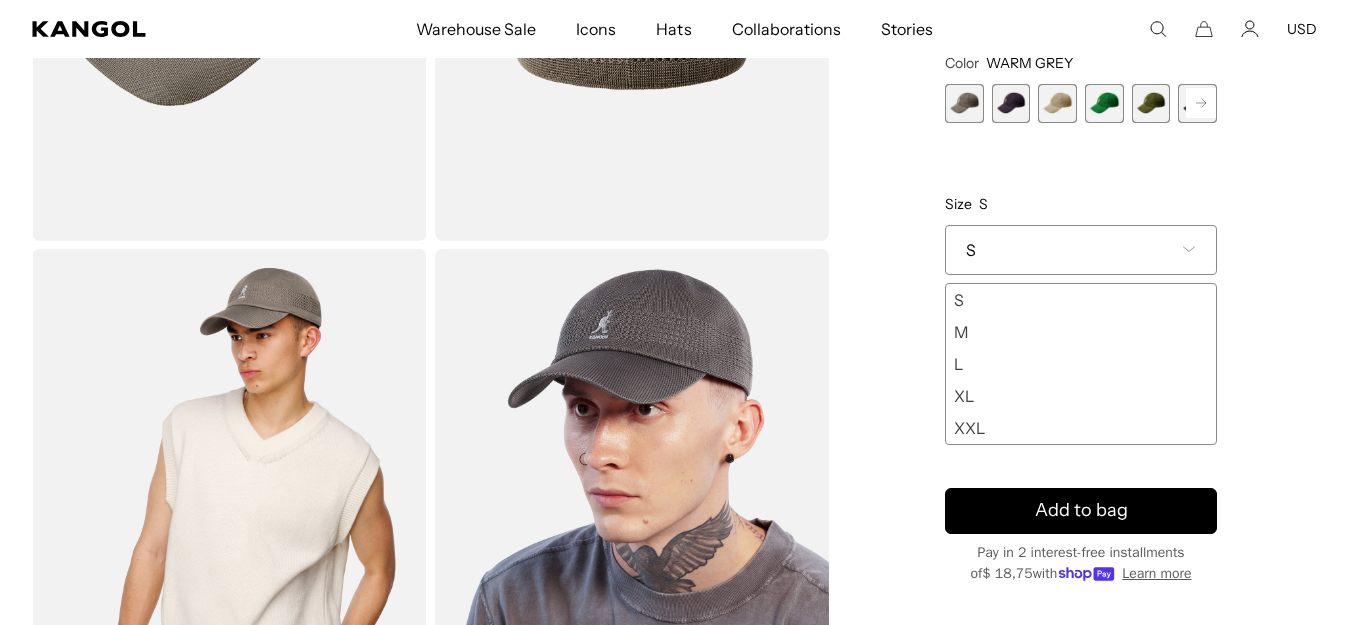 scroll, scrollTop: 382, scrollLeft: 0, axis: vertical 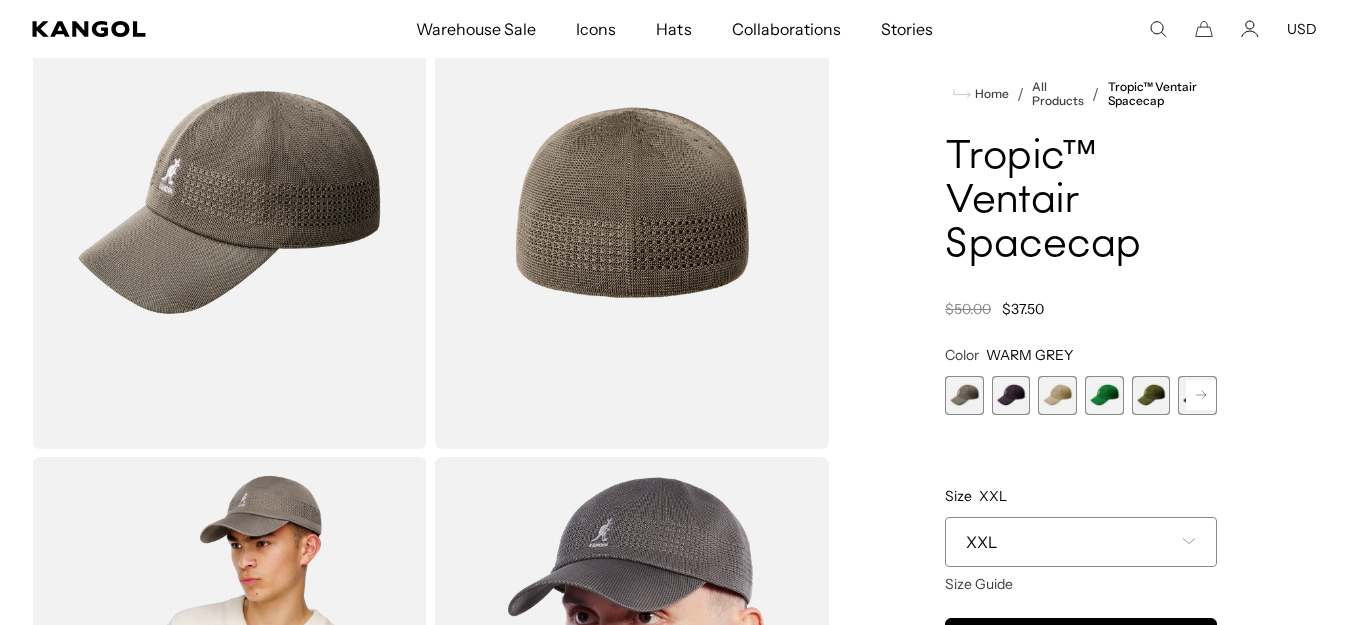 click at bounding box center (1011, 395) 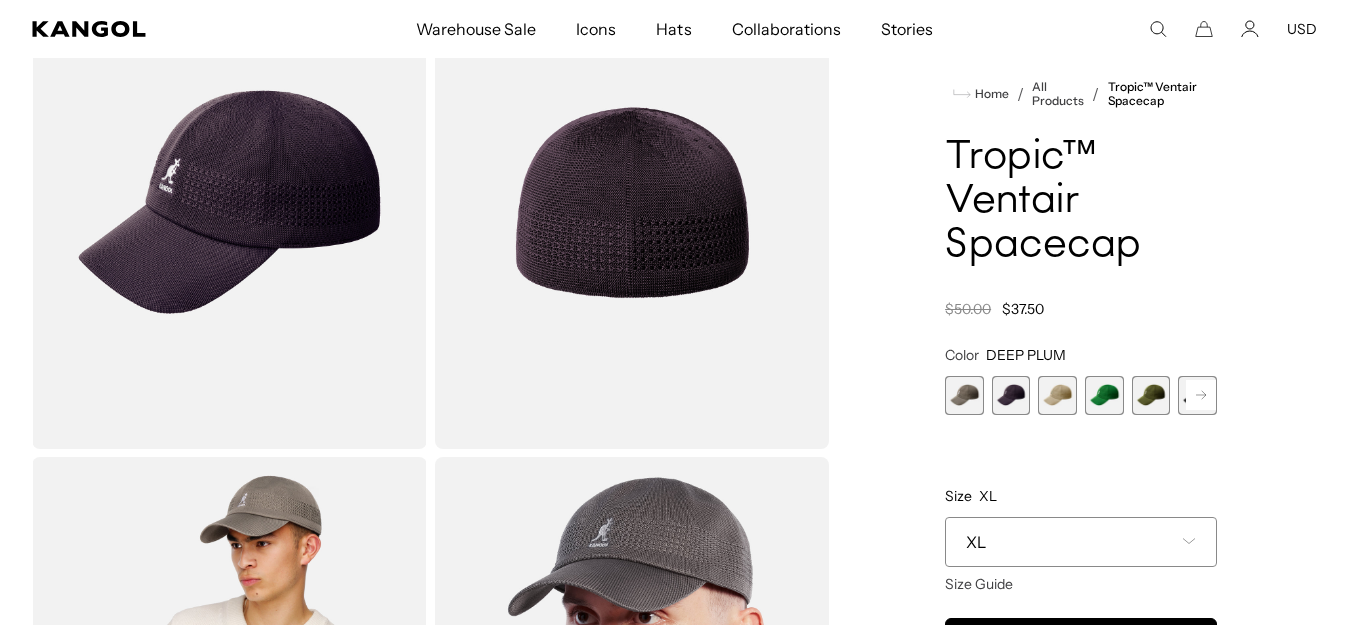 click 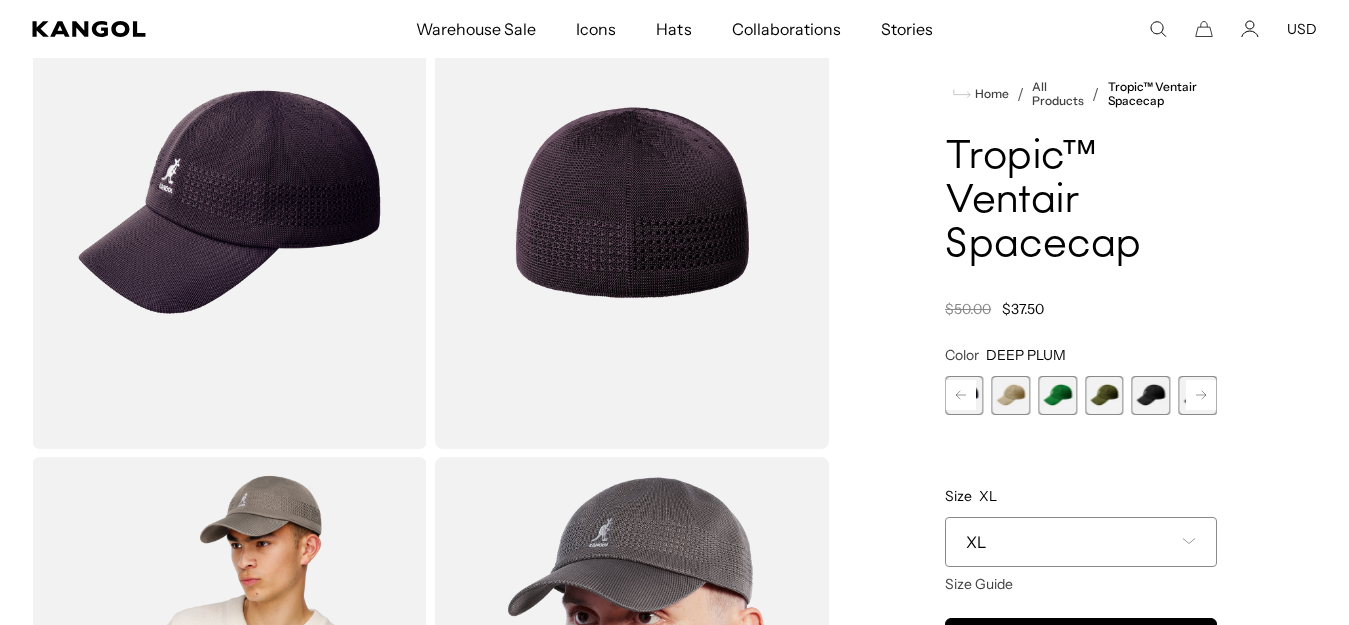 click at bounding box center [1151, 395] 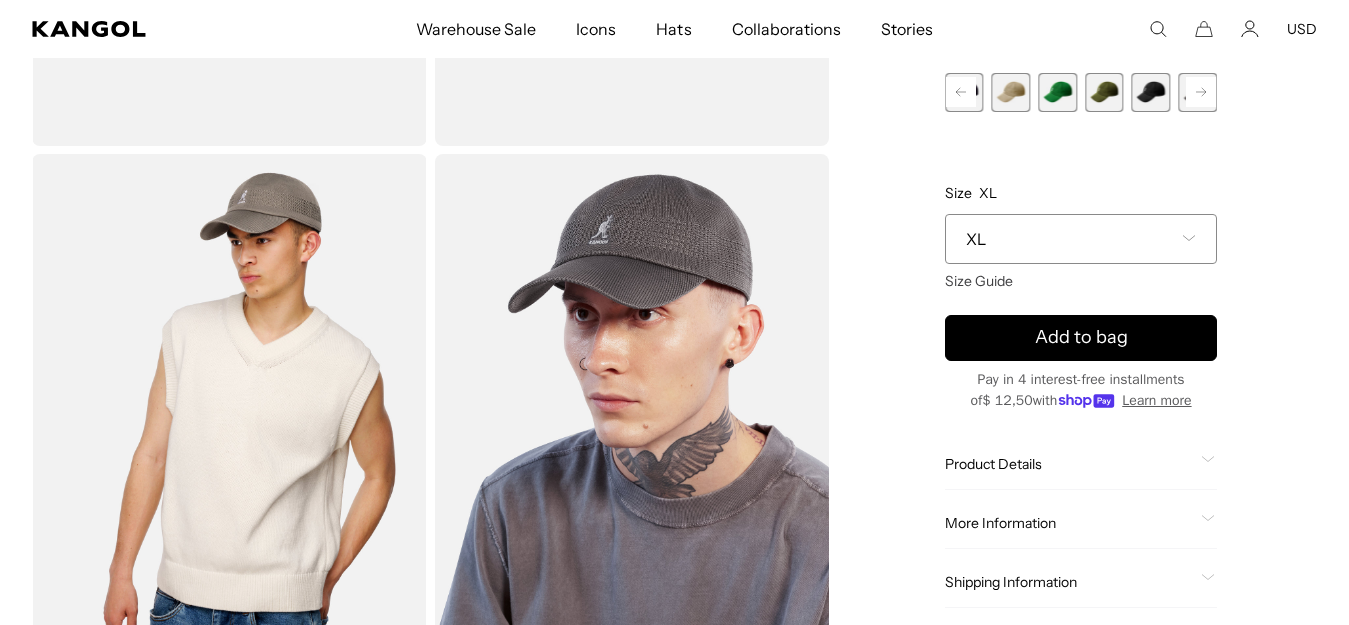 scroll, scrollTop: 458, scrollLeft: 0, axis: vertical 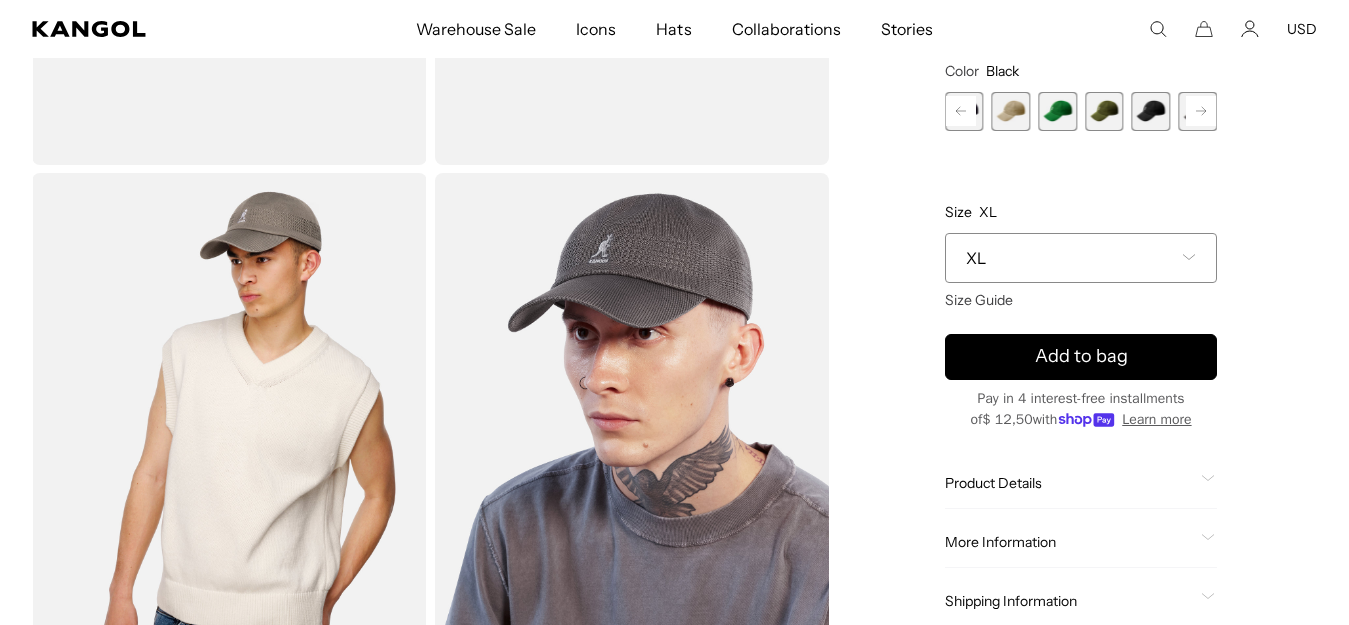 click on "XL" at bounding box center (1081, 257) 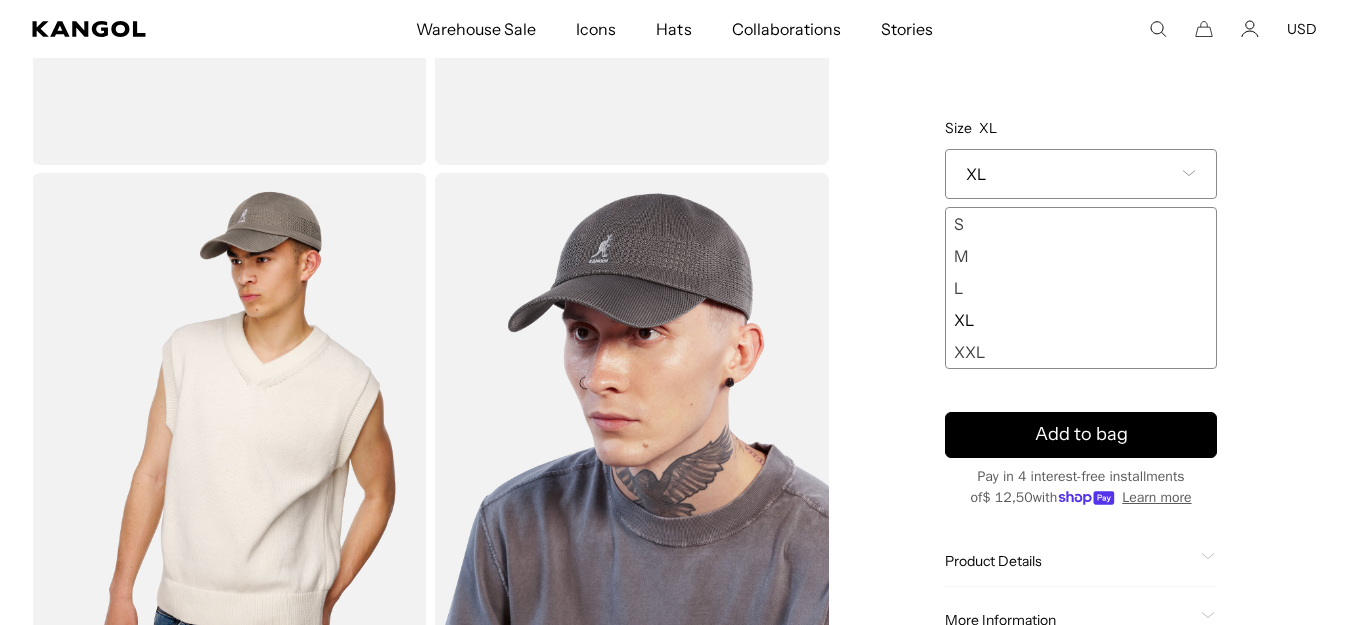click on "XXL" at bounding box center (1081, 352) 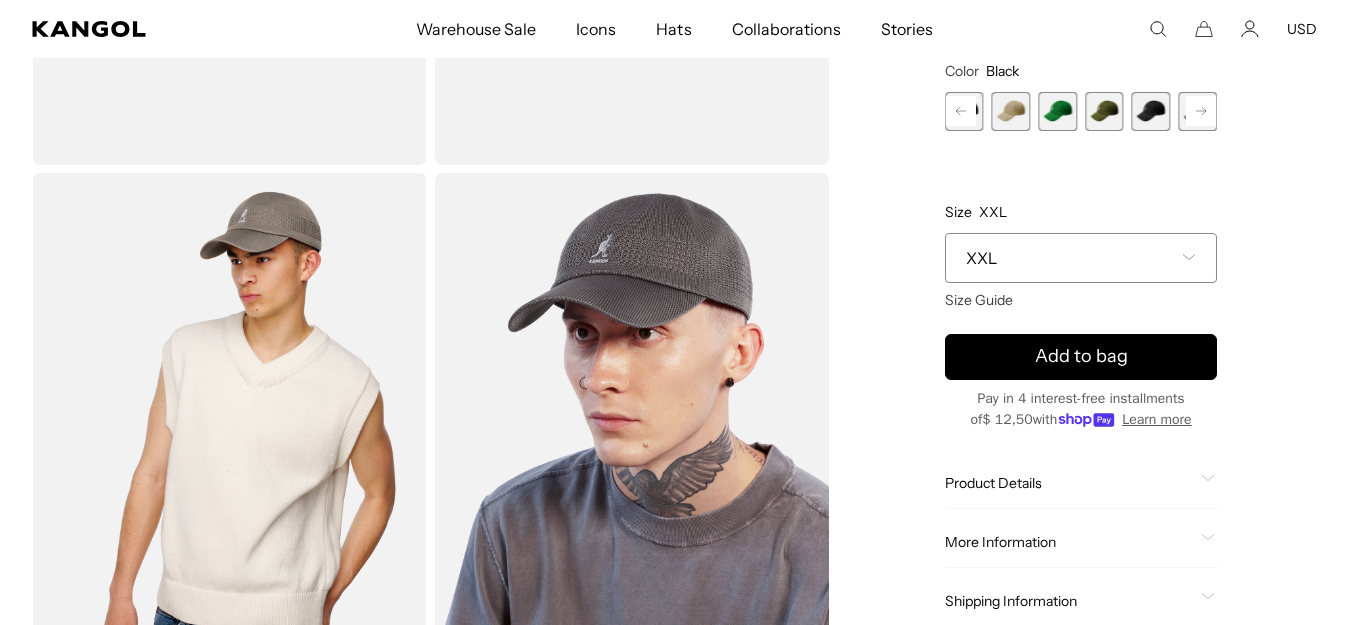click 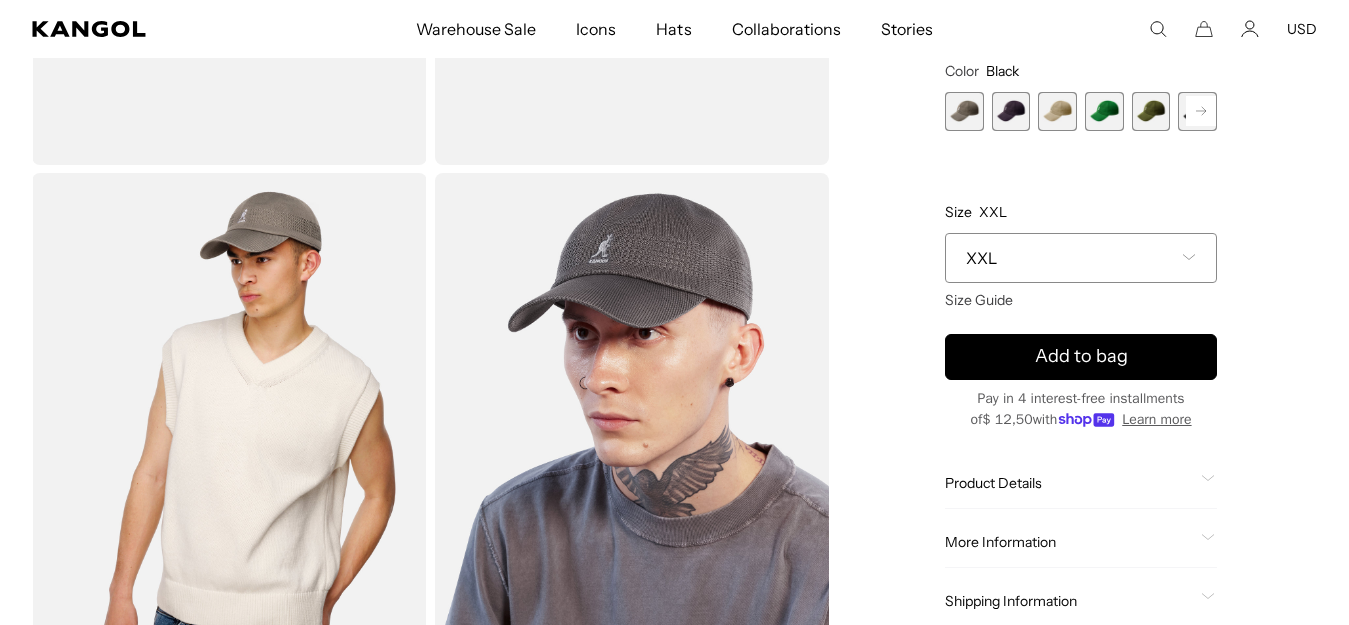 click at bounding box center [1011, 111] 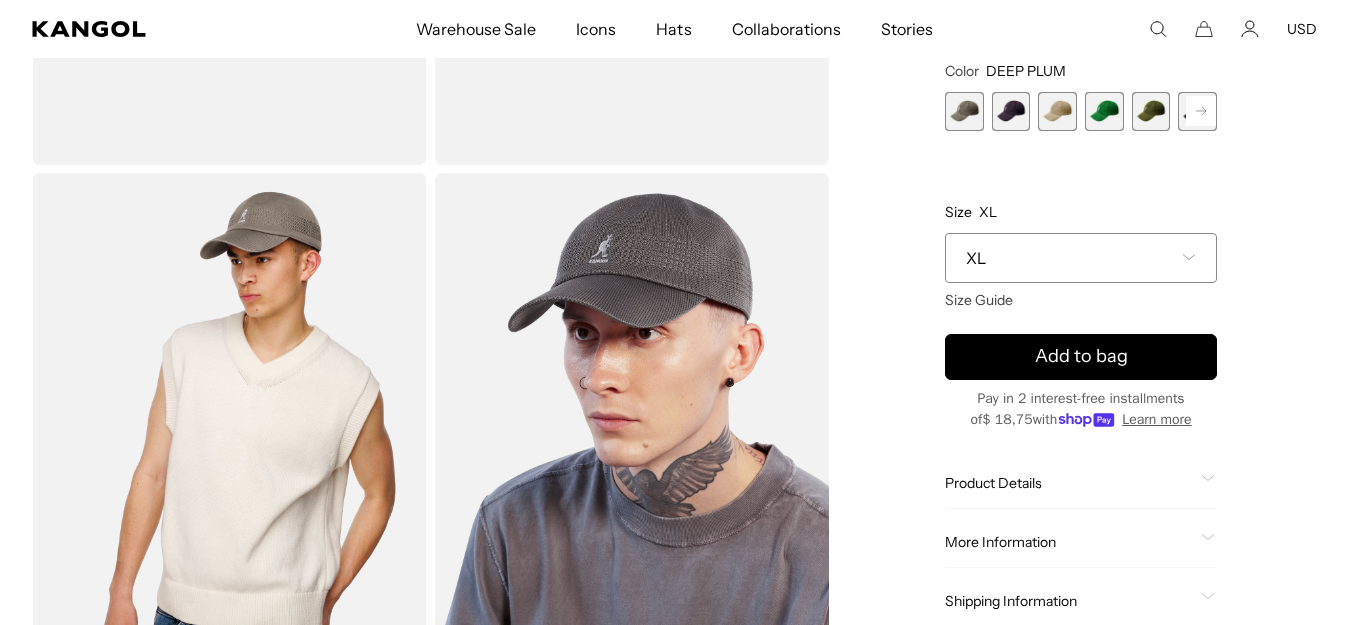 click 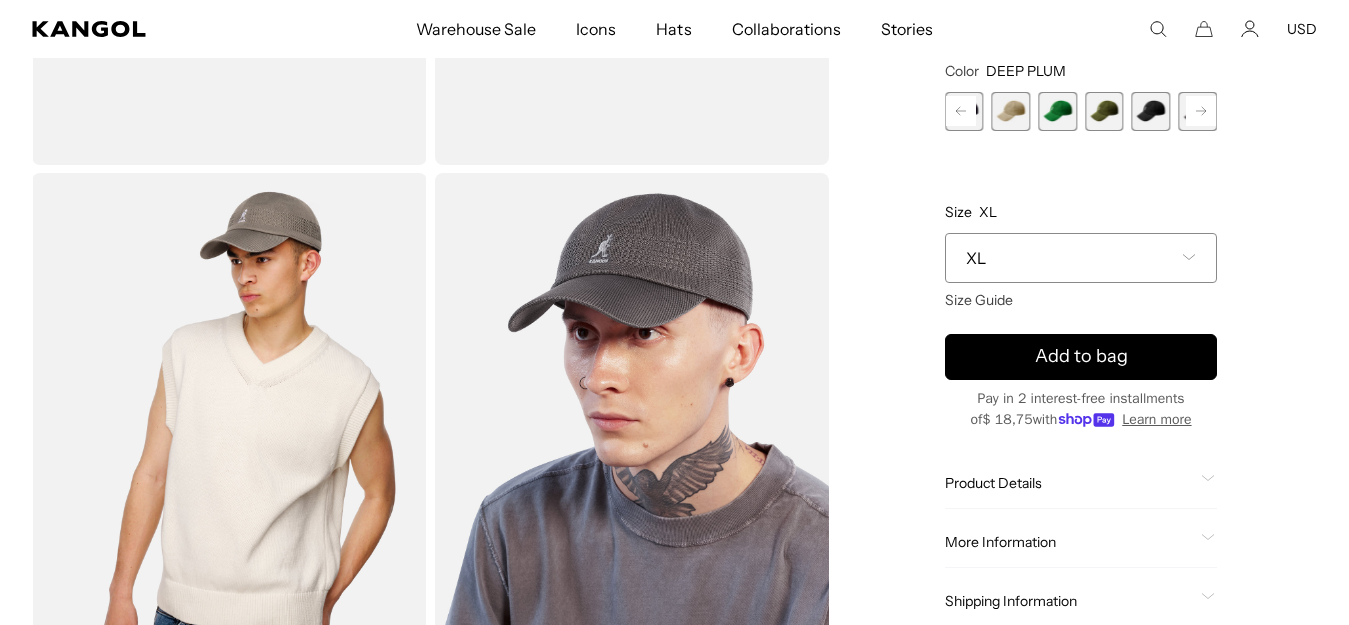 click at bounding box center (1151, 111) 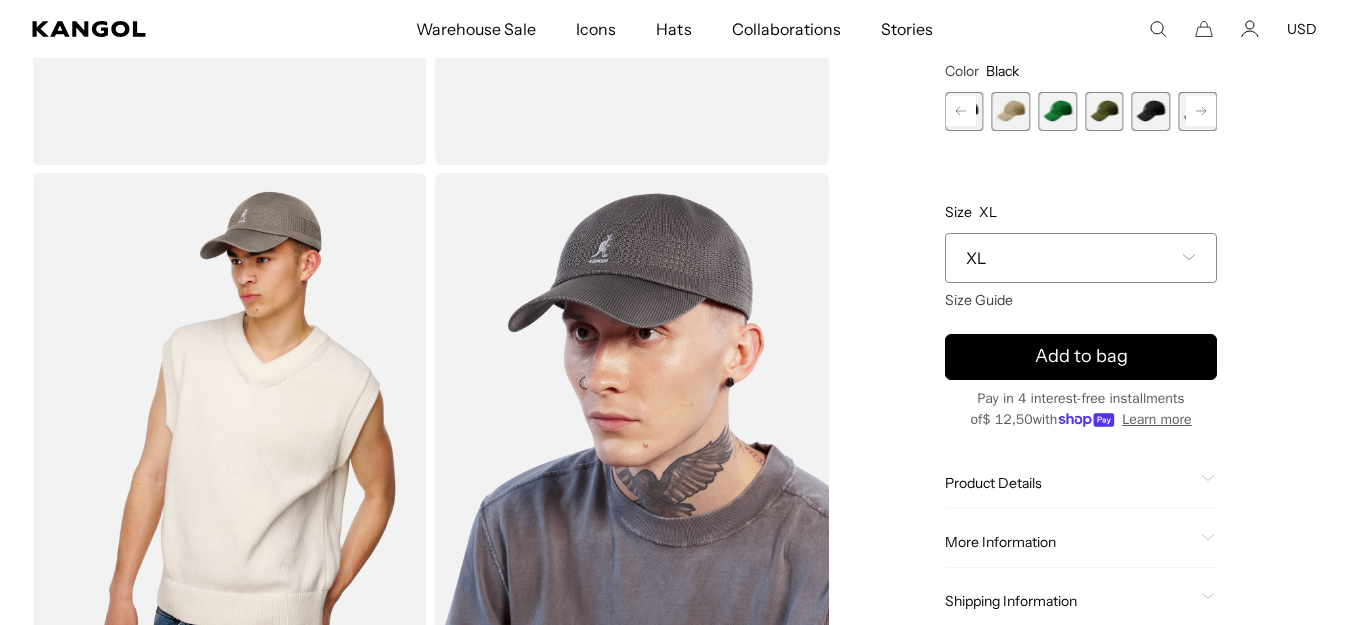 click on "XL" at bounding box center [1081, 257] 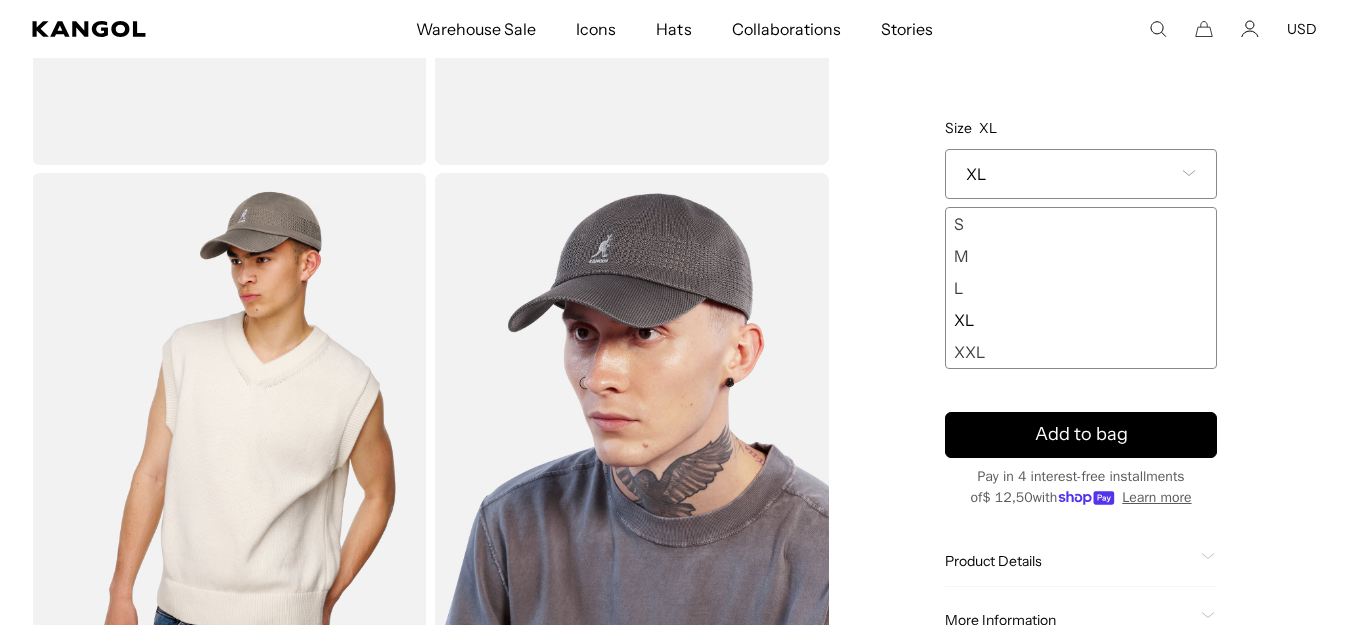 click on "XXL" at bounding box center [1081, 352] 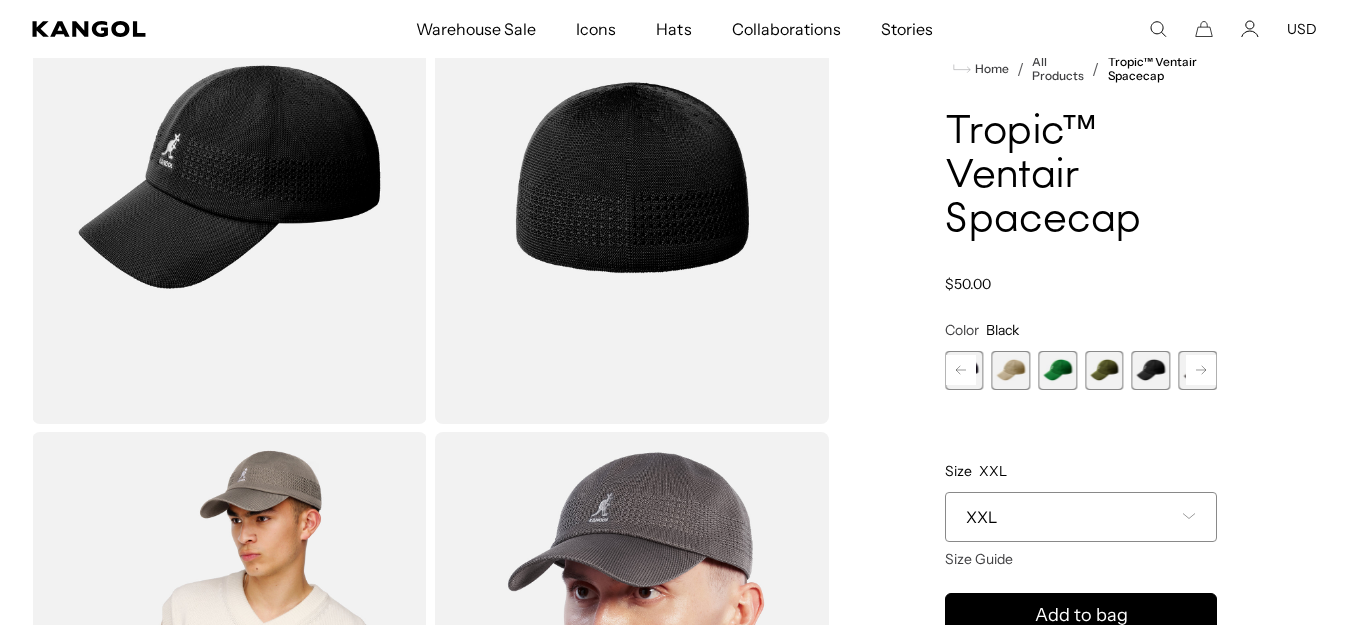 scroll, scrollTop: 161, scrollLeft: 0, axis: vertical 